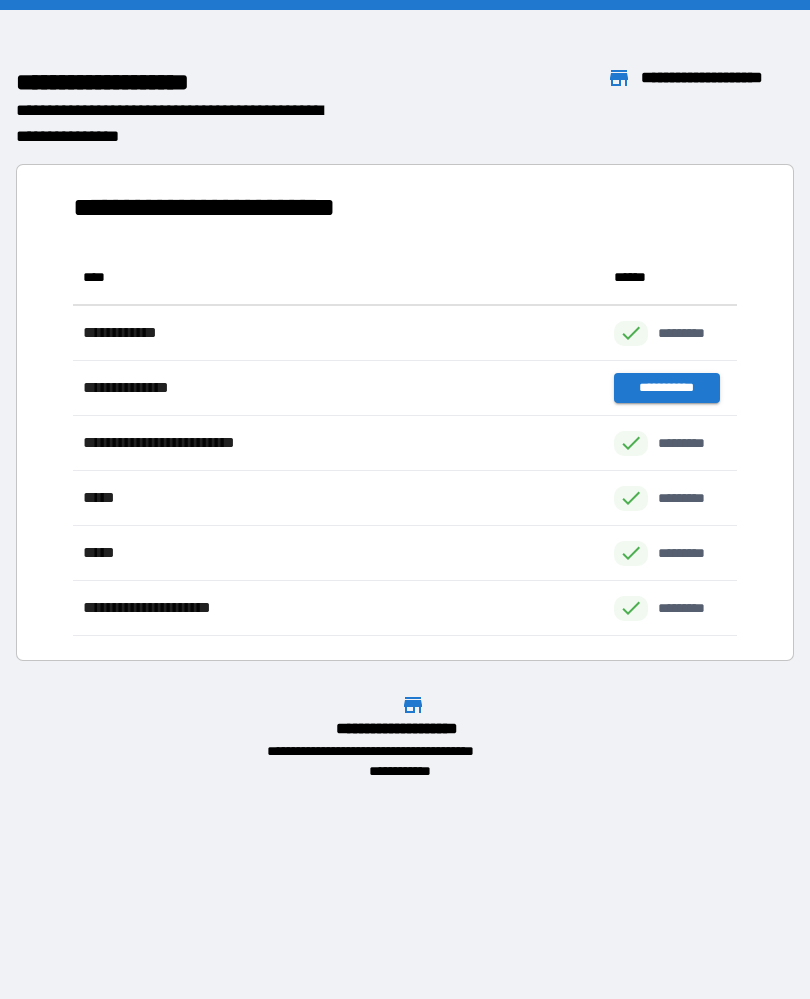 scroll, scrollTop: 0, scrollLeft: 0, axis: both 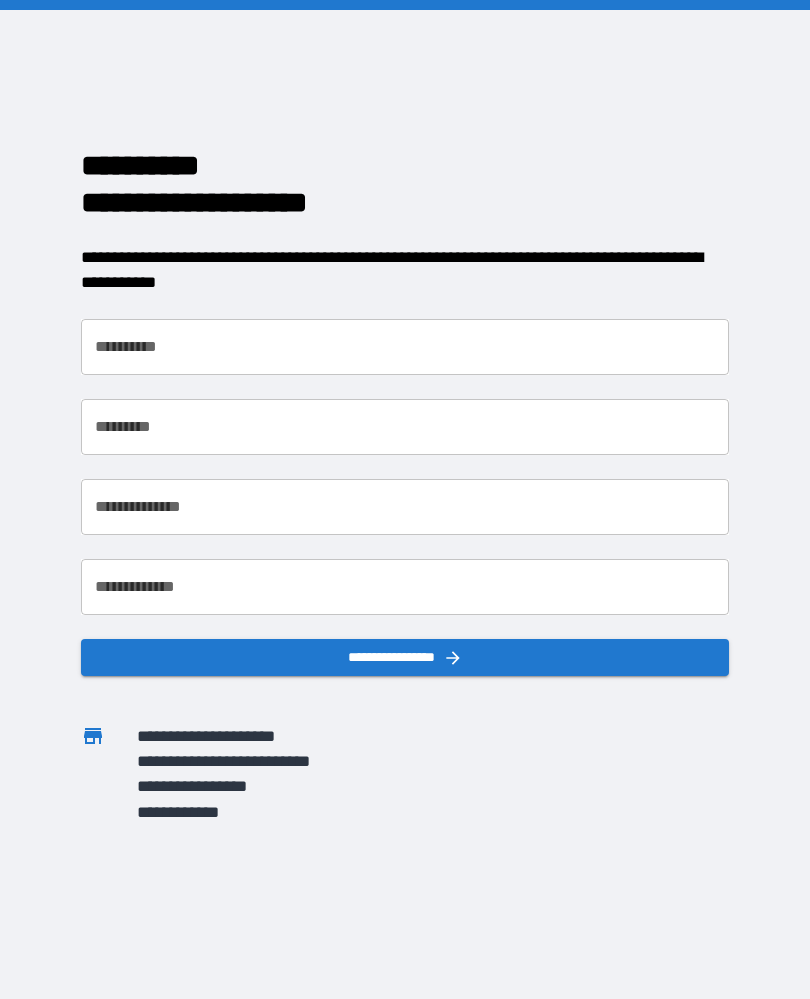 click on "**********" at bounding box center (393, 335) 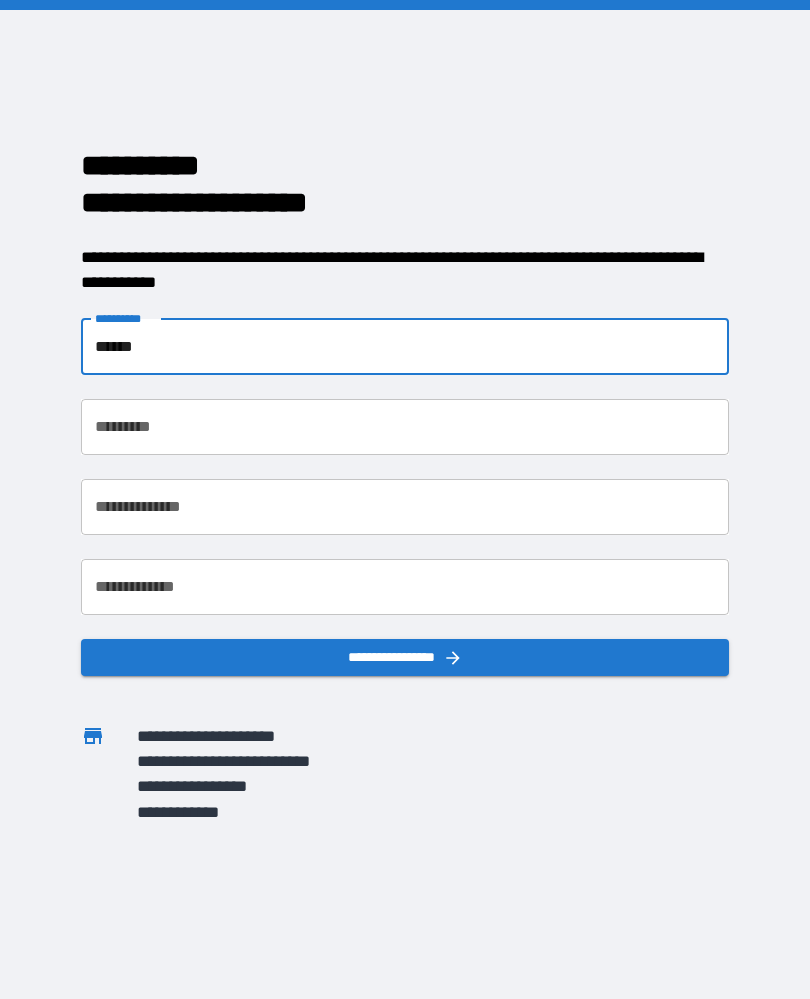 type on "******" 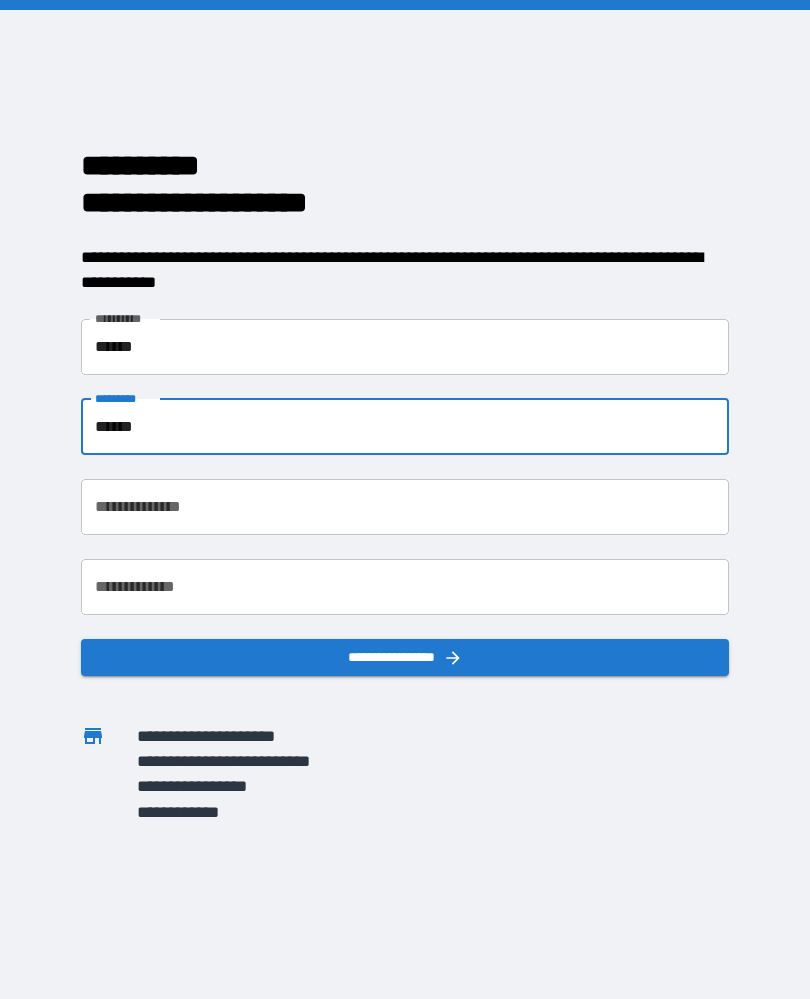 type on "******" 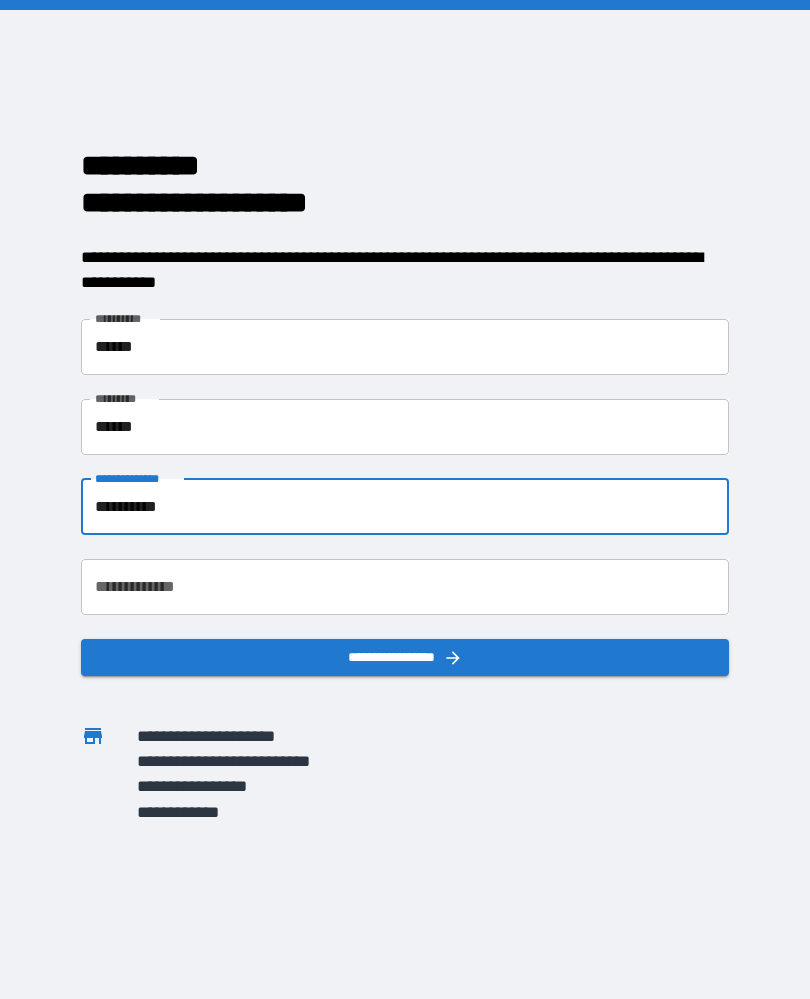 type on "**********" 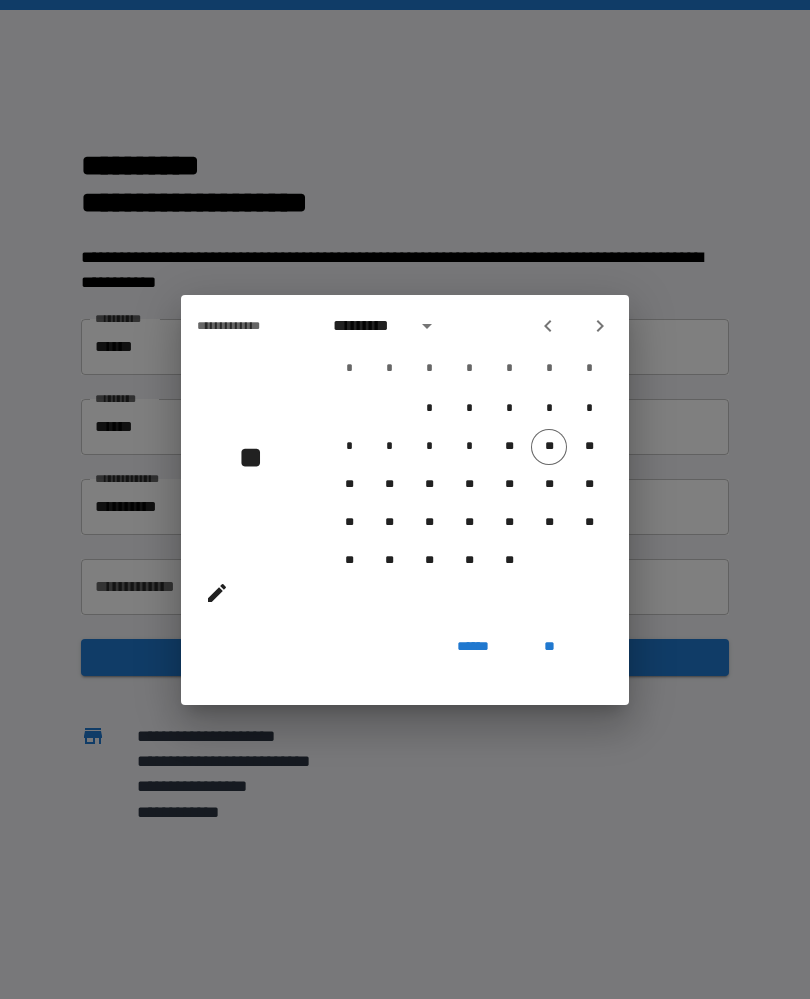 click at bounding box center [217, 593] 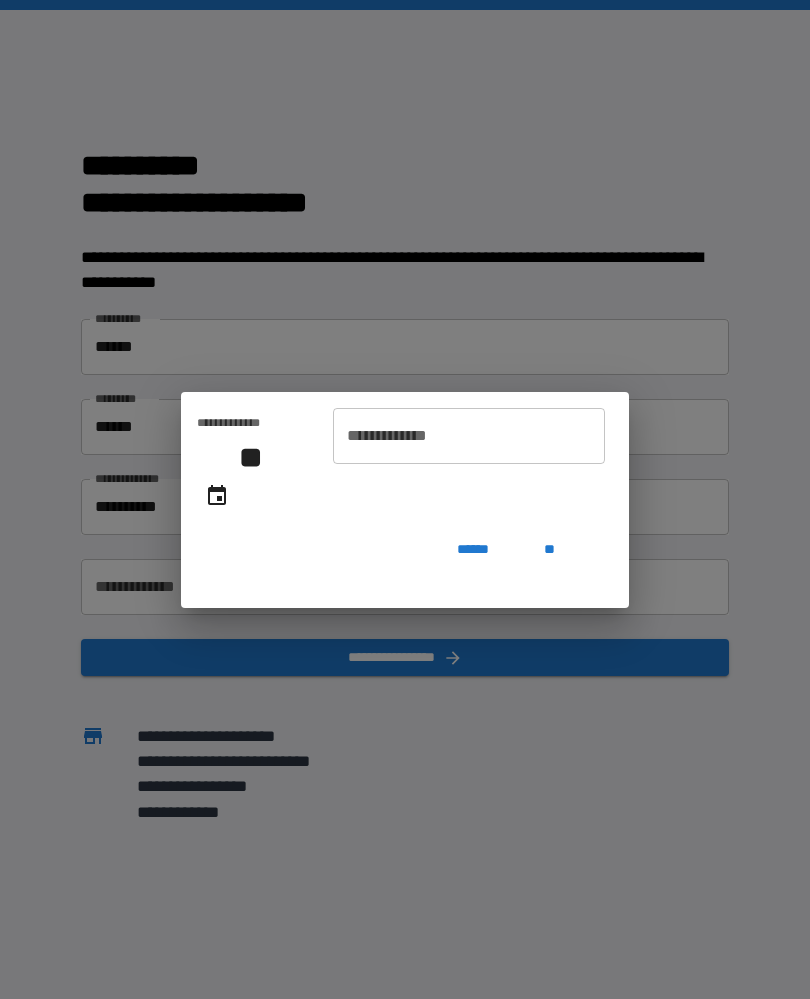 click on "**********" at bounding box center (469, 436) 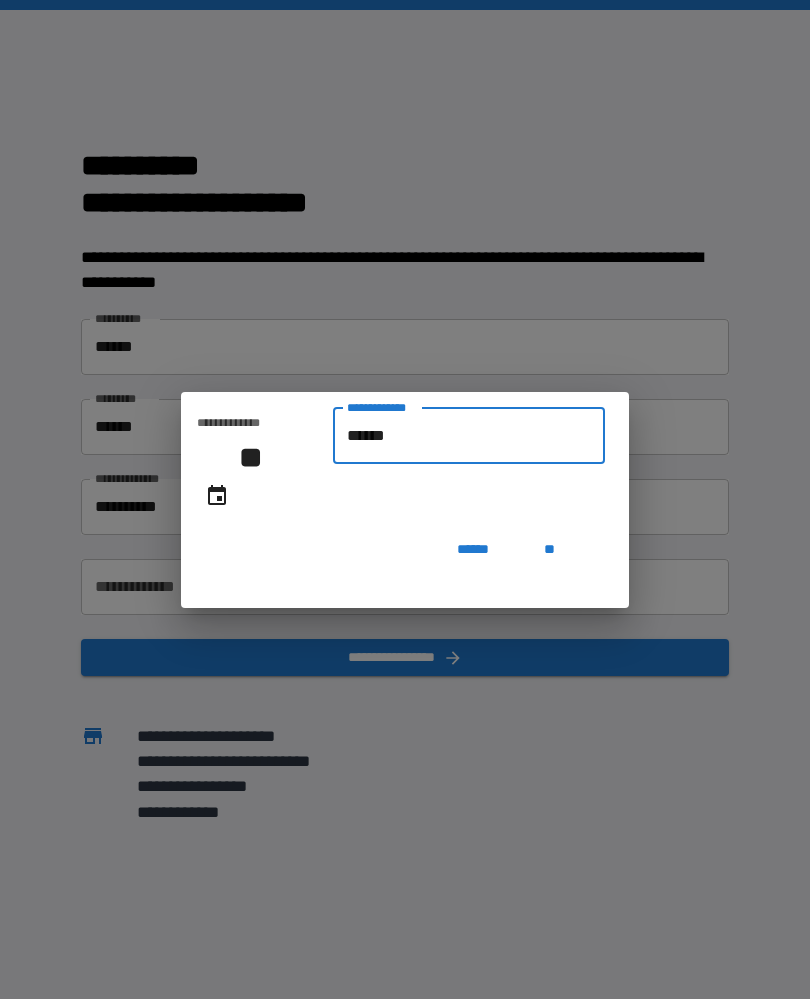 type on "*******" 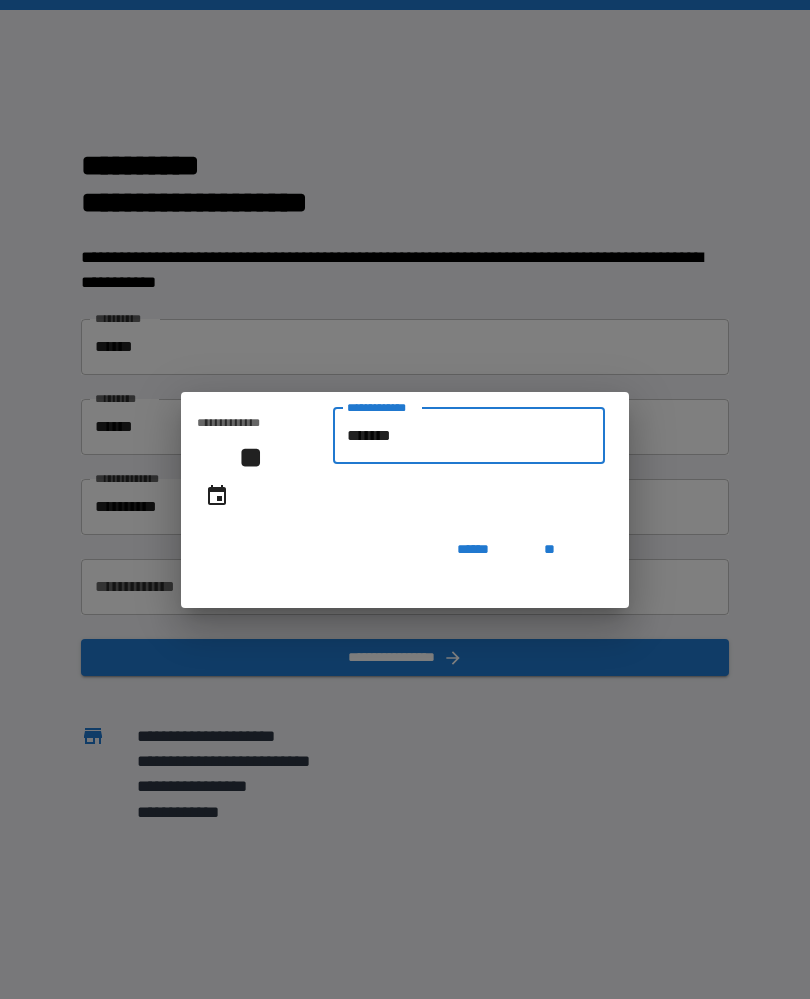 type on "**********" 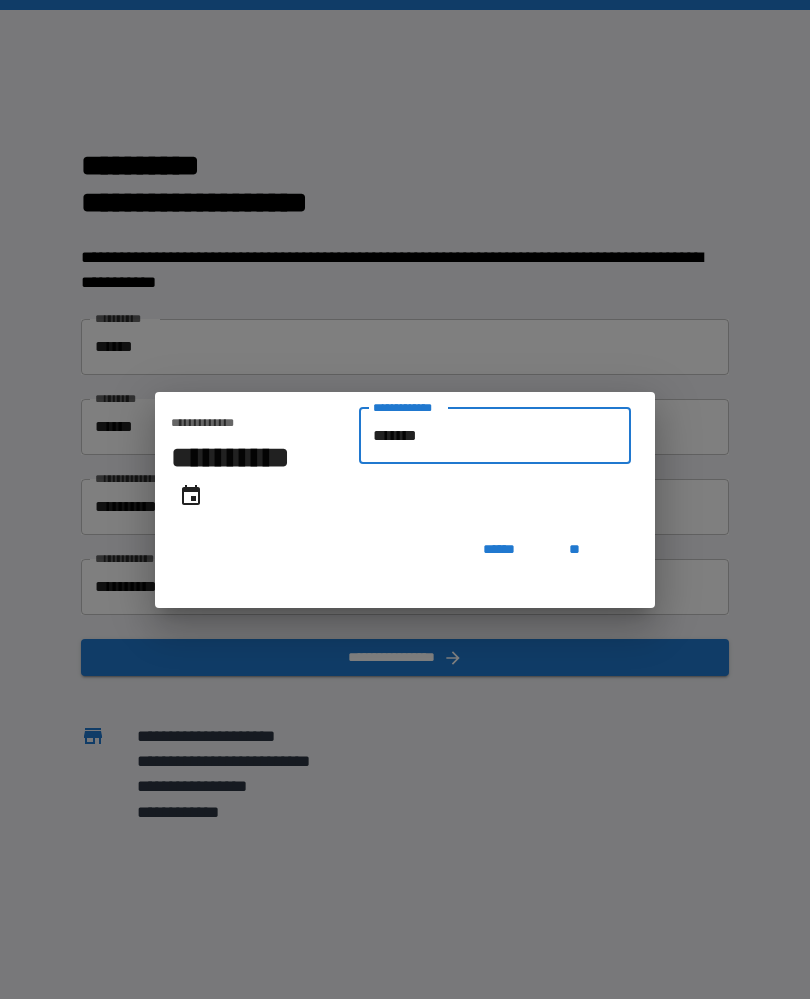 type on "********" 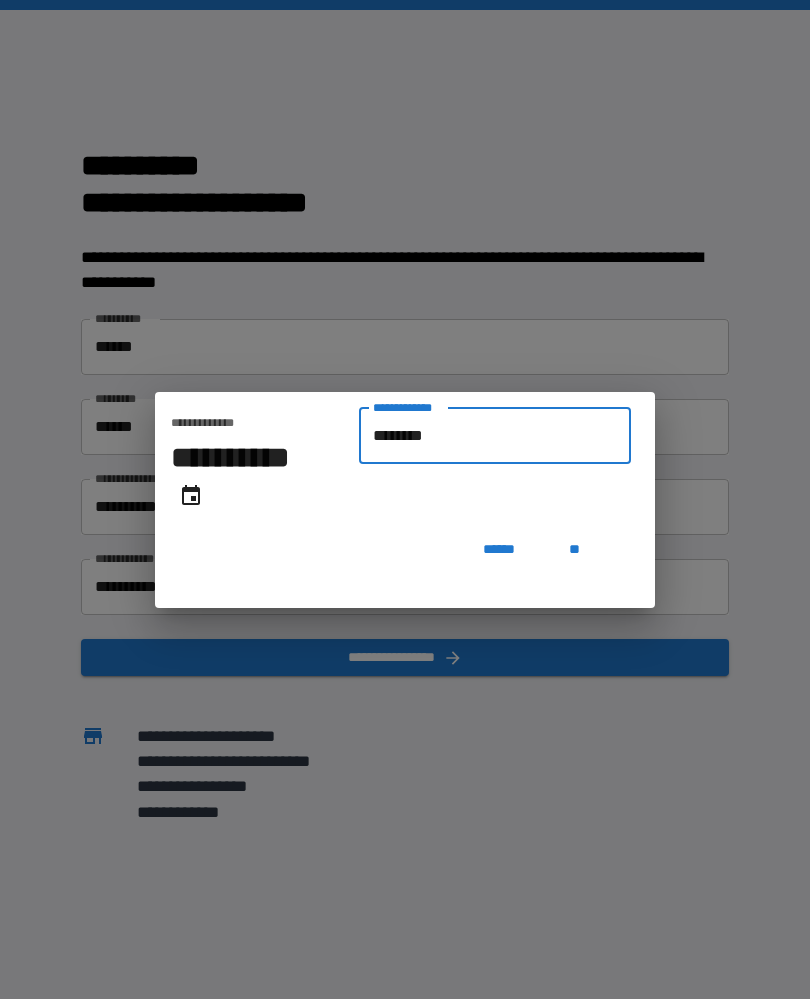 type on "**********" 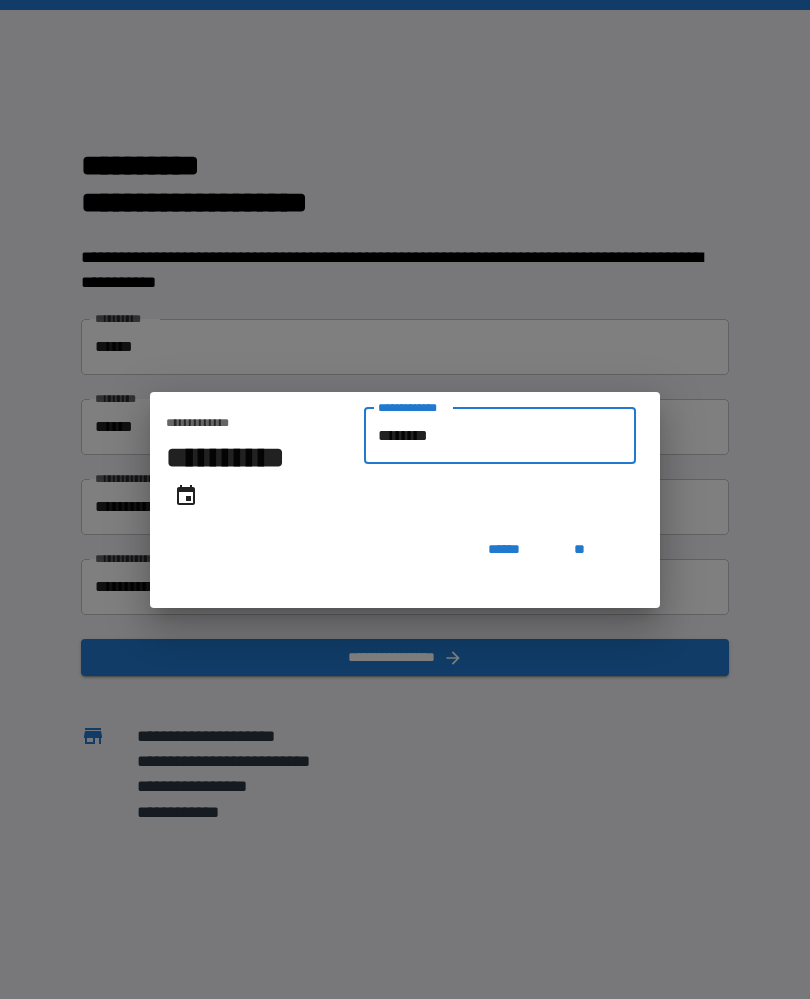 type on "*********" 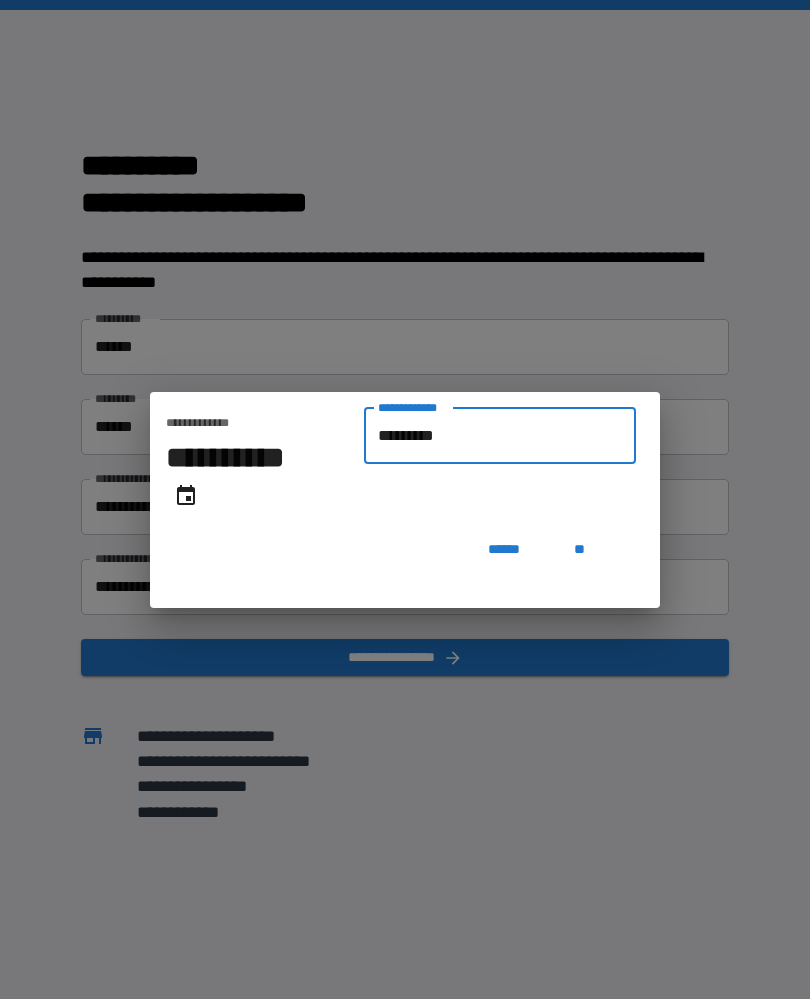 type on "**********" 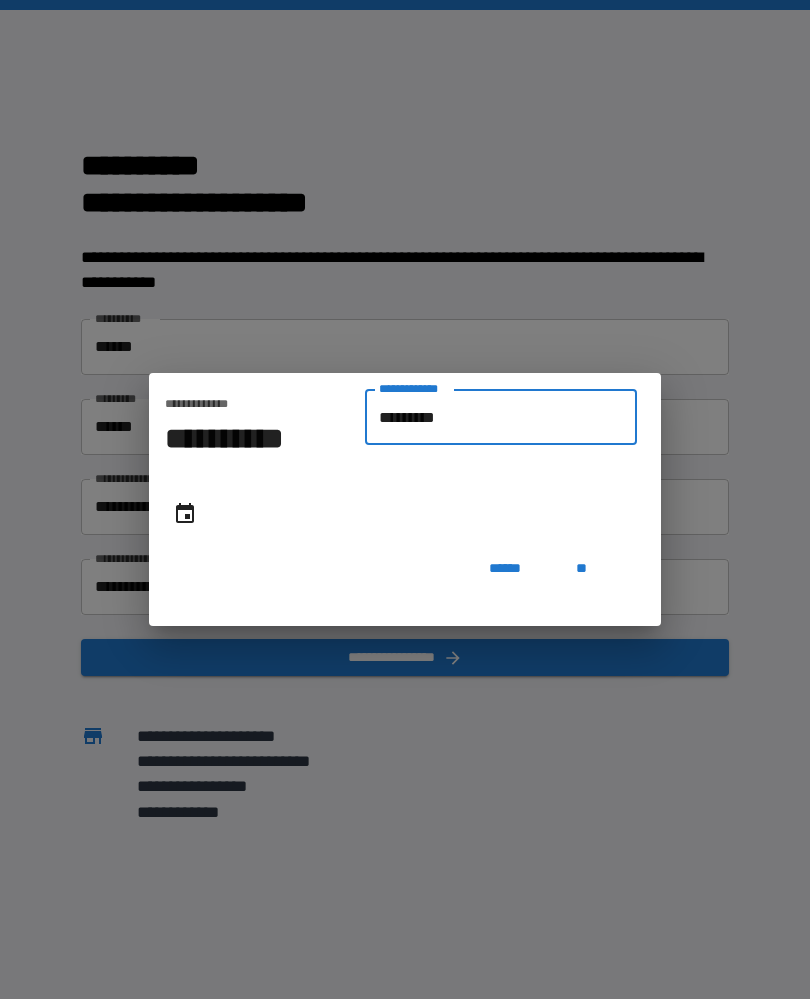 type on "**********" 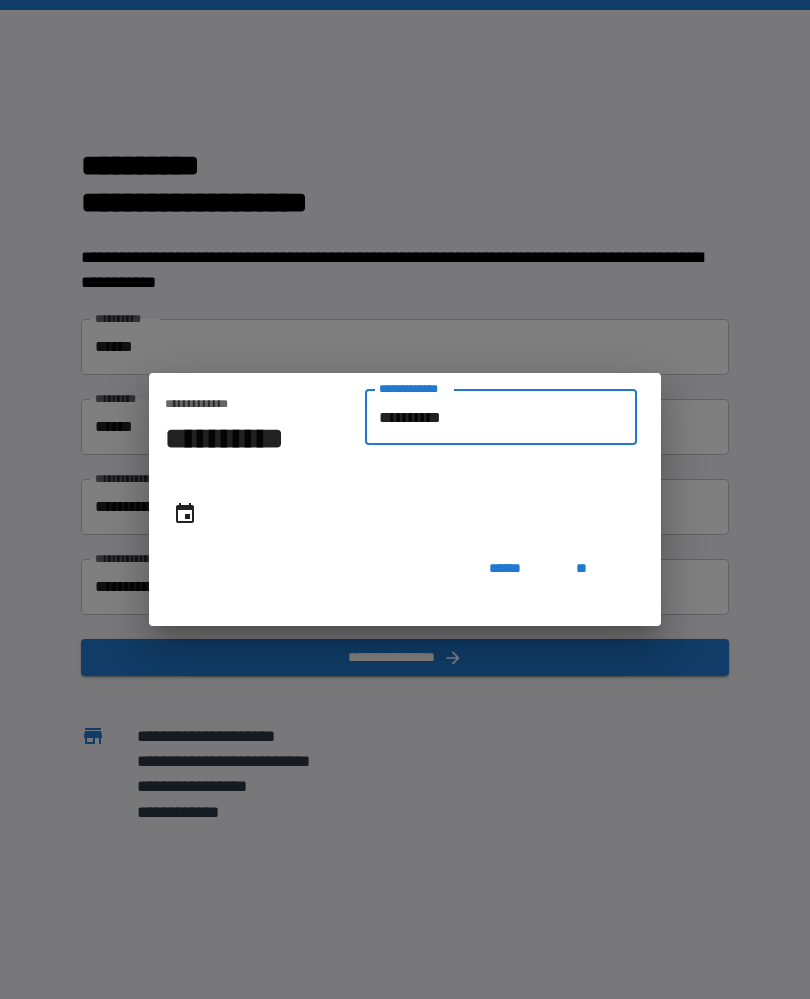 type on "**********" 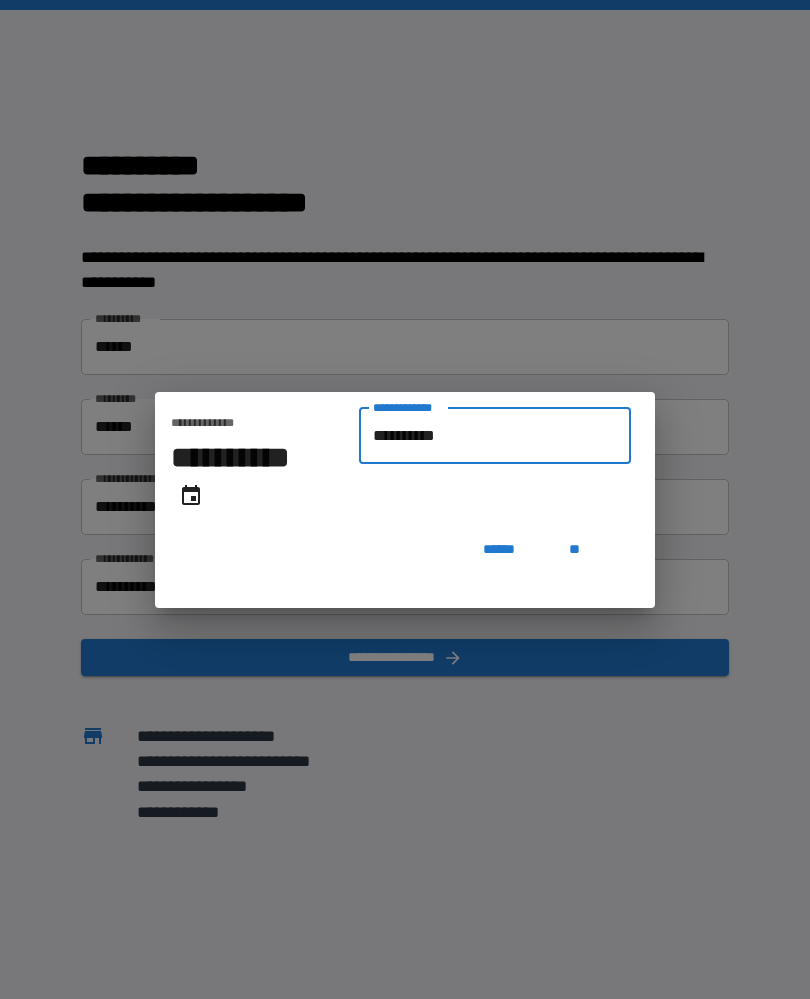 type on "**********" 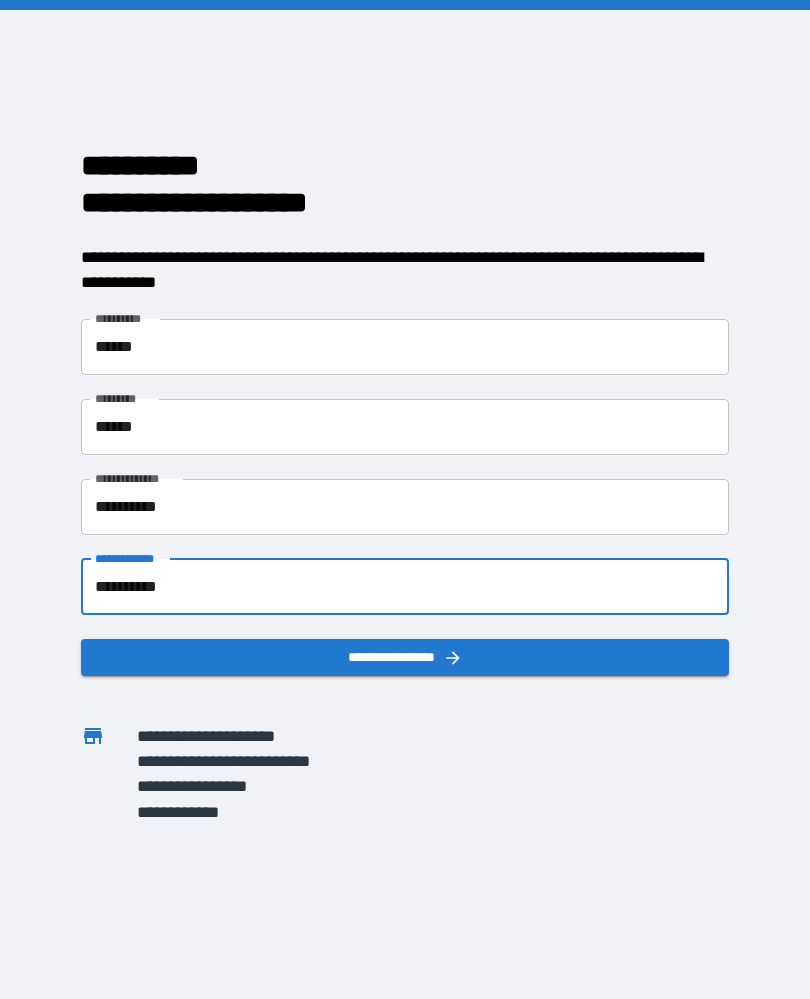 click on "**********" at bounding box center (405, 657) 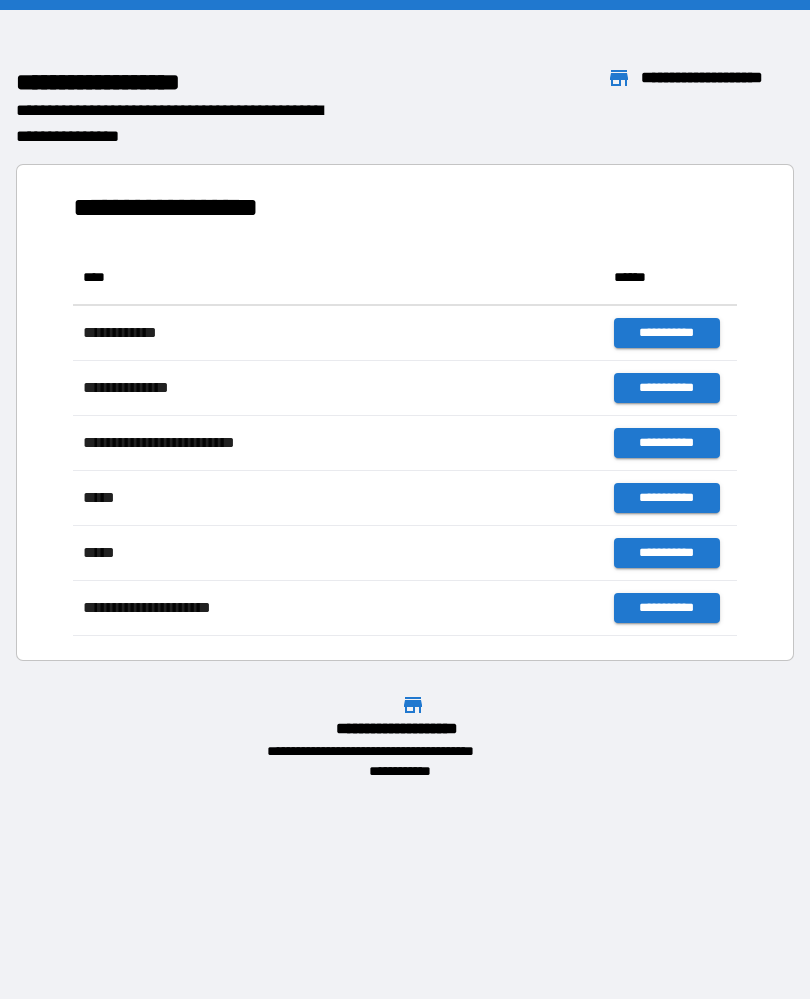 scroll, scrollTop: 1, scrollLeft: 1, axis: both 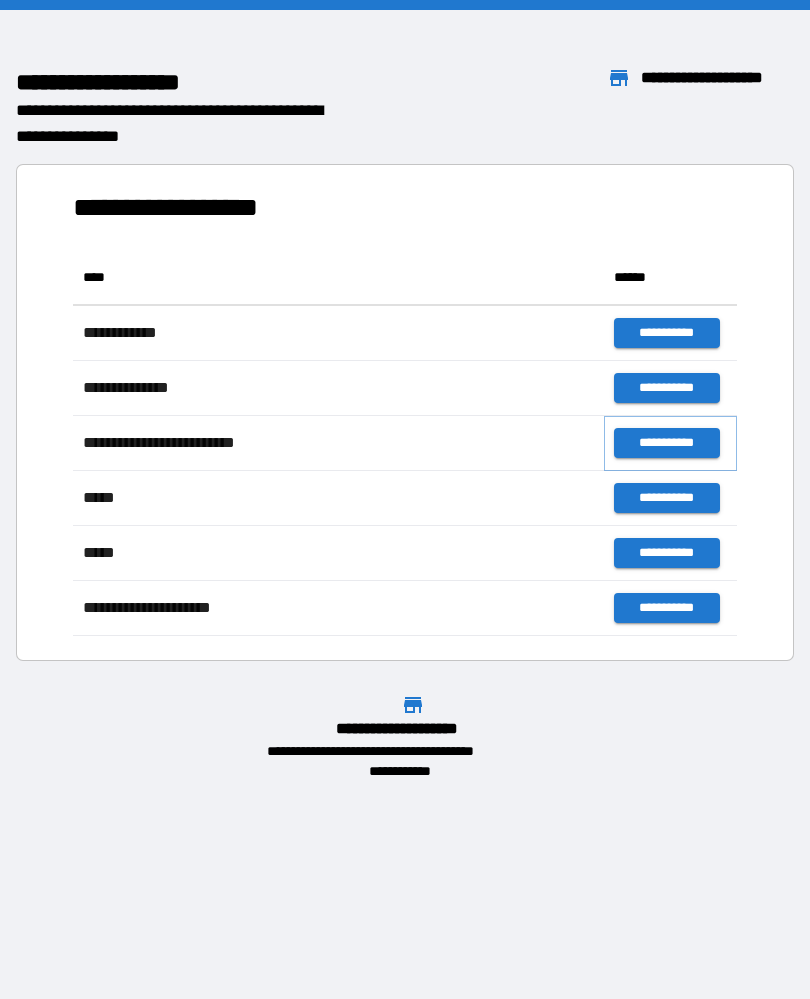 click on "**********" at bounding box center (666, 443) 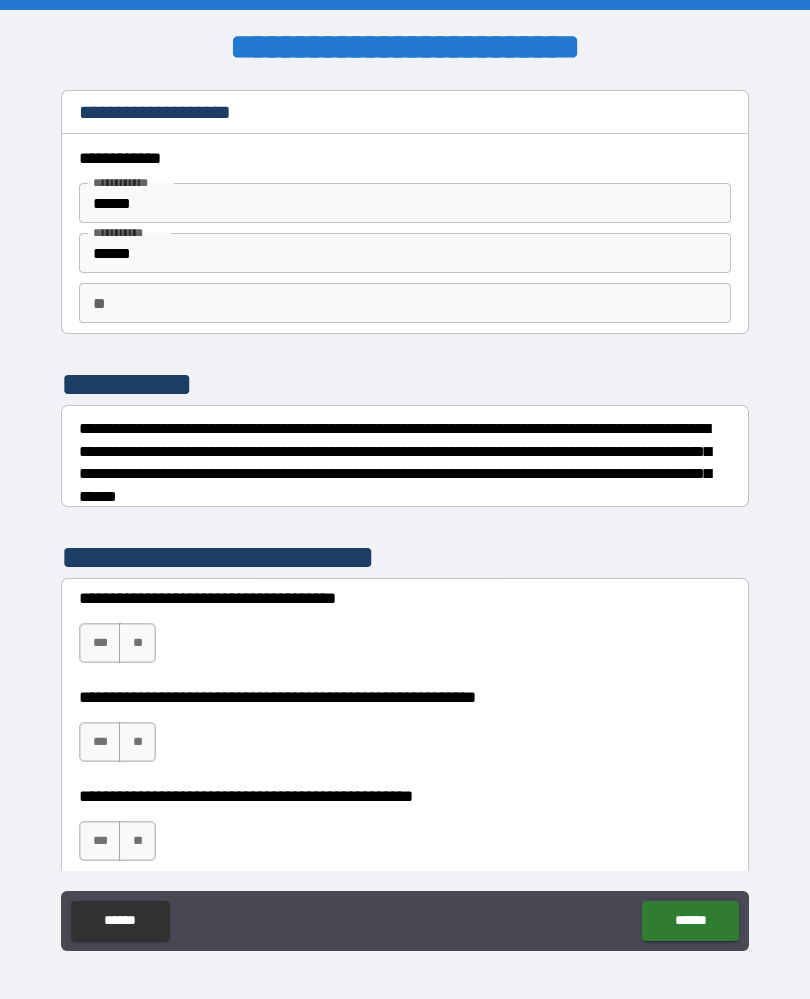 click on "***" at bounding box center (100, 643) 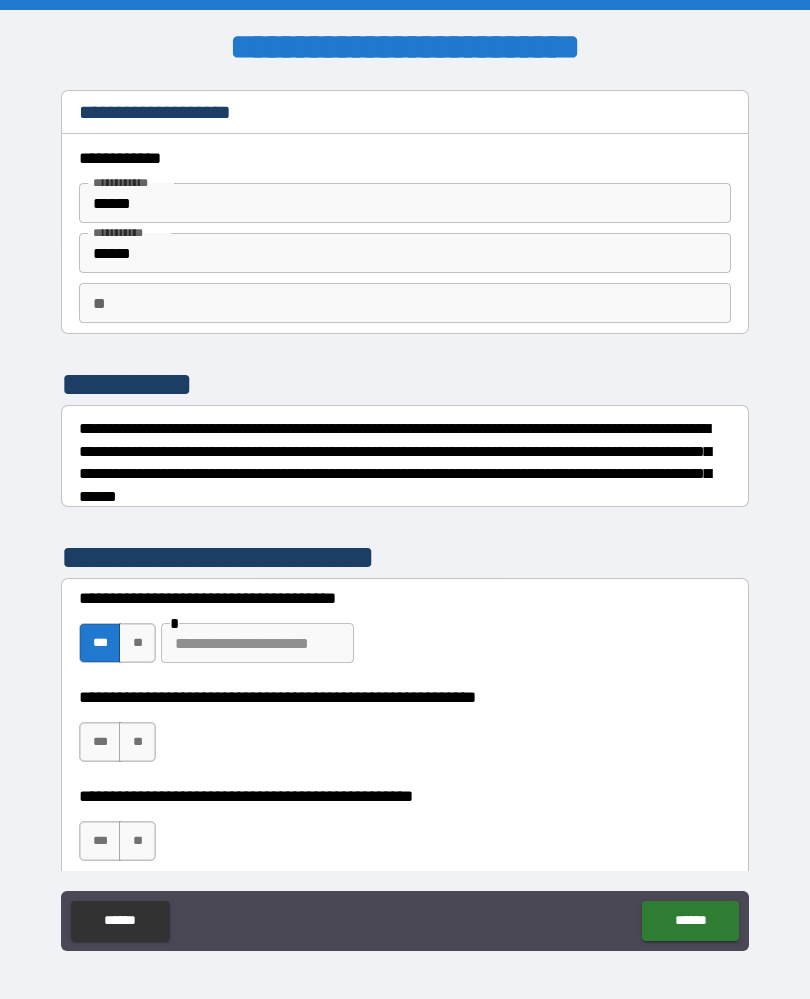 click on "**********" at bounding box center [405, 732] 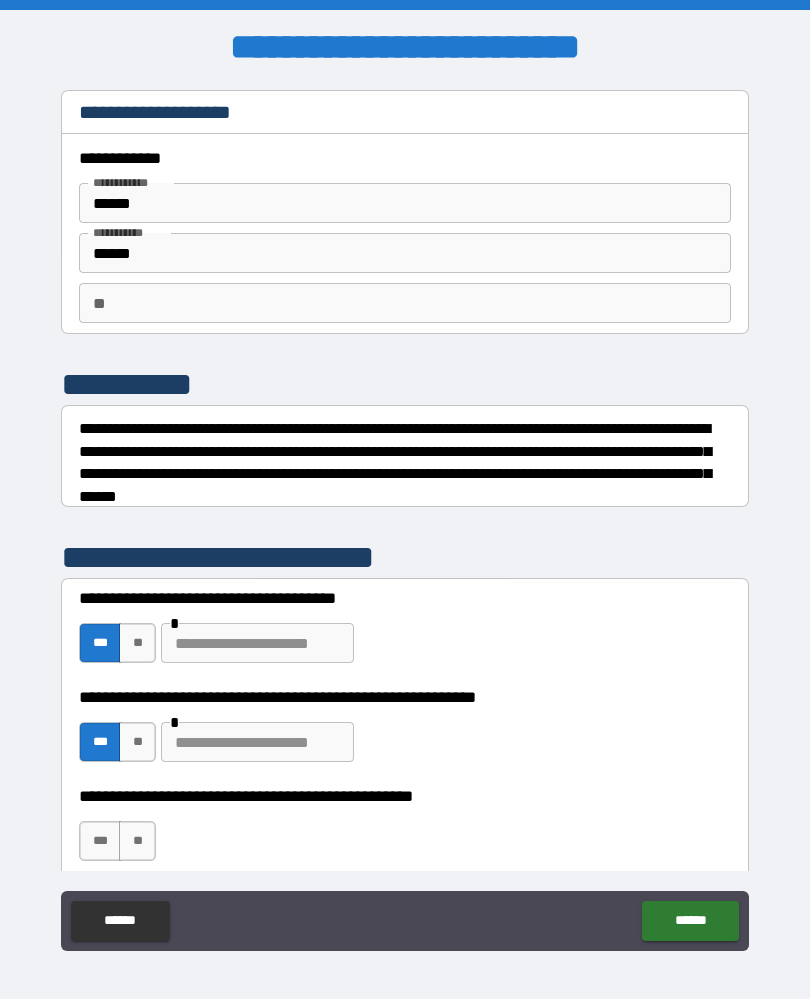click on "**" at bounding box center (137, 841) 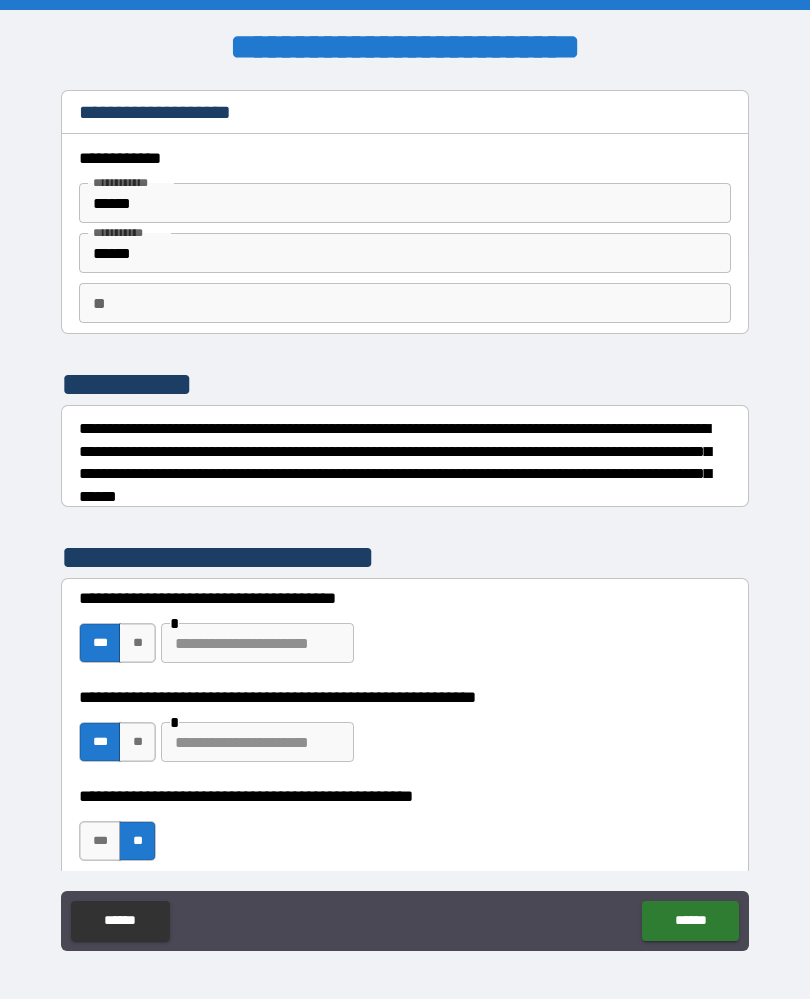 click at bounding box center (257, 742) 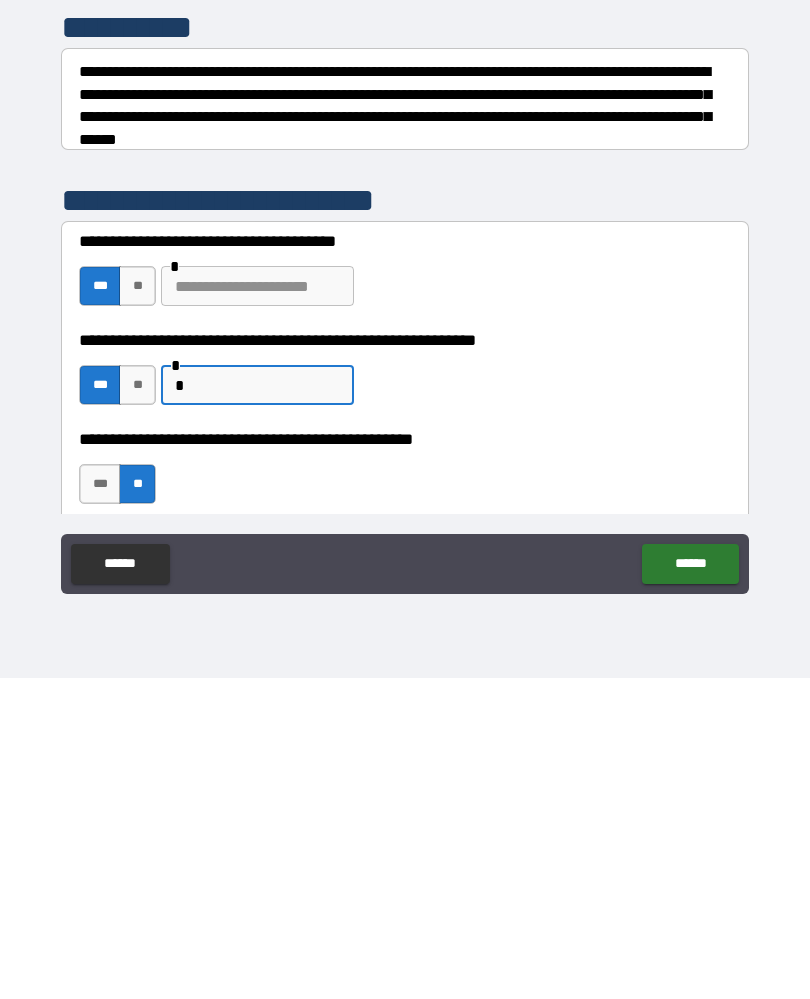 scroll, scrollTop: 36, scrollLeft: 0, axis: vertical 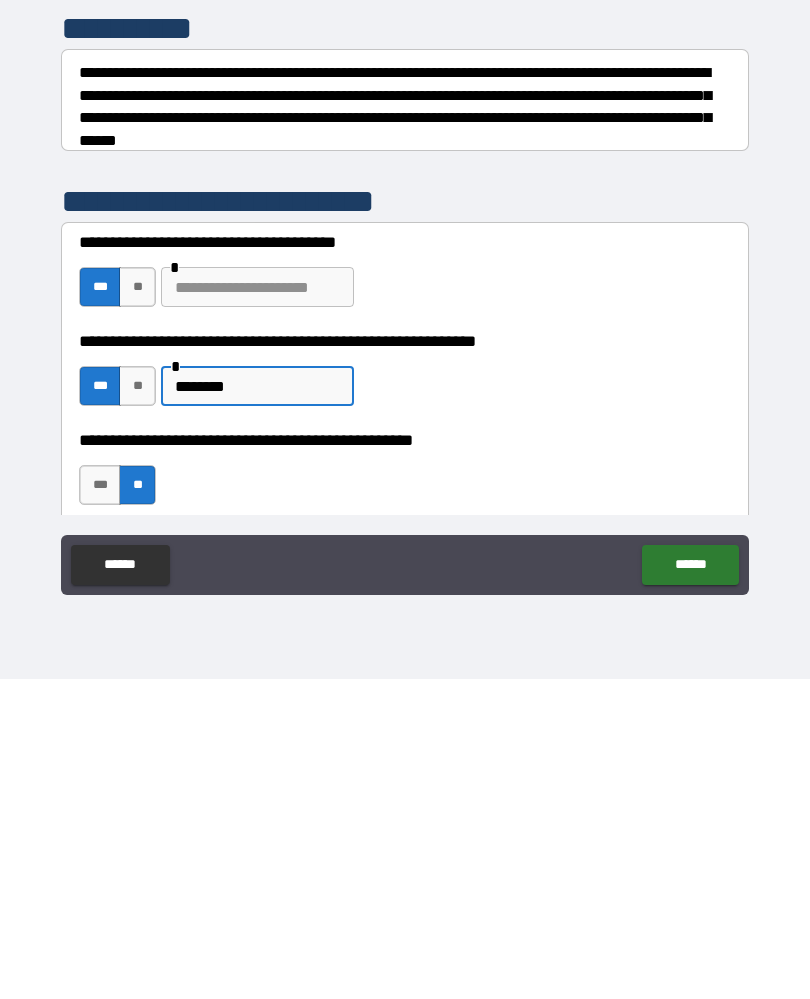 type on "*******" 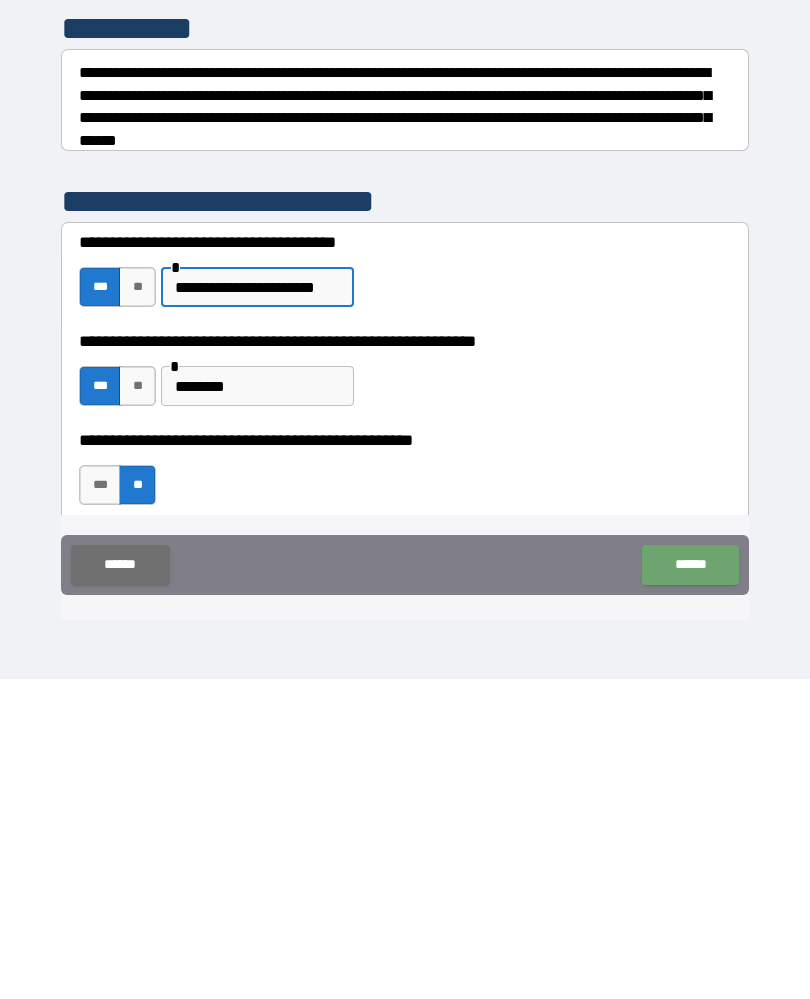 type on "**********" 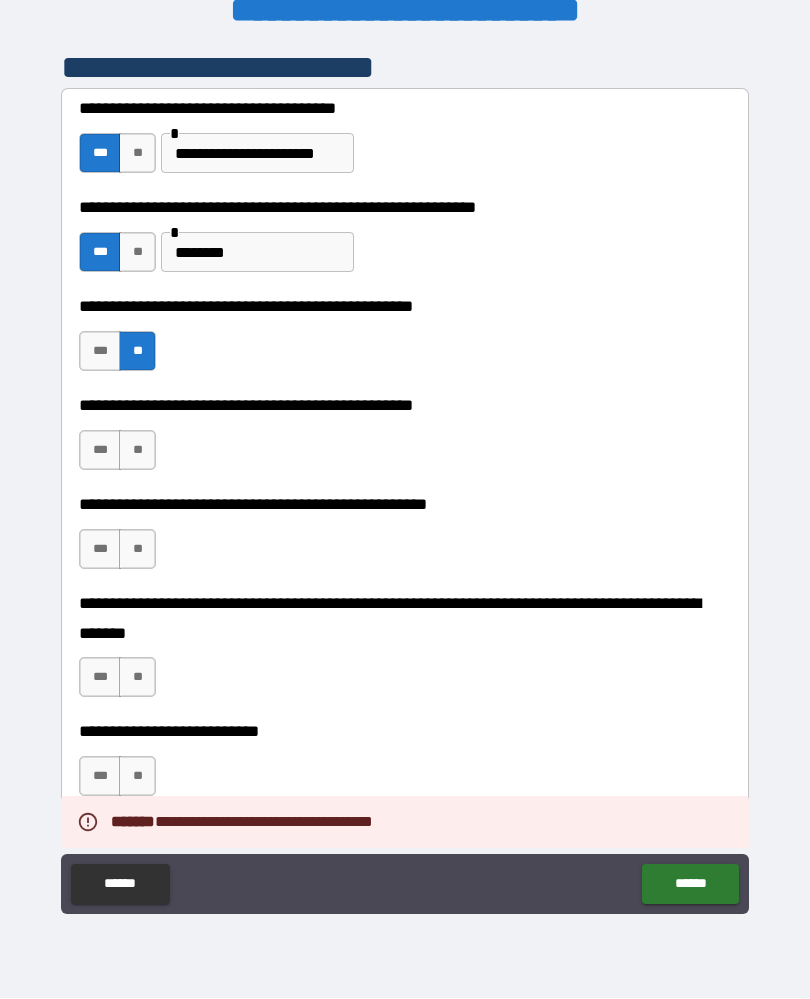 scroll, scrollTop: 454, scrollLeft: 0, axis: vertical 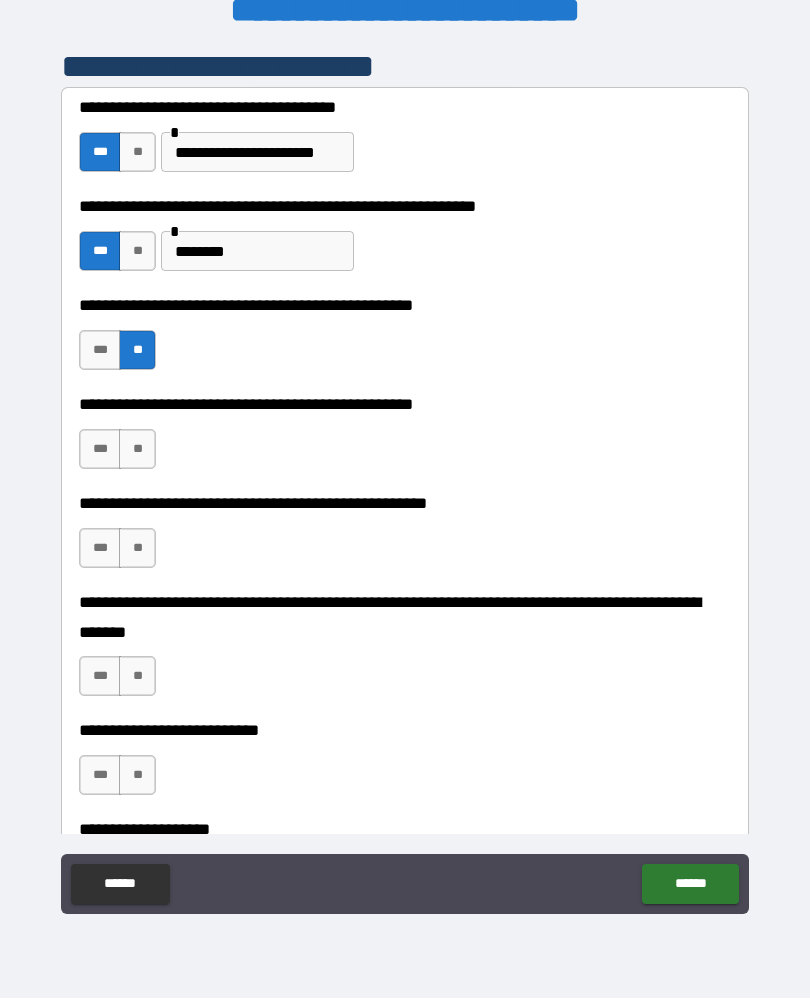 click on "**********" at bounding box center [405, 440] 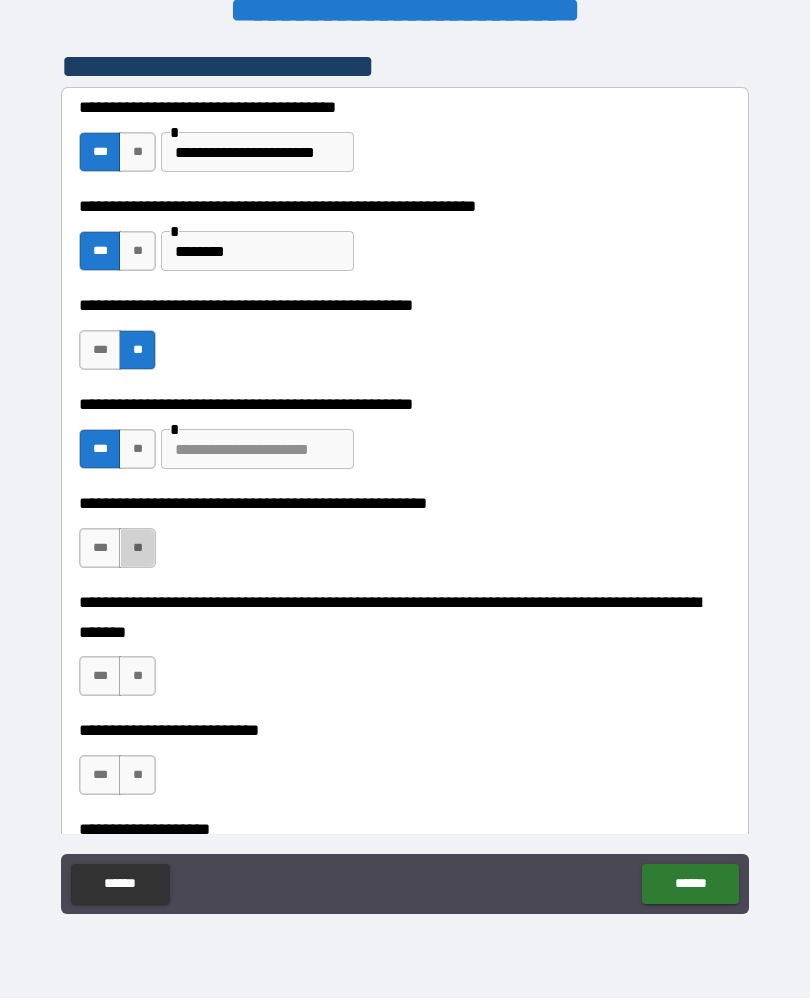 click on "**" at bounding box center [137, 549] 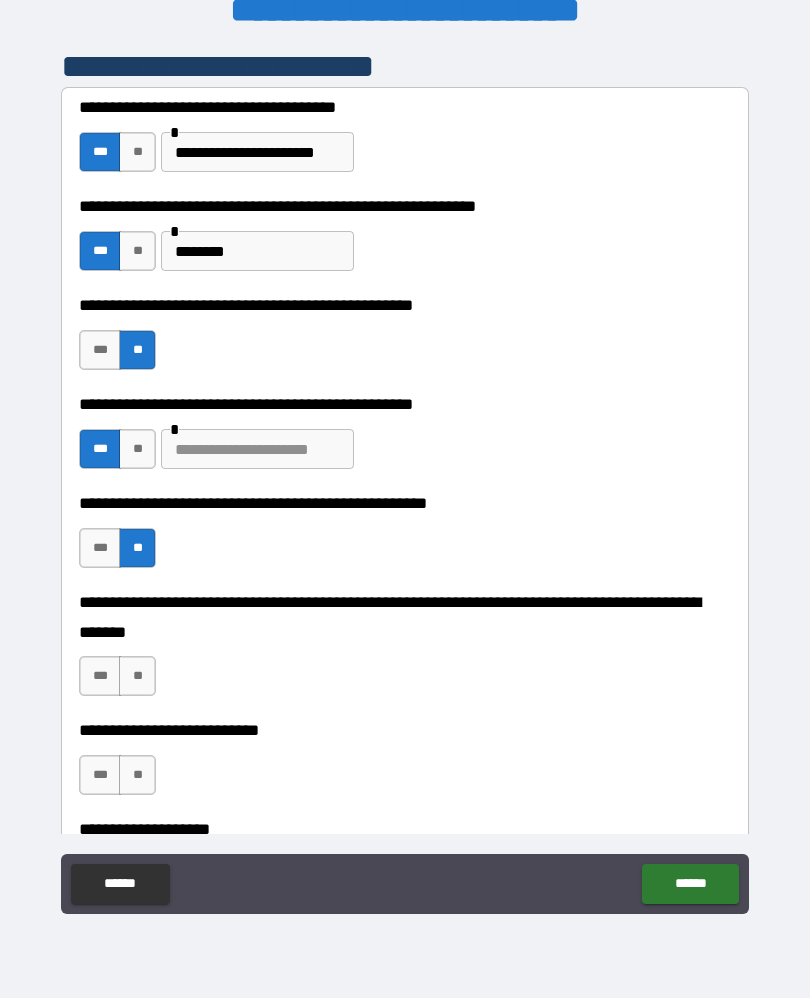 click on "**" at bounding box center (137, 677) 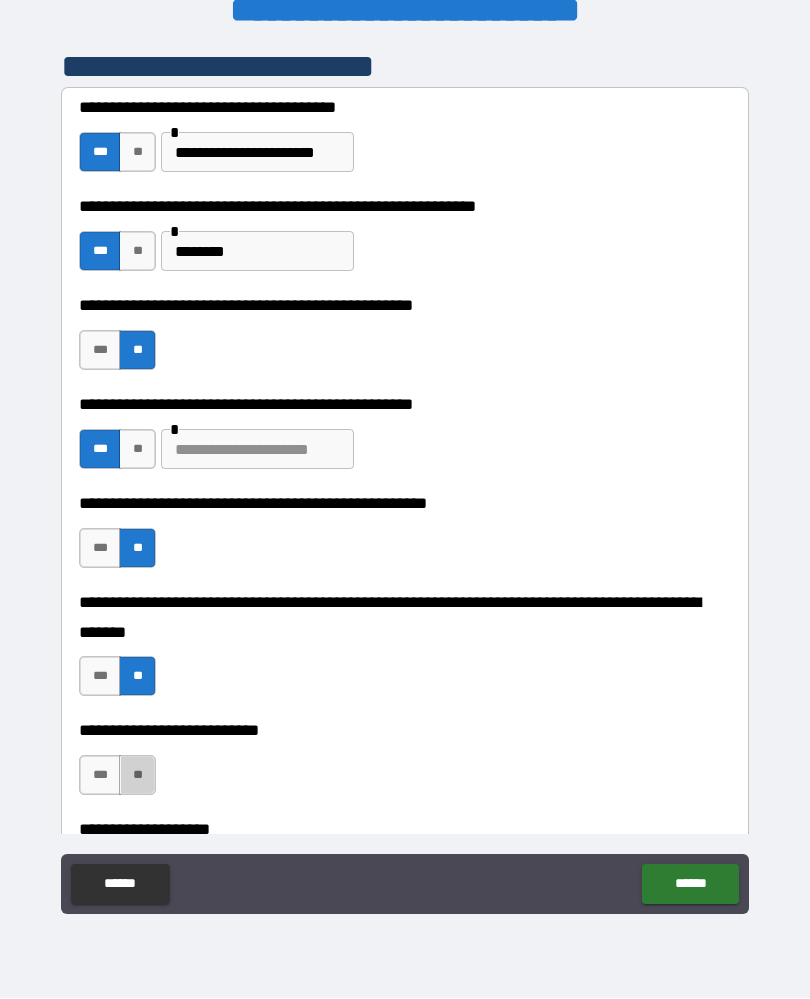 click on "**" at bounding box center [137, 776] 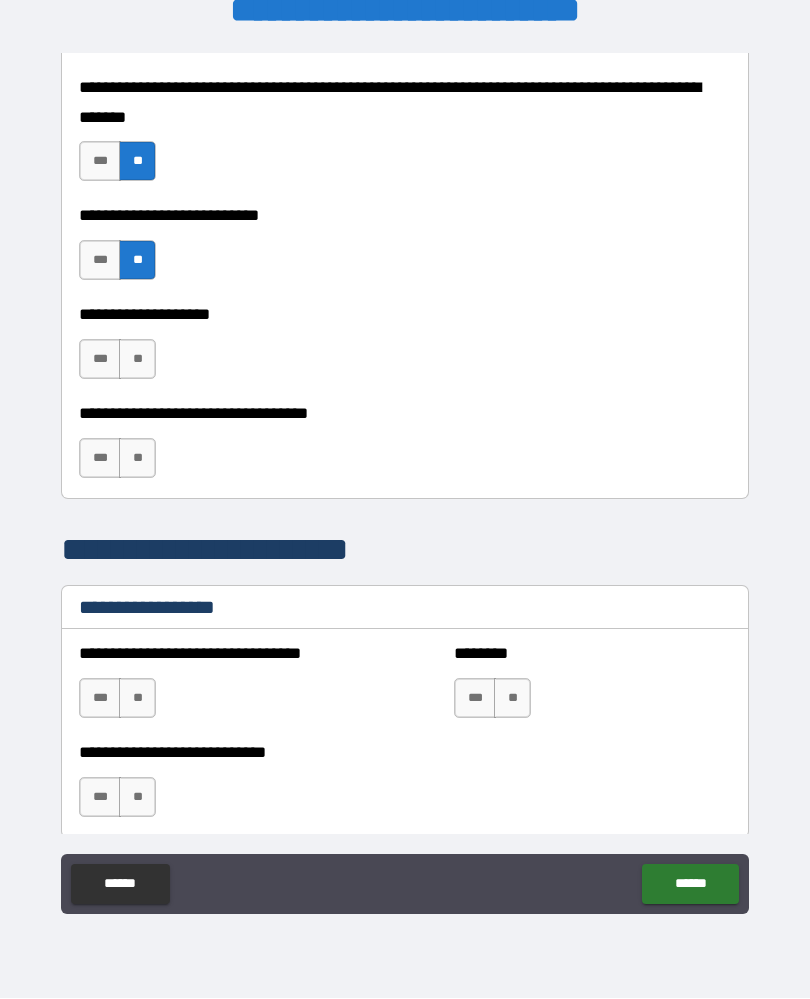 scroll, scrollTop: 972, scrollLeft: 0, axis: vertical 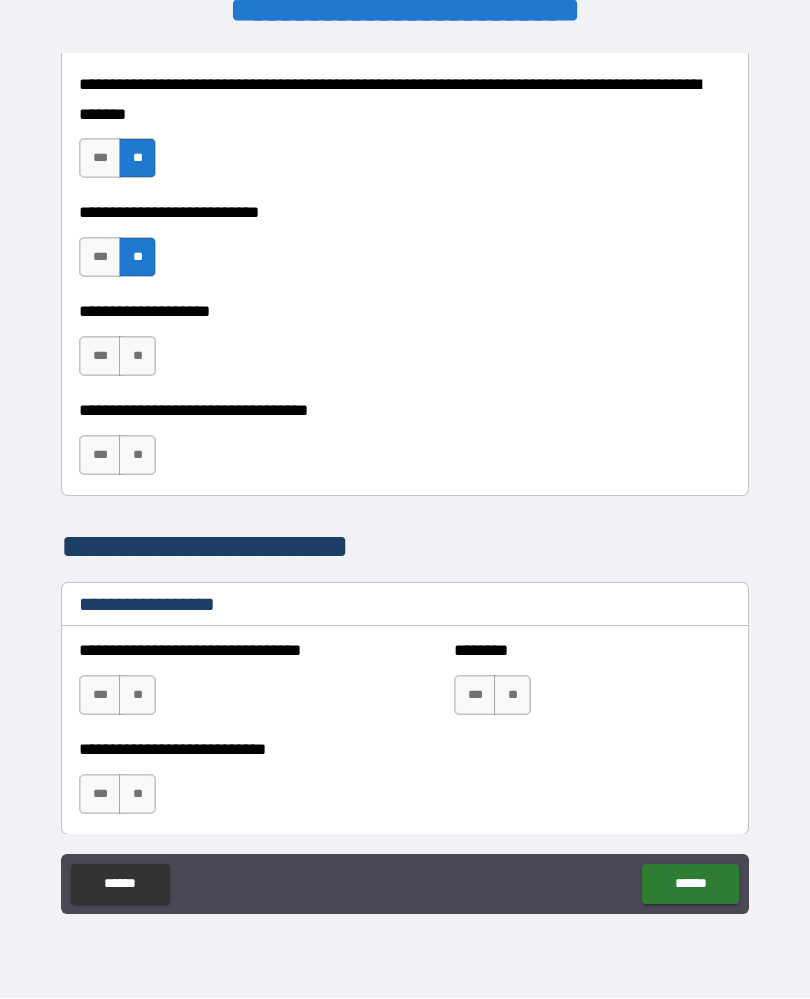 click on "**" at bounding box center (137, 357) 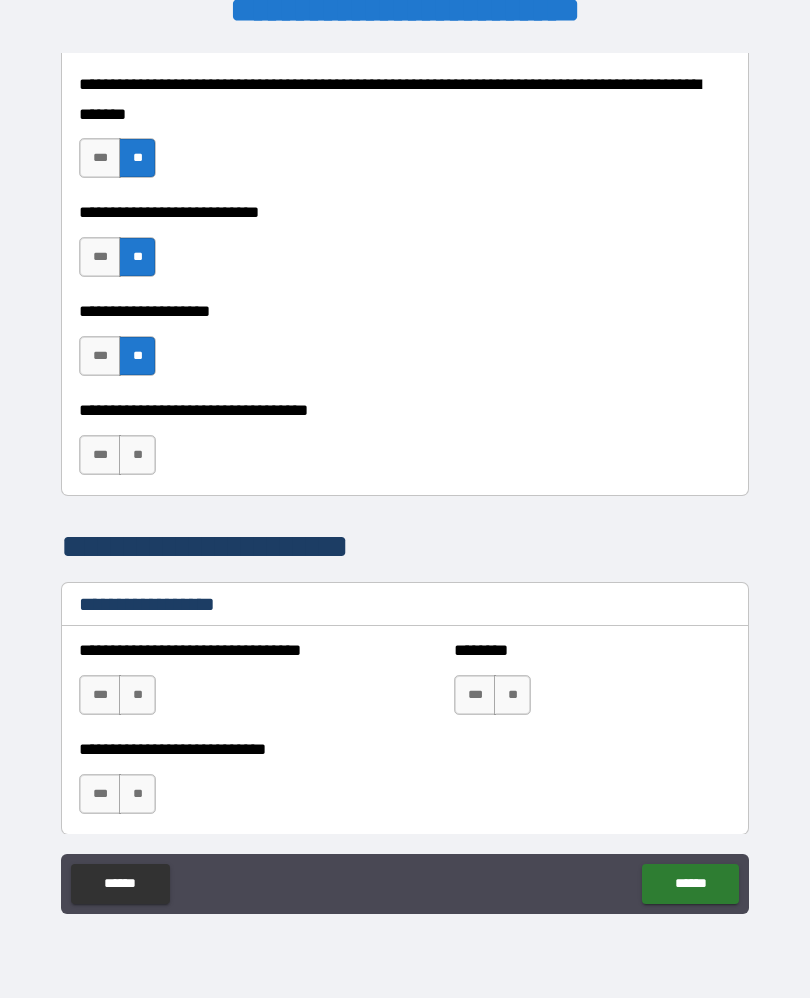 click on "**" at bounding box center (137, 456) 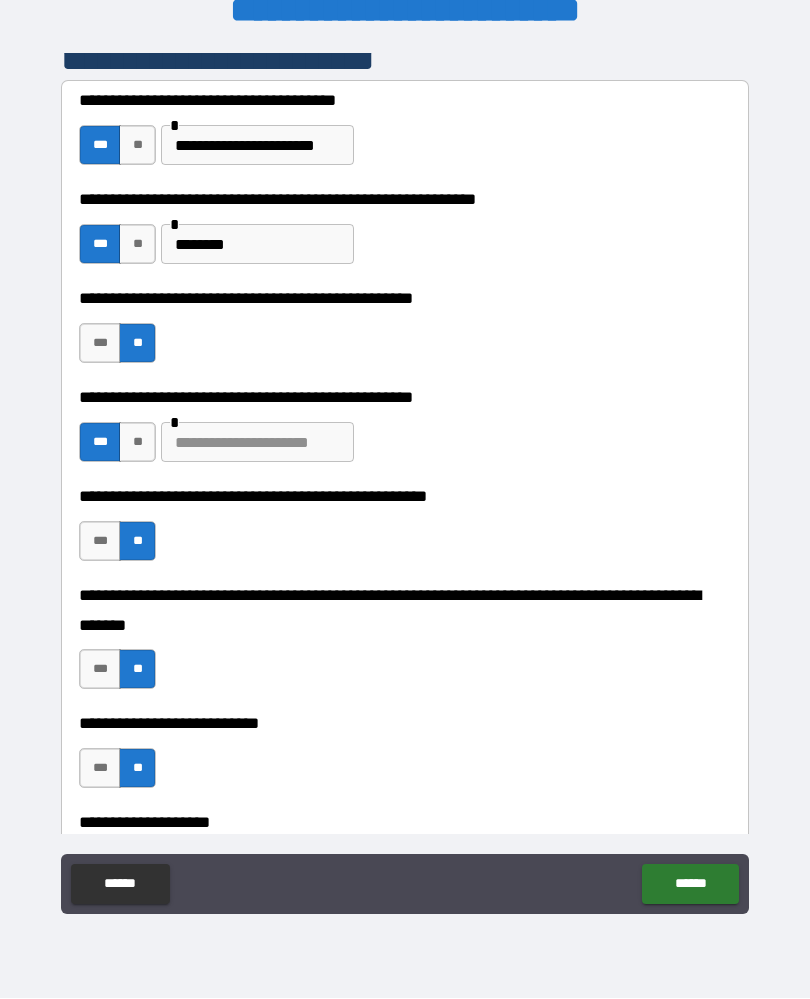 scroll, scrollTop: 443, scrollLeft: 0, axis: vertical 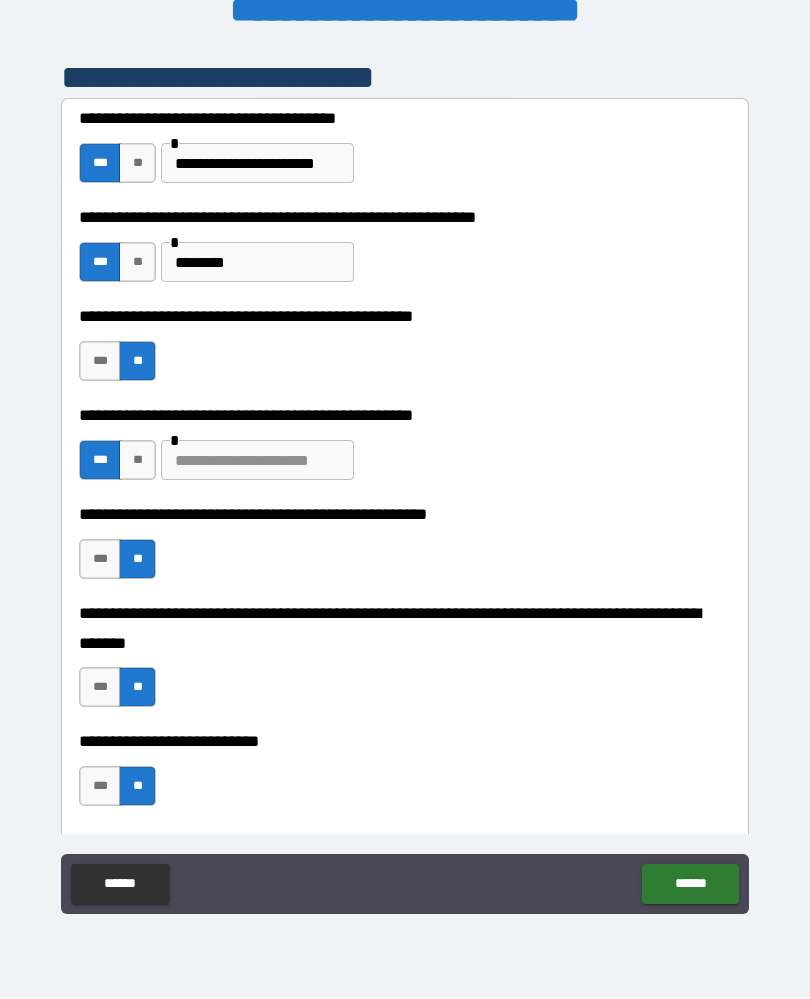 click at bounding box center (257, 461) 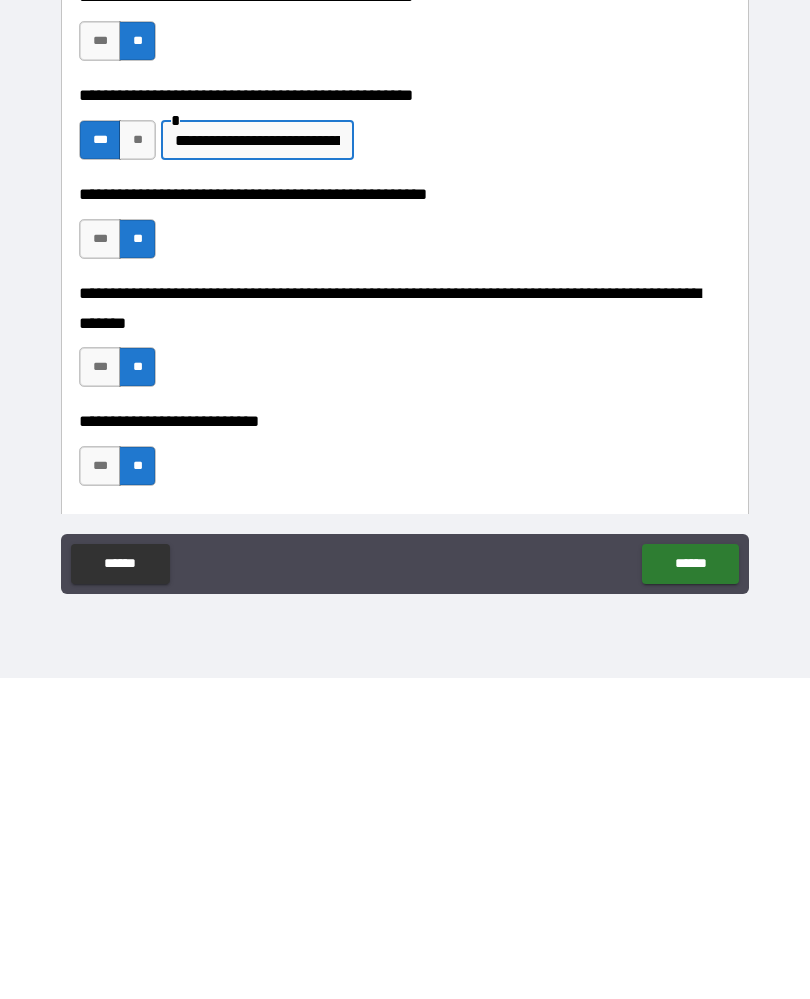 type on "**********" 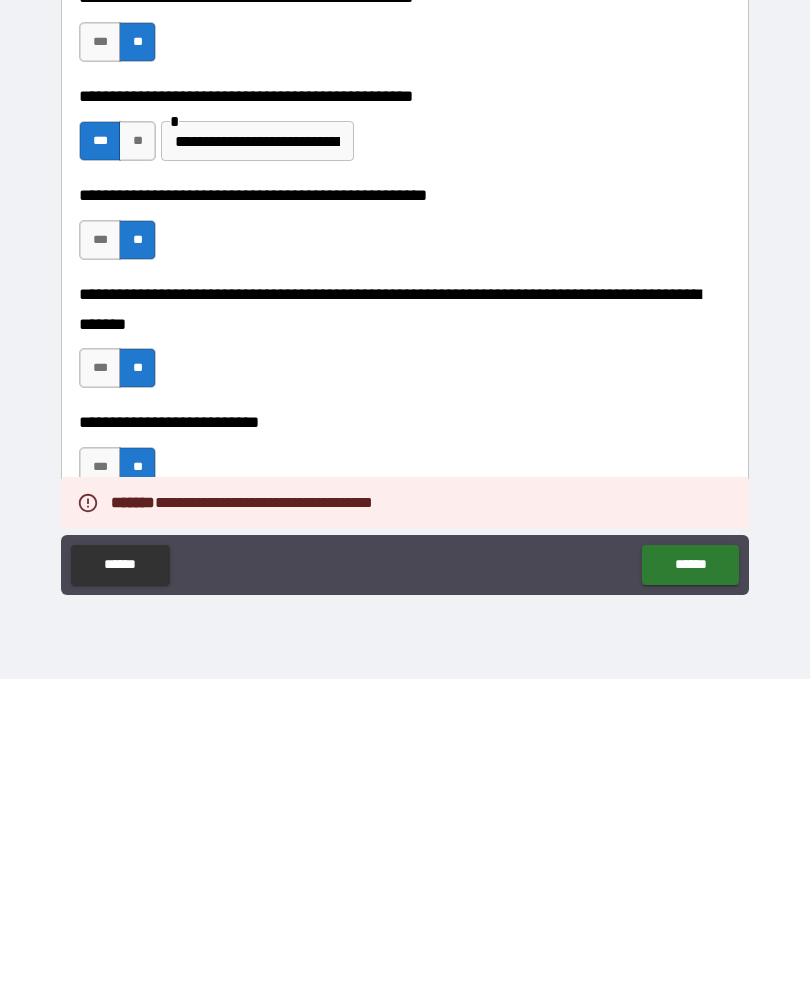 scroll, scrollTop: 36, scrollLeft: 0, axis: vertical 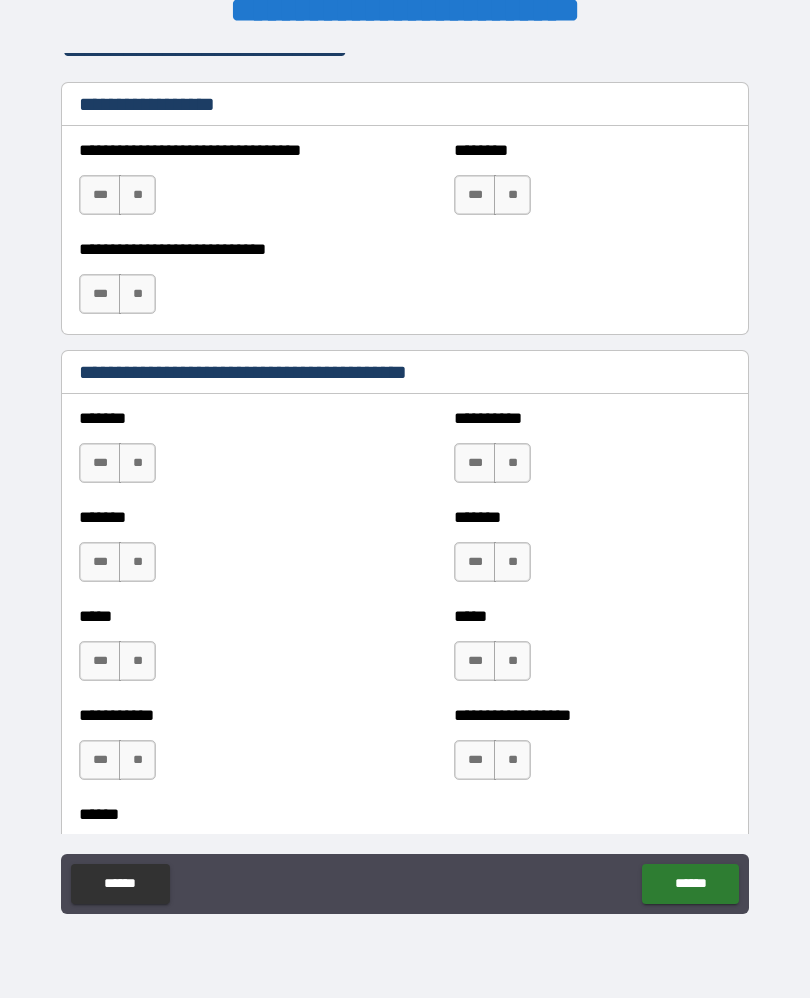 click on "**" at bounding box center [137, 196] 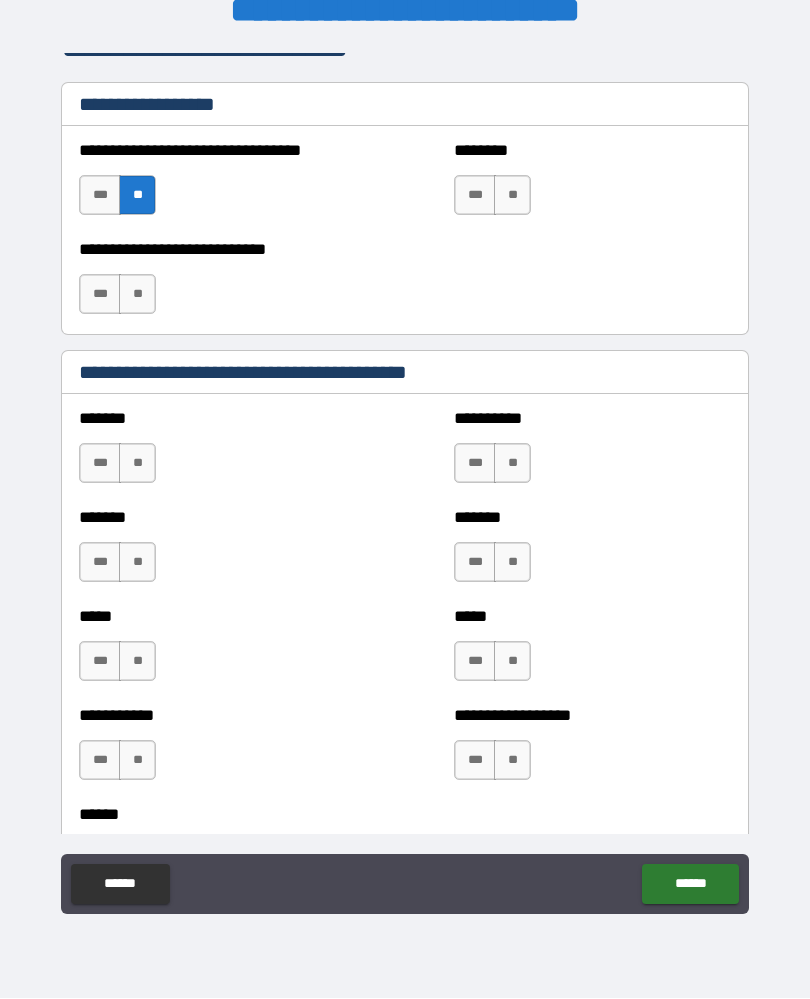click on "**" at bounding box center (512, 196) 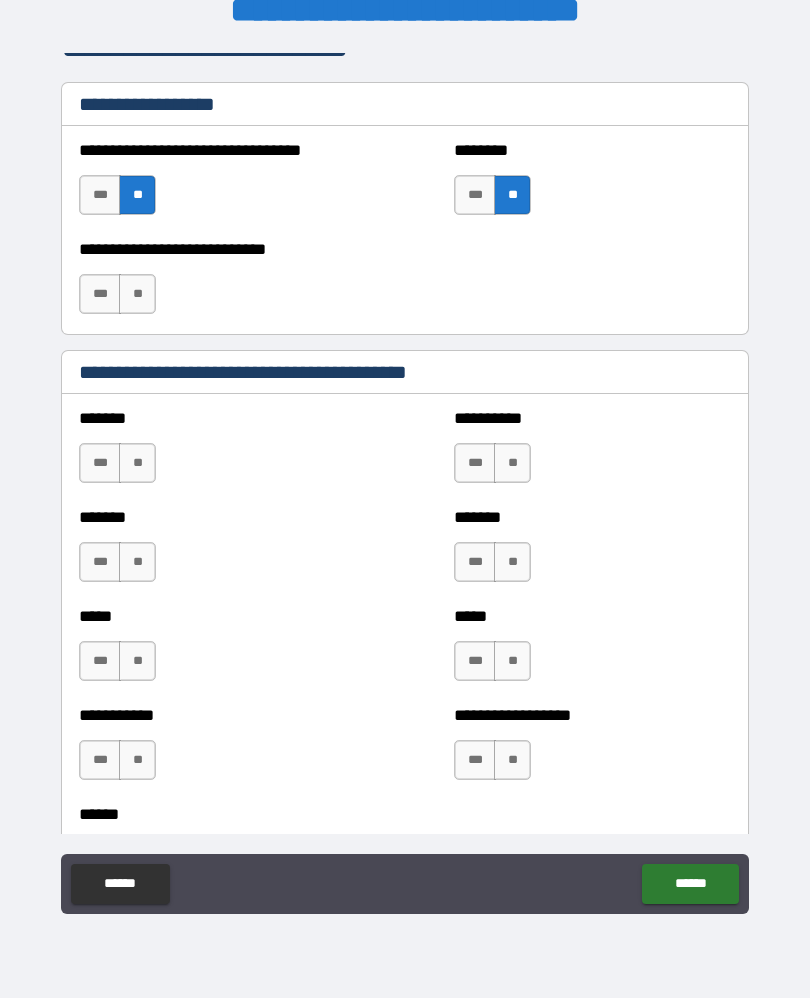 click on "**" at bounding box center (137, 295) 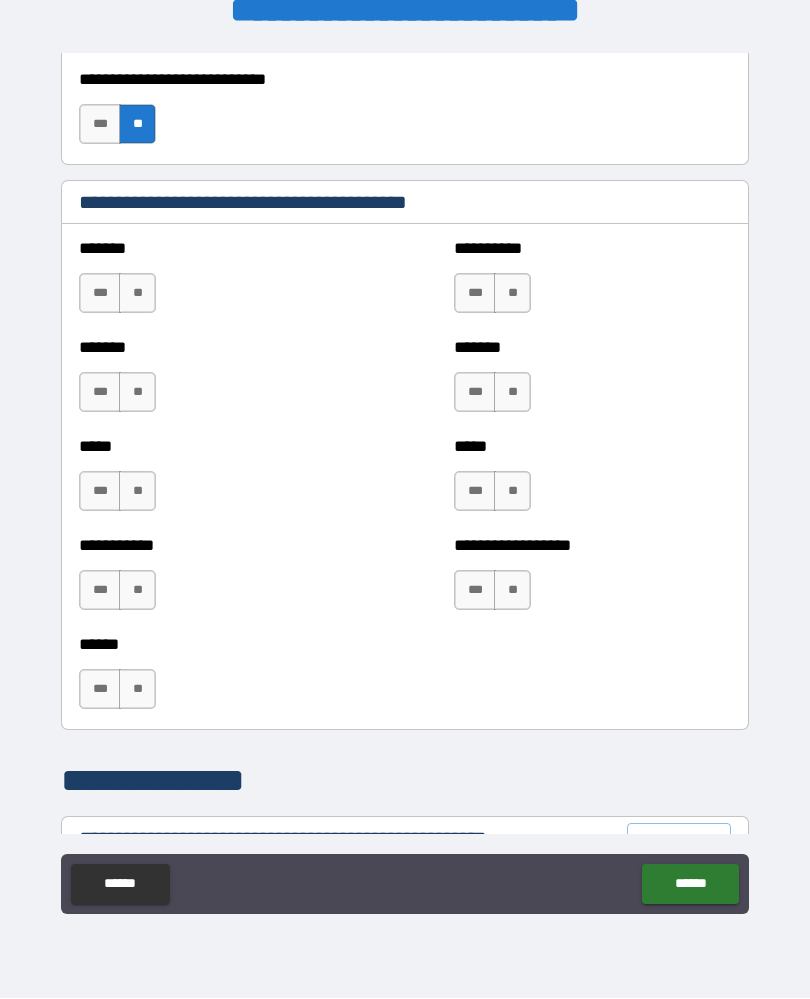 scroll, scrollTop: 1646, scrollLeft: 0, axis: vertical 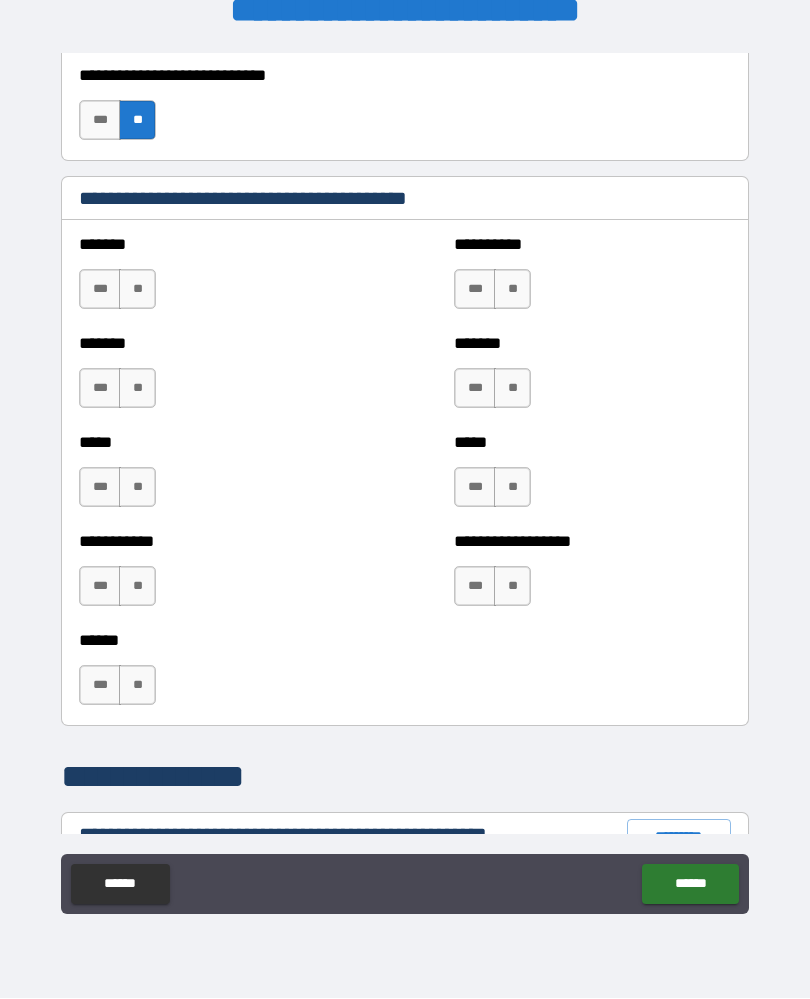 click on "**" at bounding box center (137, 290) 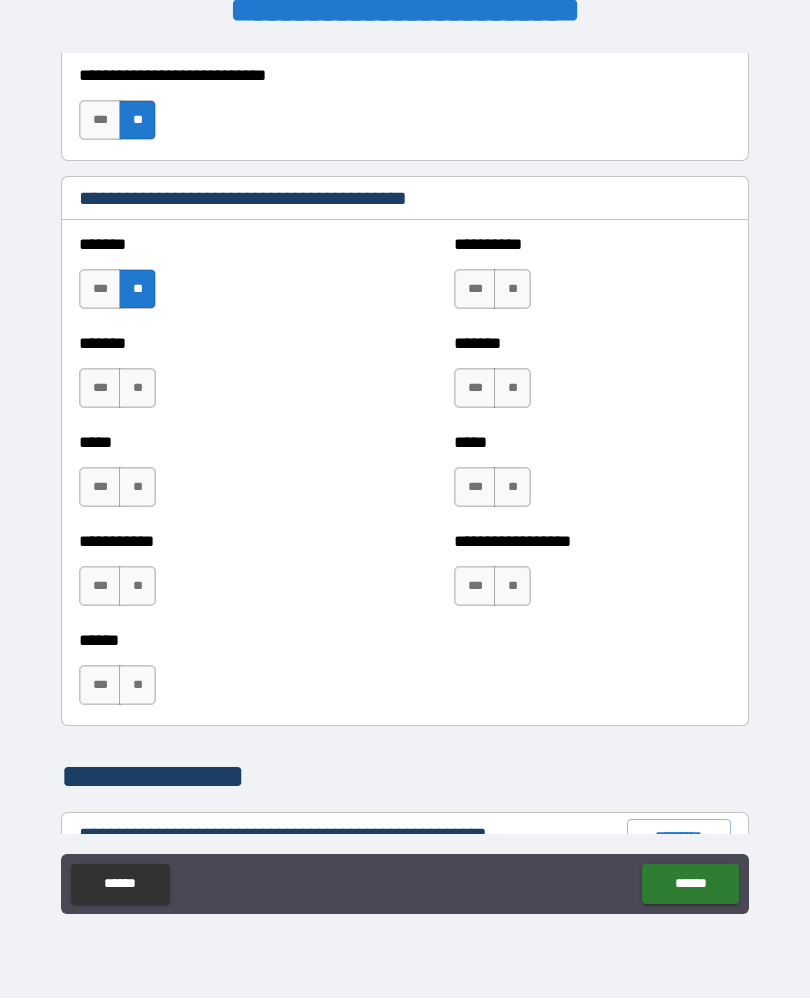 click on "**" at bounding box center [137, 389] 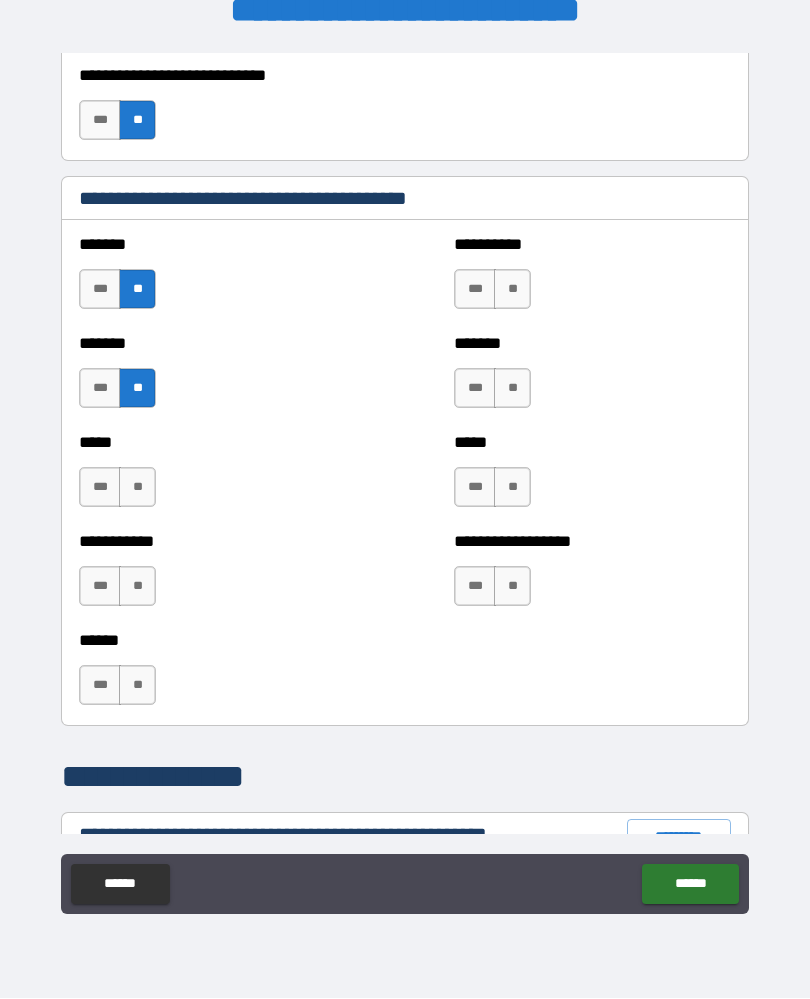 click on "**" at bounding box center [137, 488] 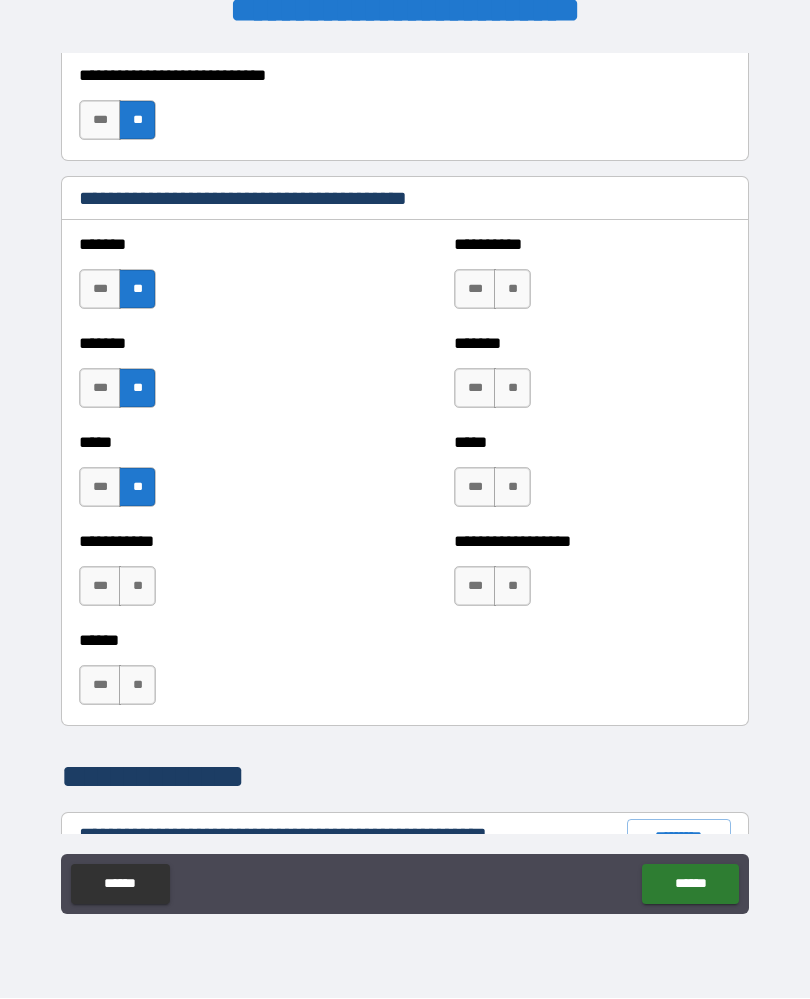 click on "***" at bounding box center (475, 488) 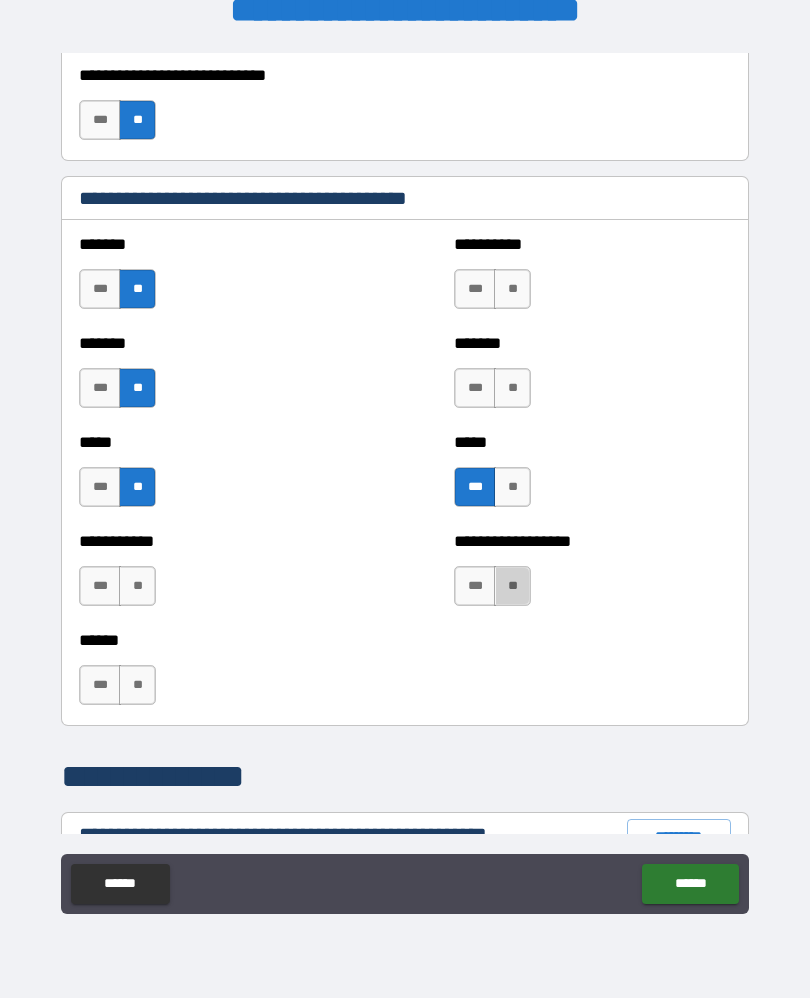 click on "**" at bounding box center (512, 587) 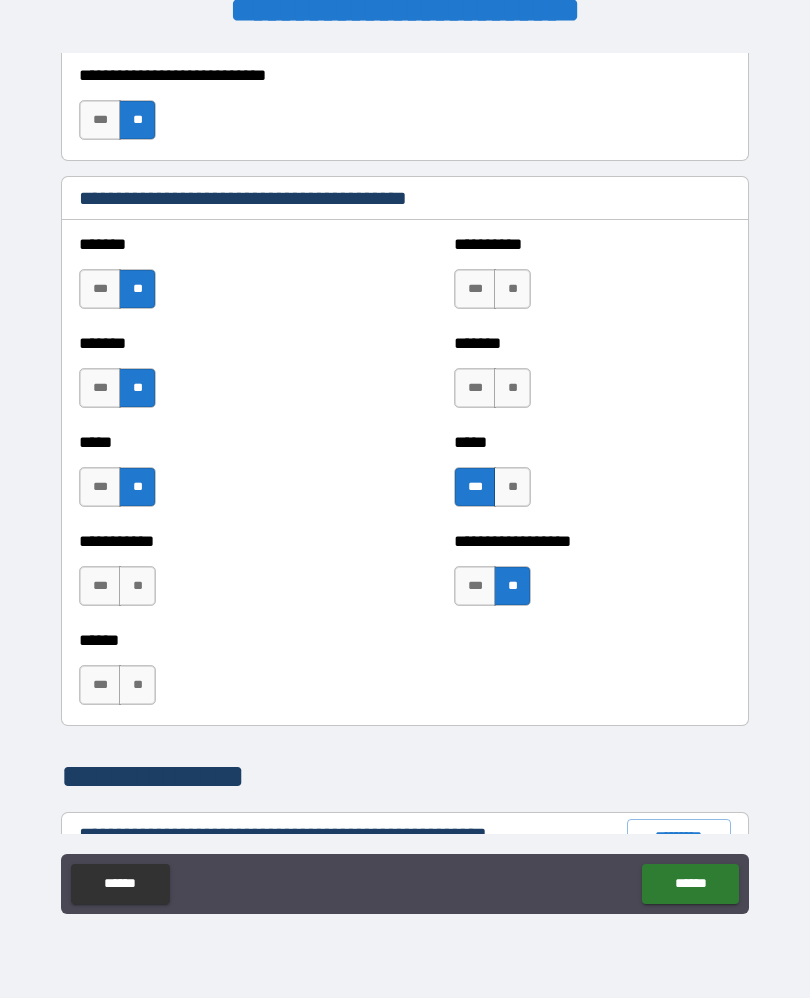 click on "**" at bounding box center [512, 389] 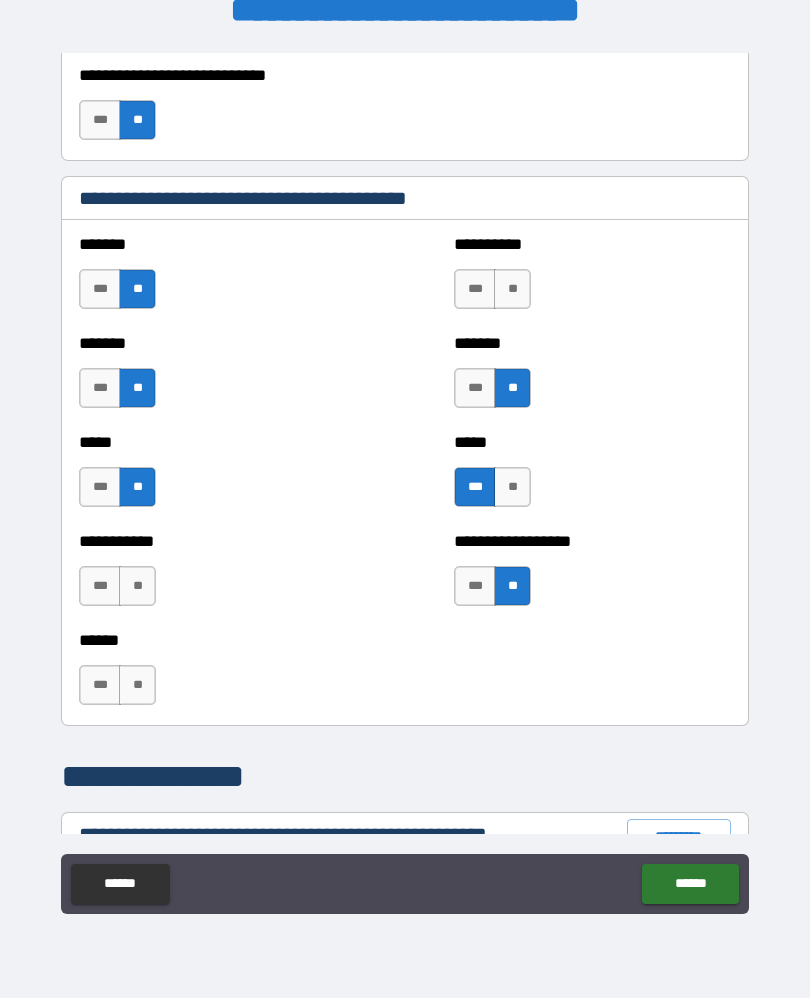 click on "***" at bounding box center (100, 686) 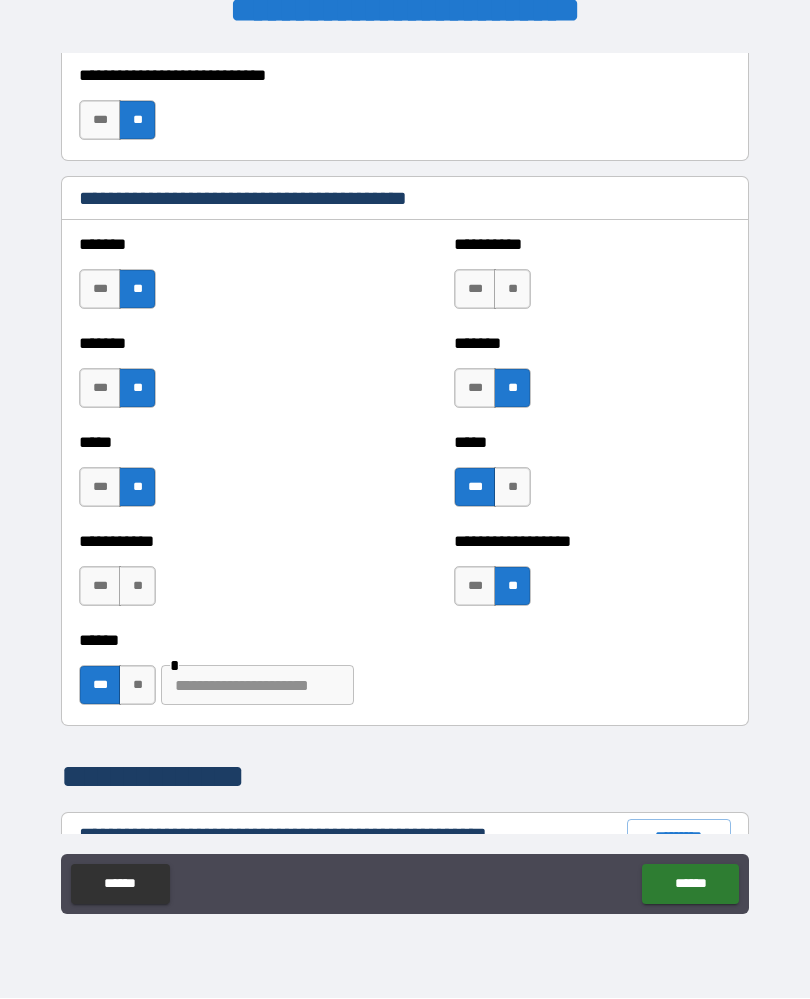 click at bounding box center (257, 686) 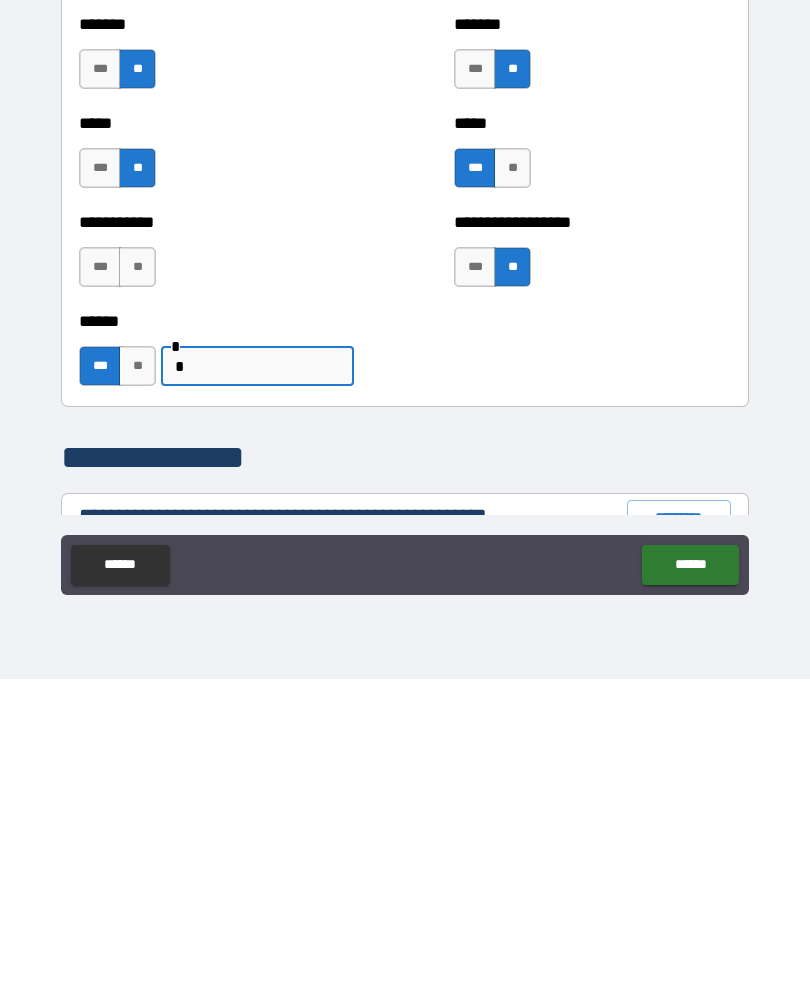 scroll, scrollTop: 36, scrollLeft: 0, axis: vertical 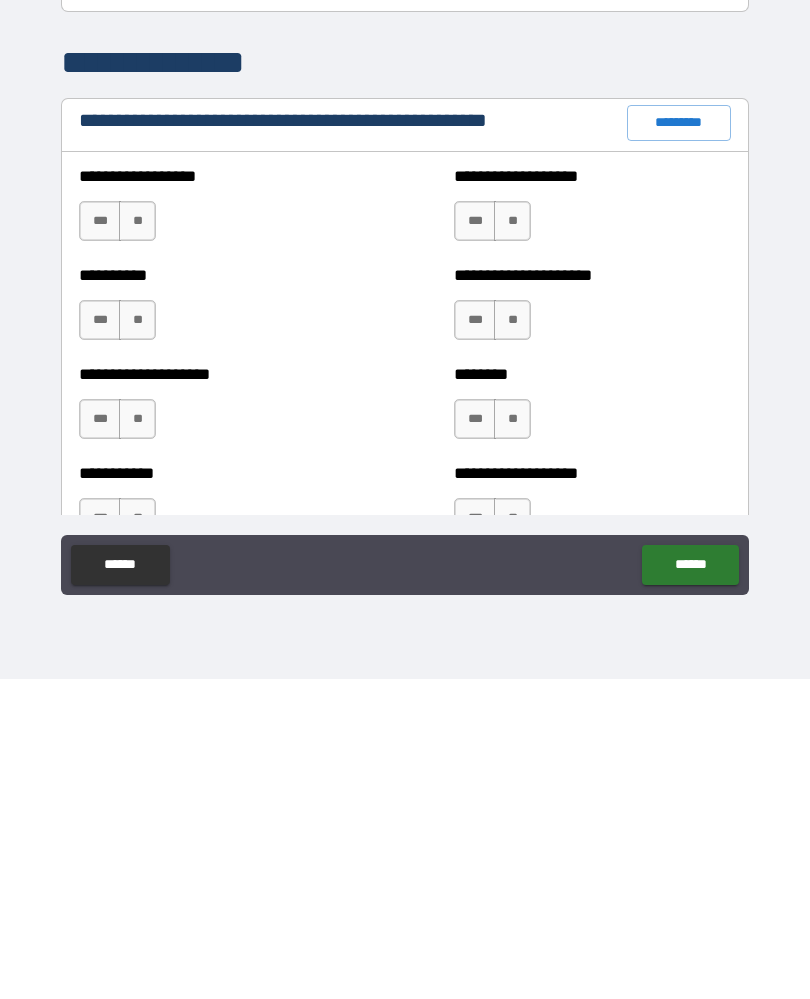 type on "**********" 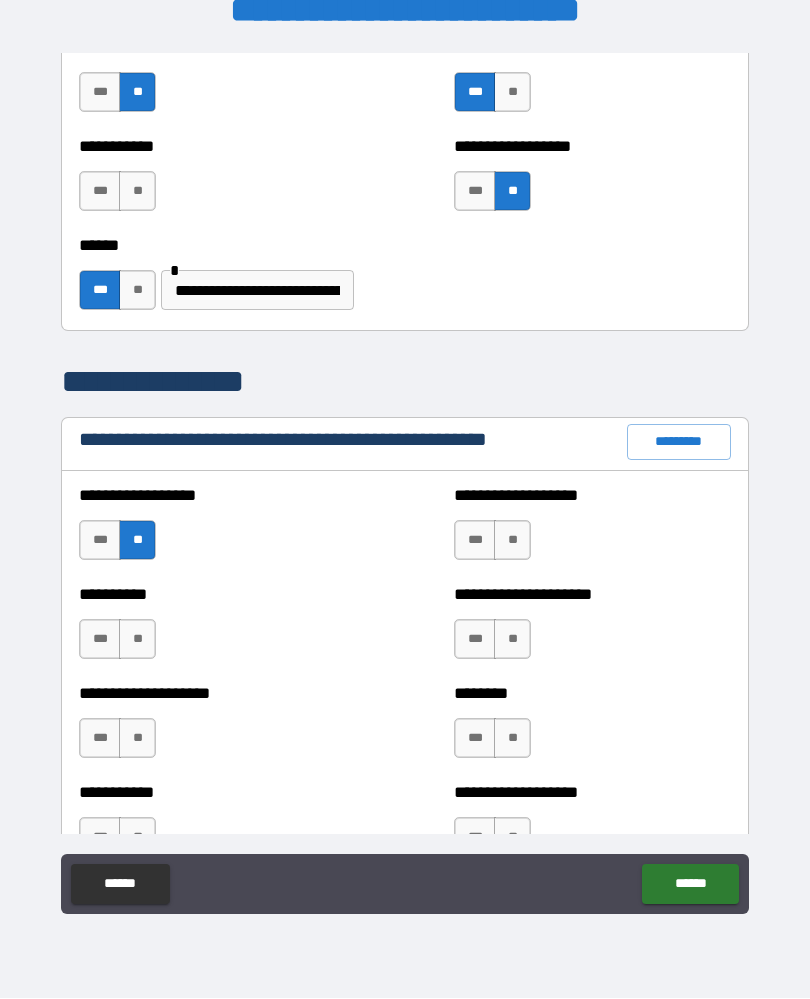 click on "**" at bounding box center [137, 640] 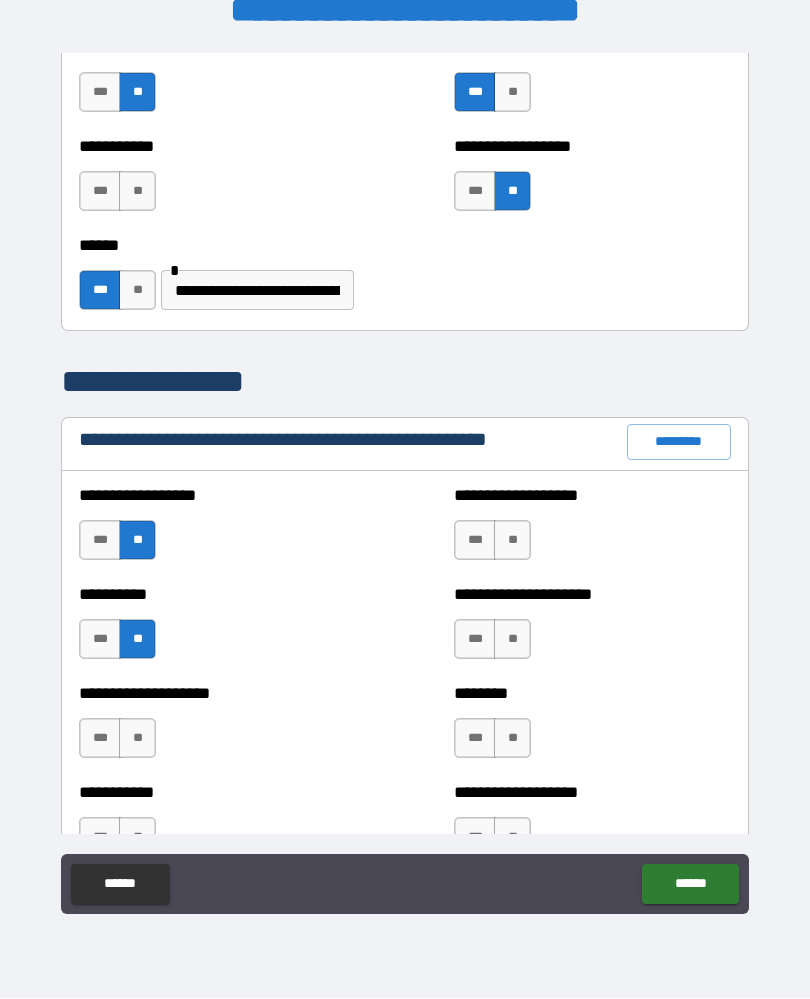 click on "**" at bounding box center (137, 739) 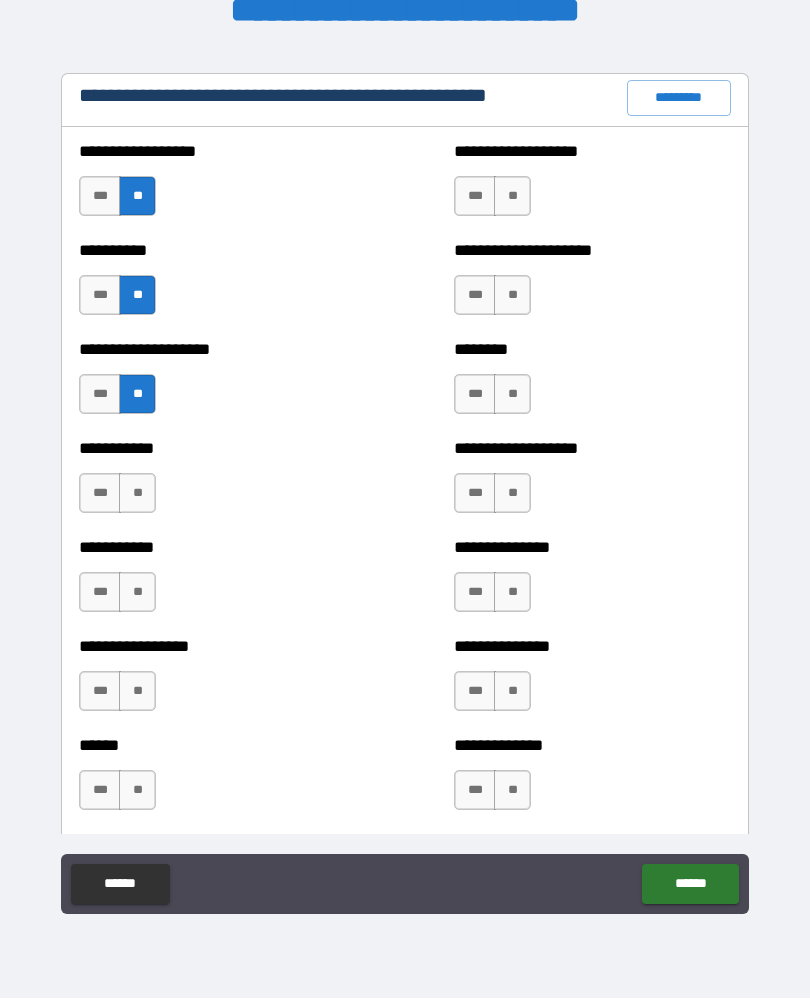 scroll, scrollTop: 2391, scrollLeft: 0, axis: vertical 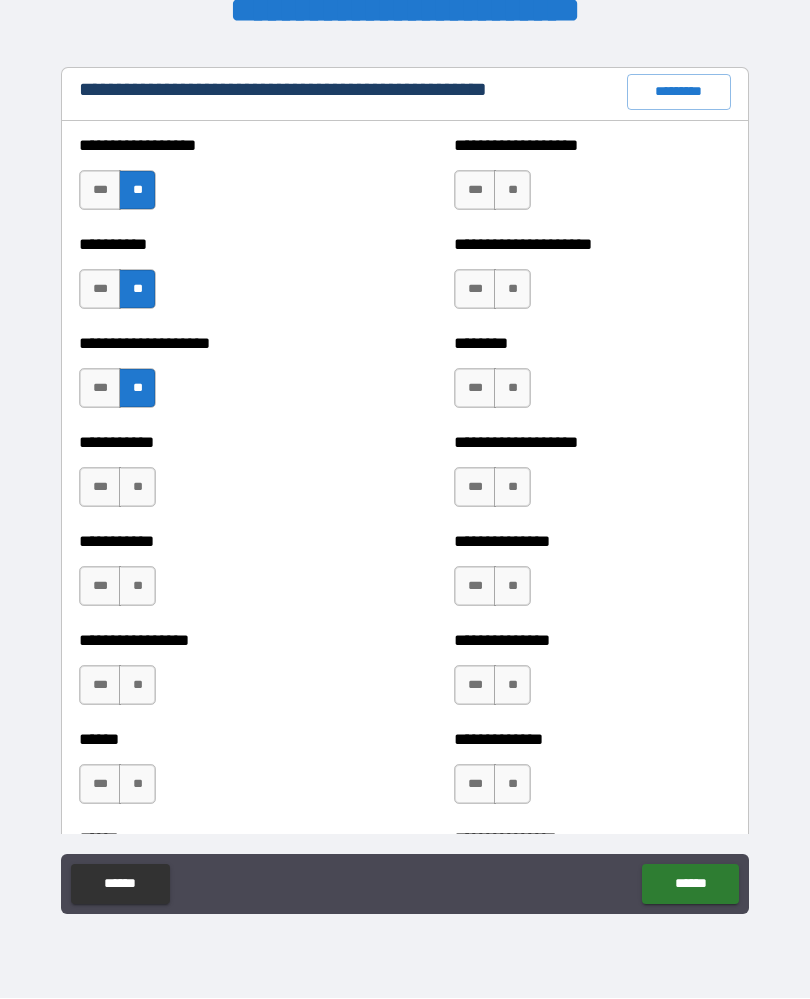 click on "**" at bounding box center [137, 488] 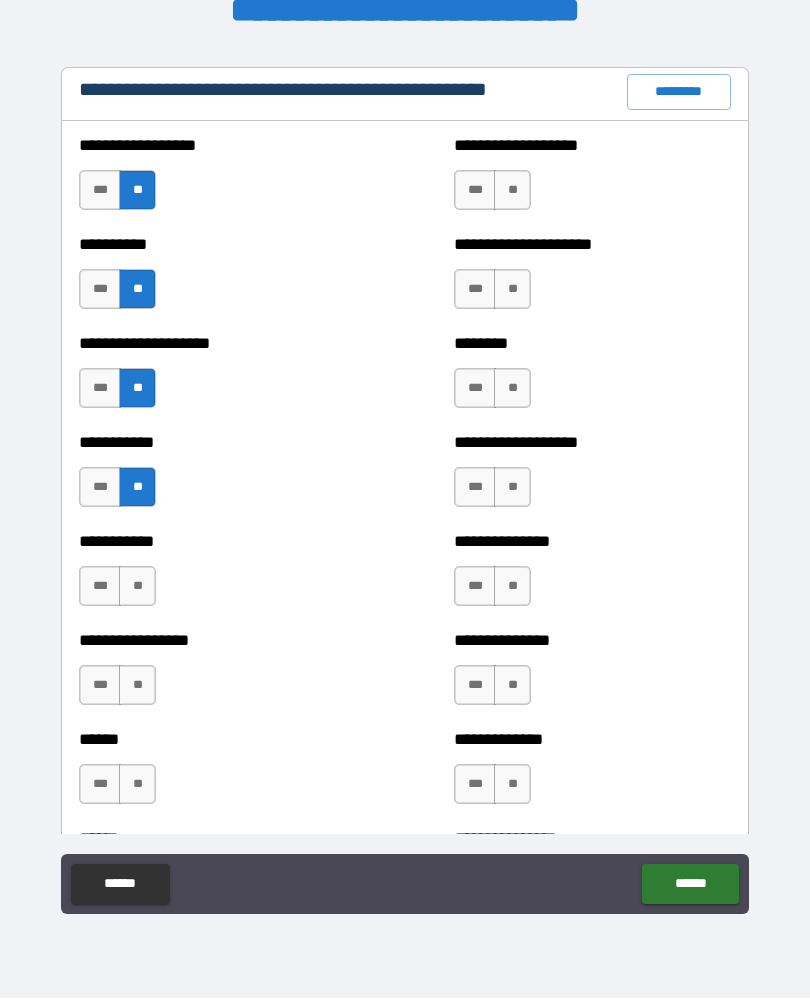 click on "**" at bounding box center [137, 587] 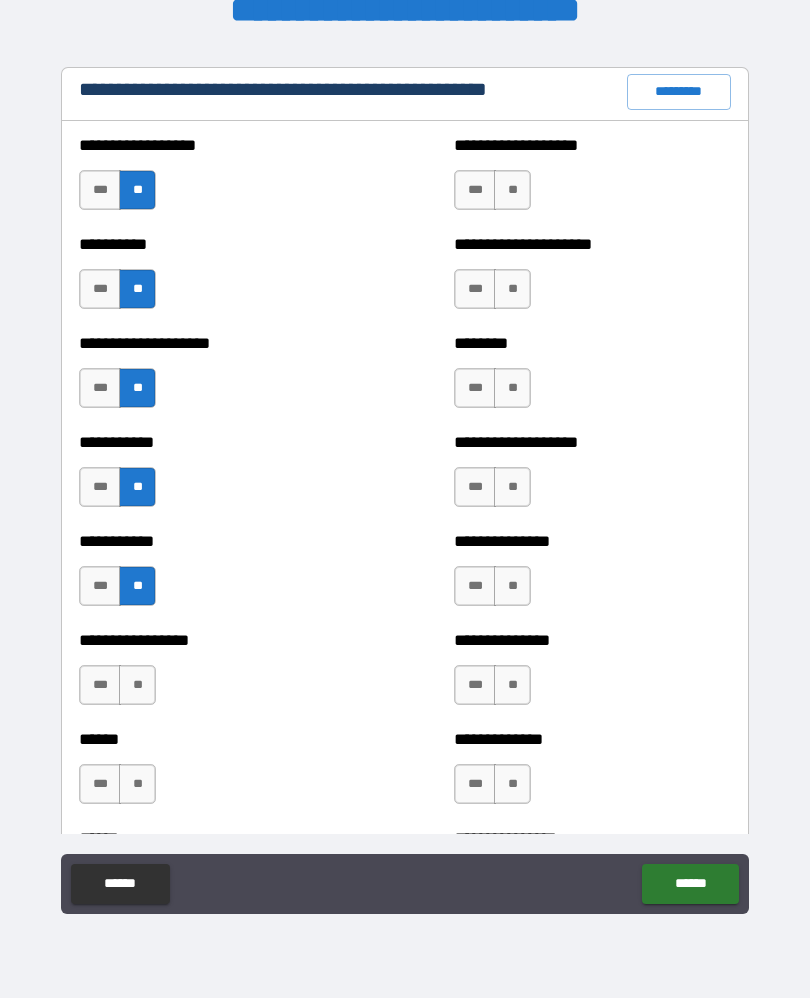 click on "**" at bounding box center [137, 686] 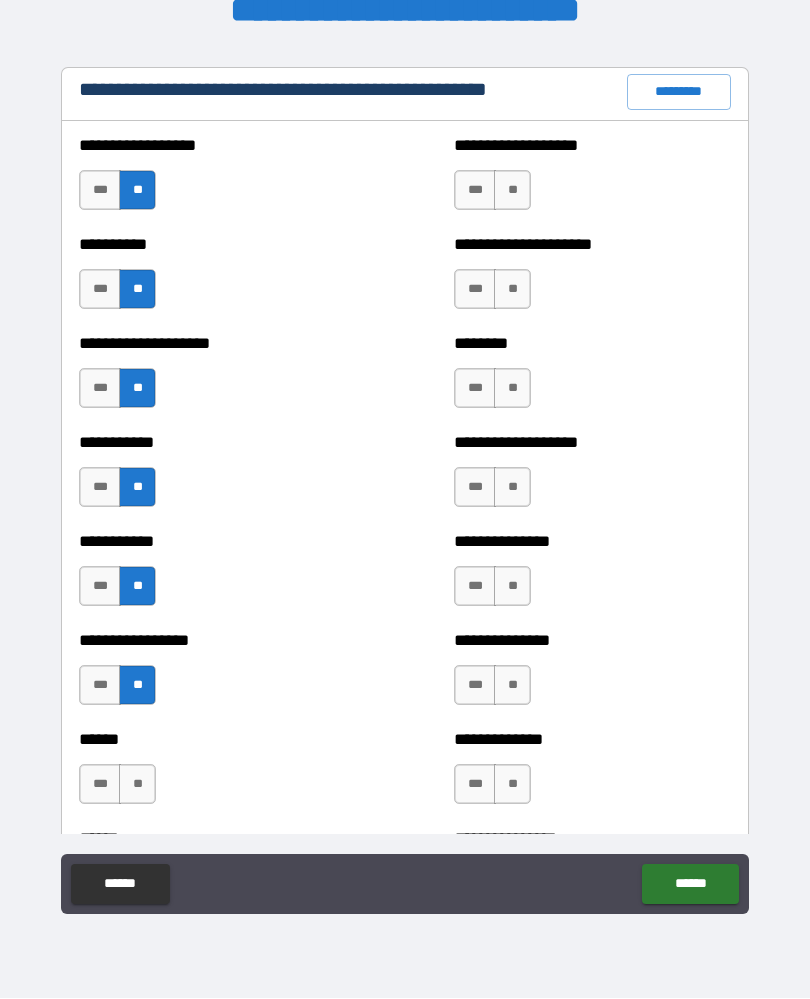 click on "**" at bounding box center (137, 785) 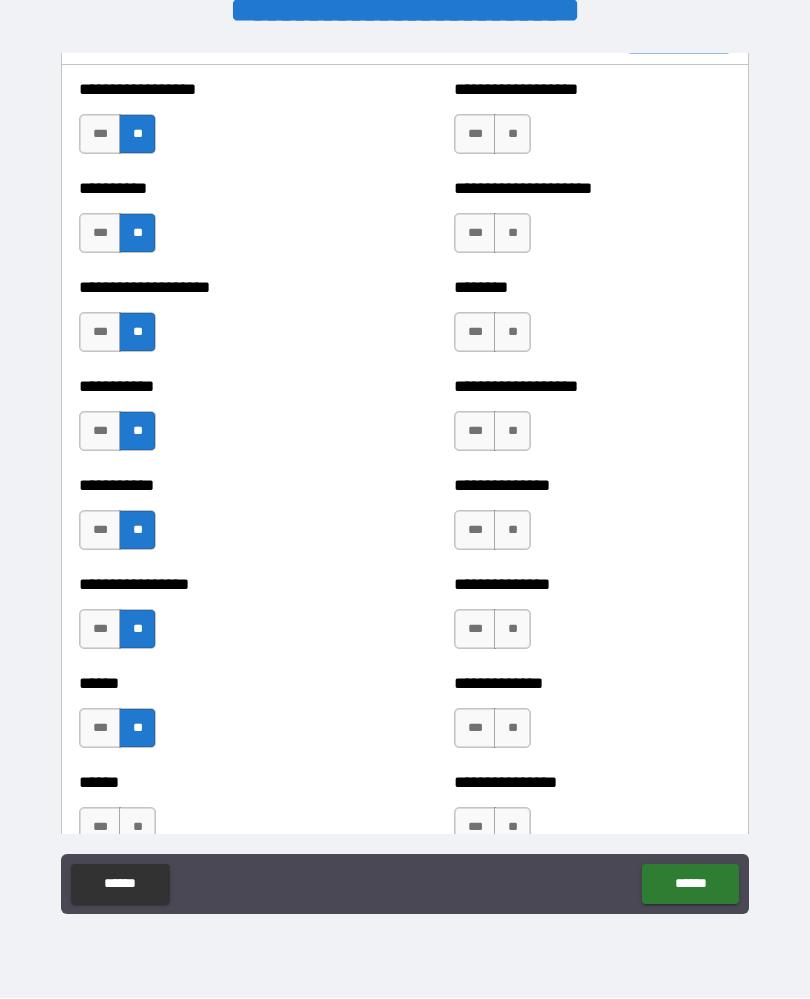 scroll, scrollTop: 2459, scrollLeft: 0, axis: vertical 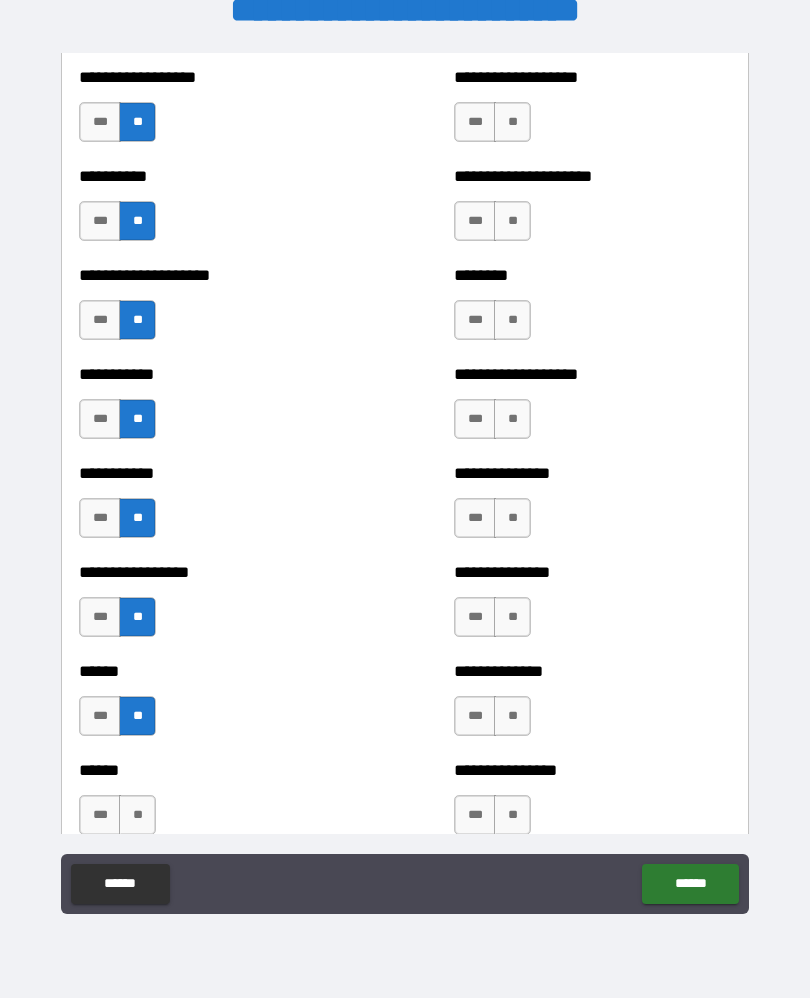 click on "**" at bounding box center [512, 222] 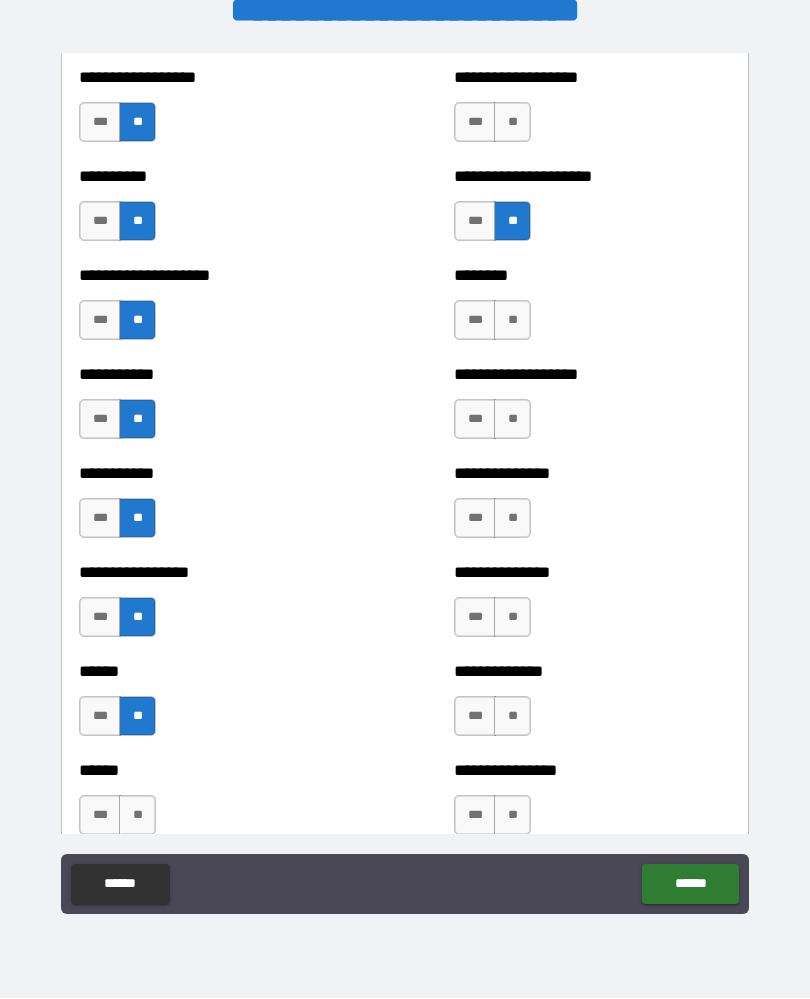 click on "***" at bounding box center (475, 321) 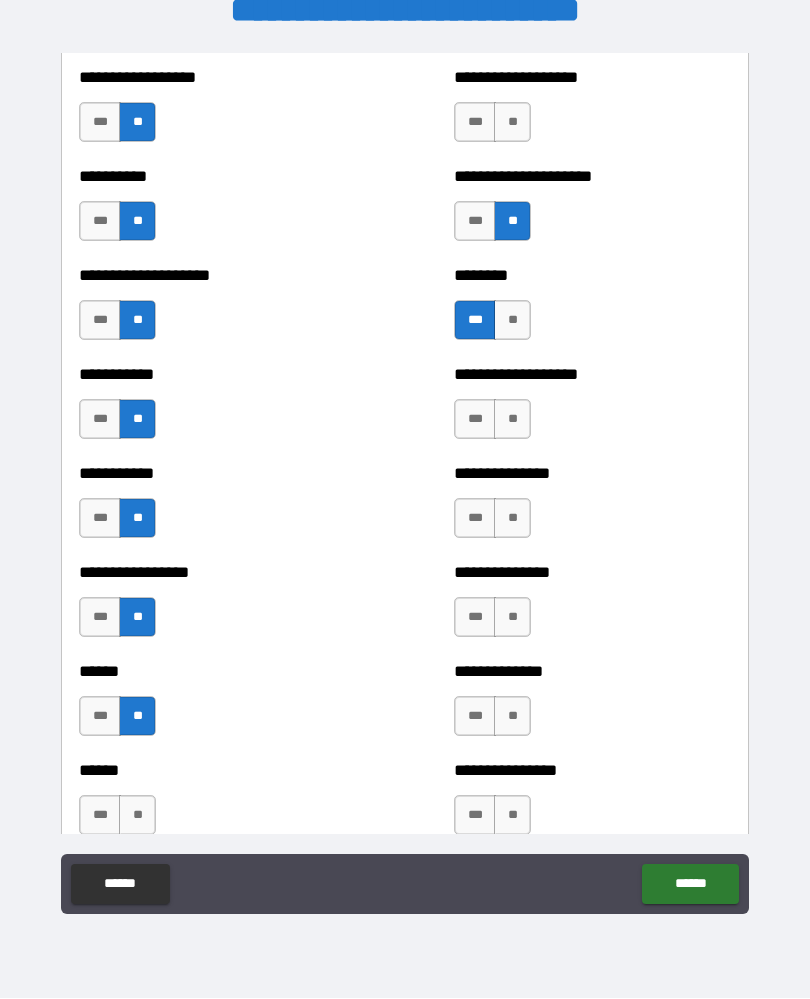 click on "**" at bounding box center [512, 420] 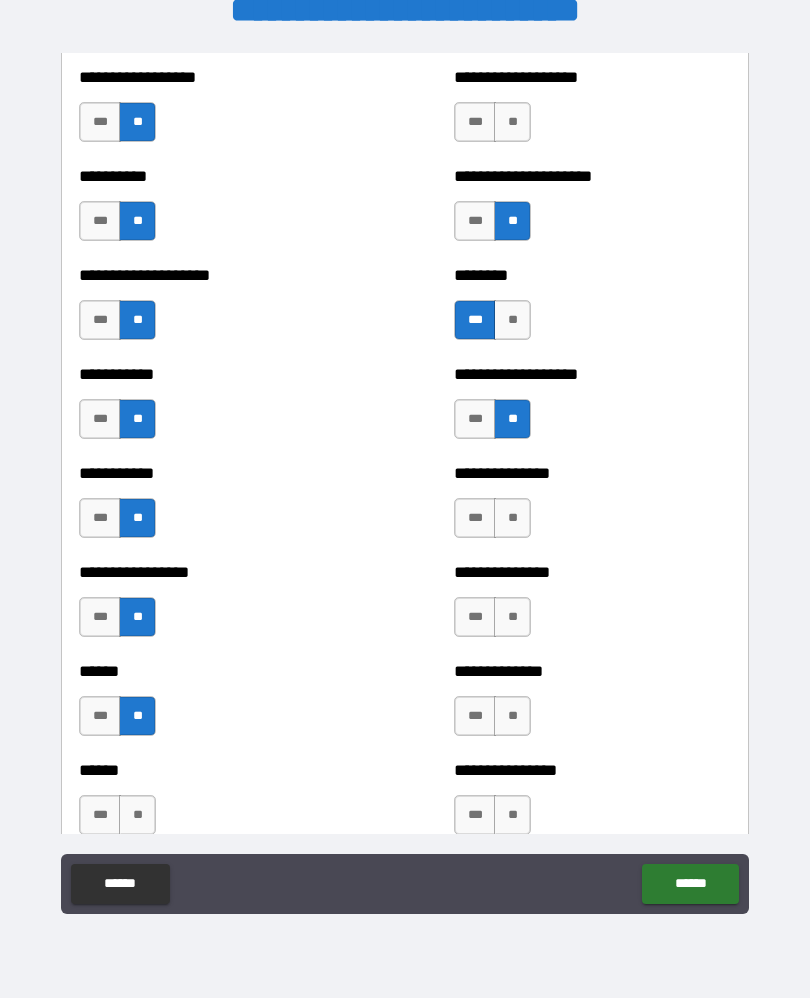 click on "**" at bounding box center [512, 519] 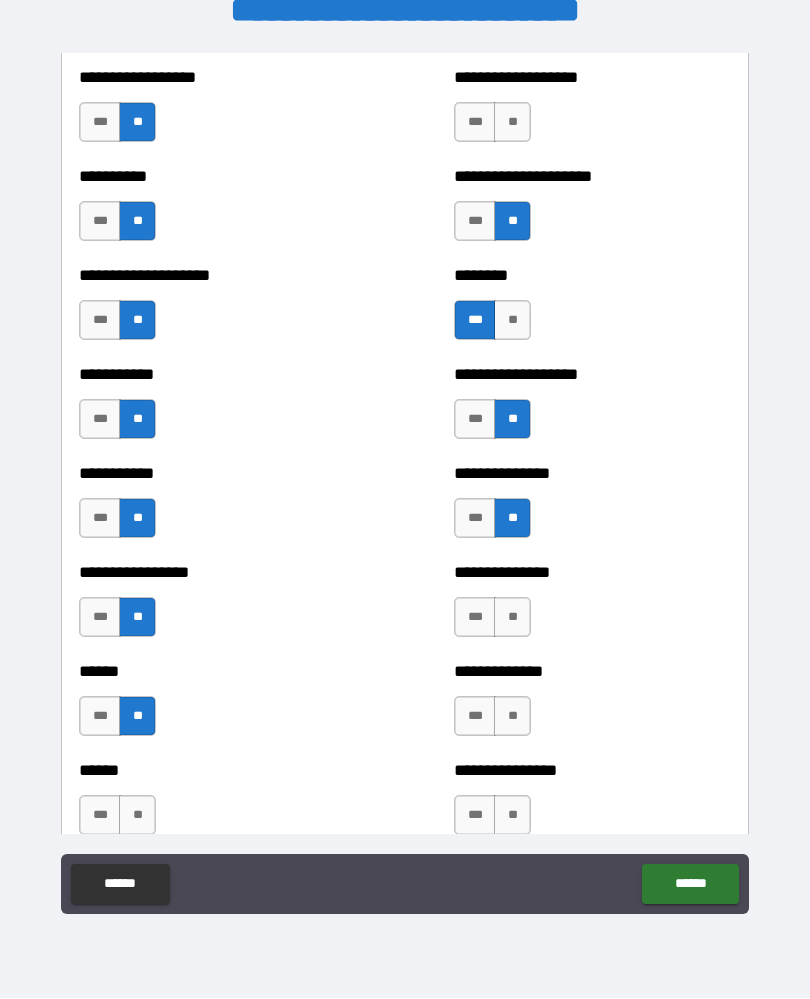 click on "**" at bounding box center (512, 618) 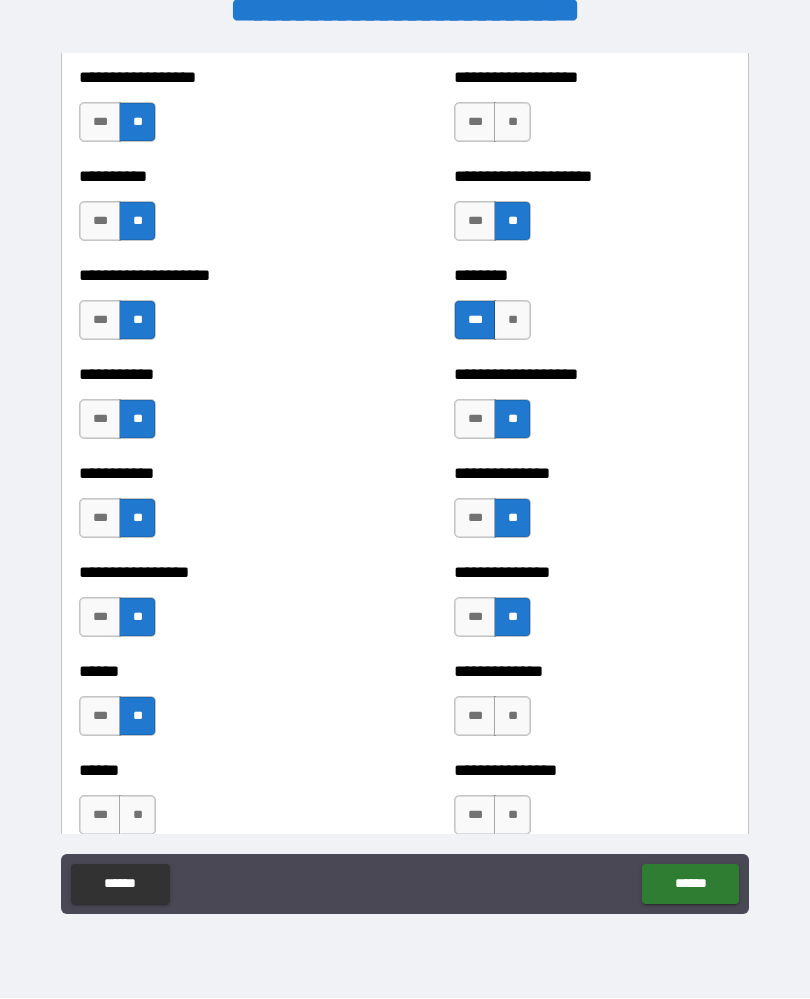 click on "**" at bounding box center [512, 717] 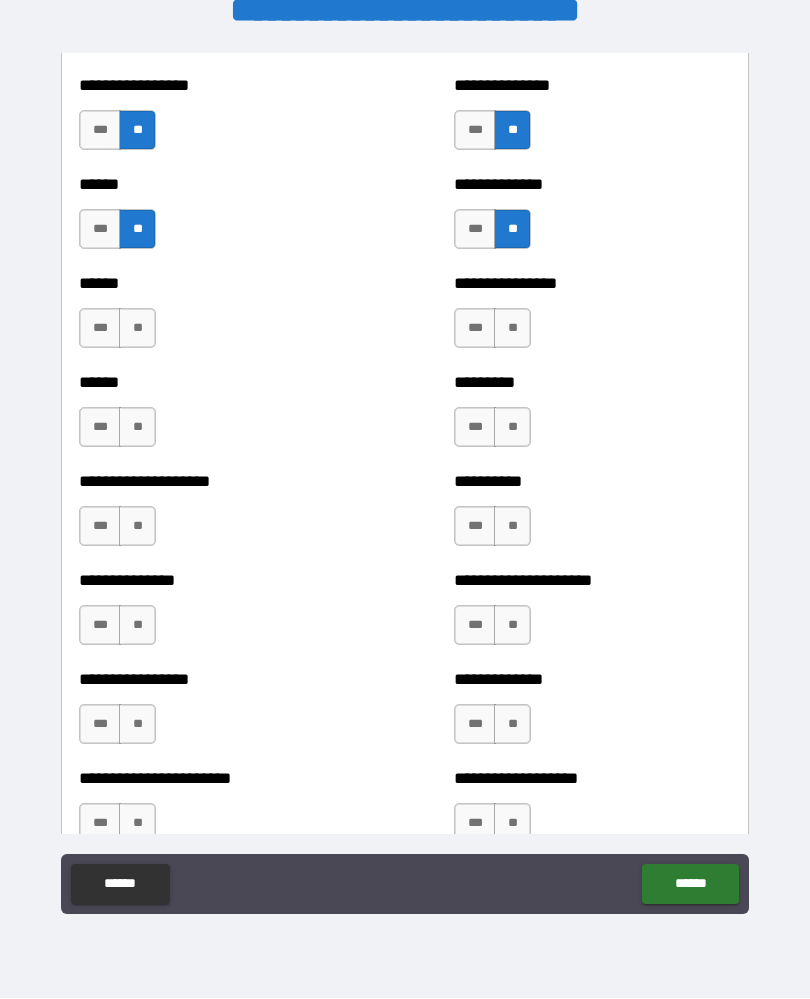 scroll, scrollTop: 2947, scrollLeft: 0, axis: vertical 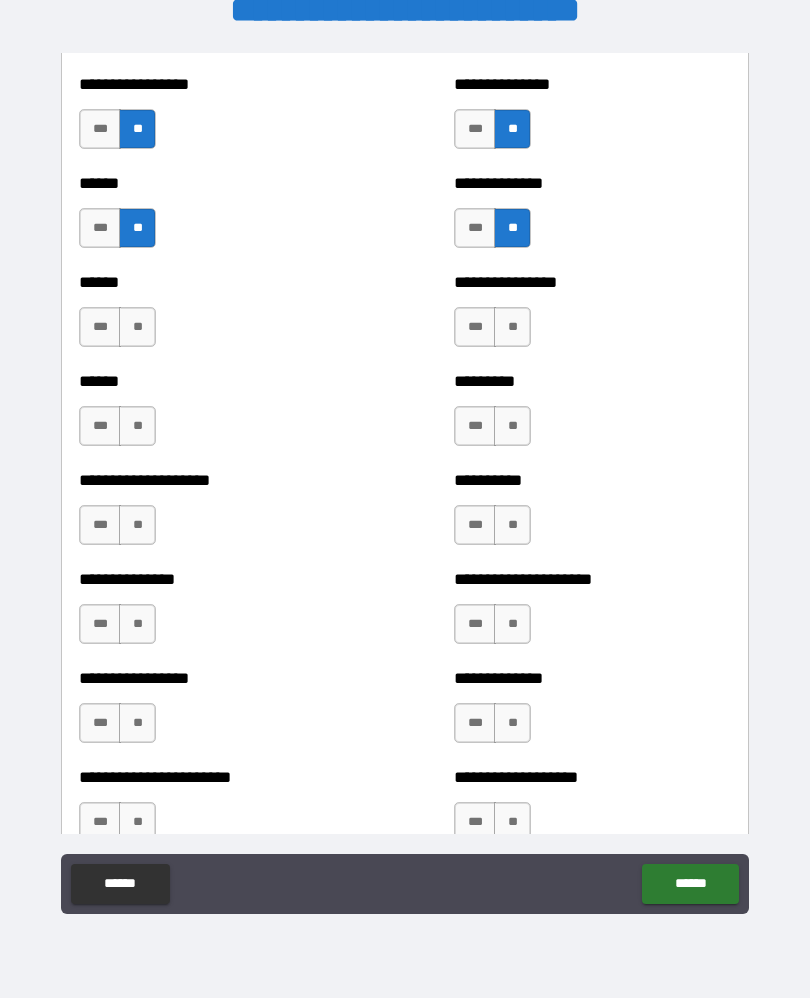 click on "**" at bounding box center [137, 328] 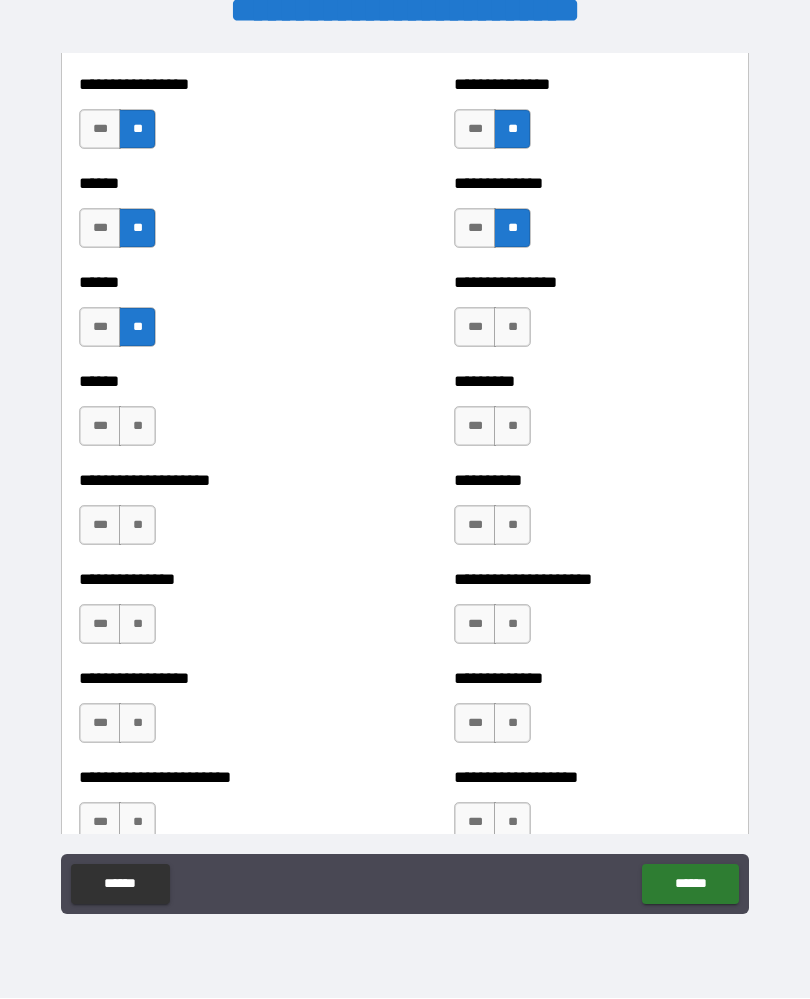 click on "**" at bounding box center [137, 427] 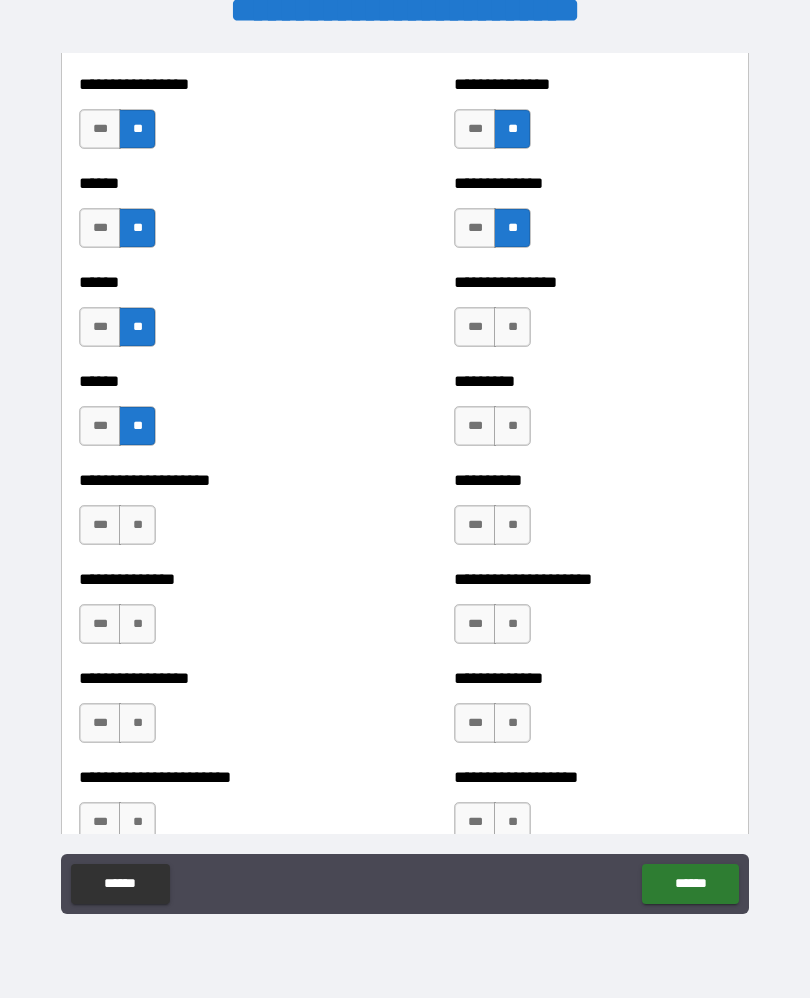 click on "***" at bounding box center (100, 526) 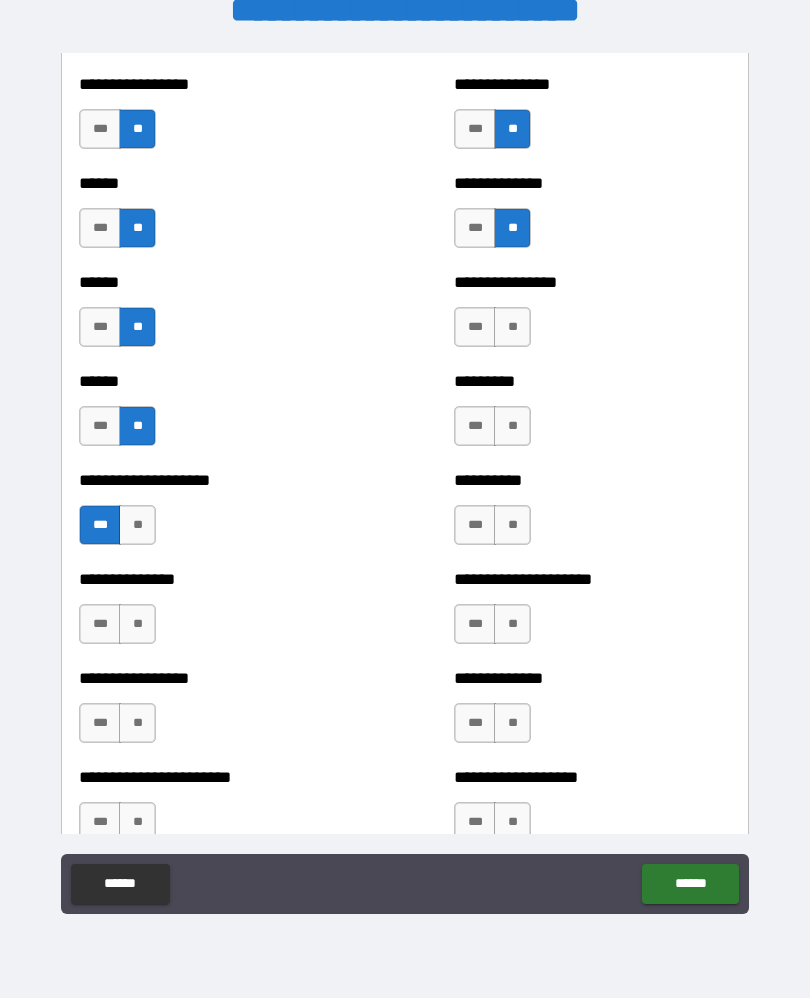 click on "***" at bounding box center [100, 625] 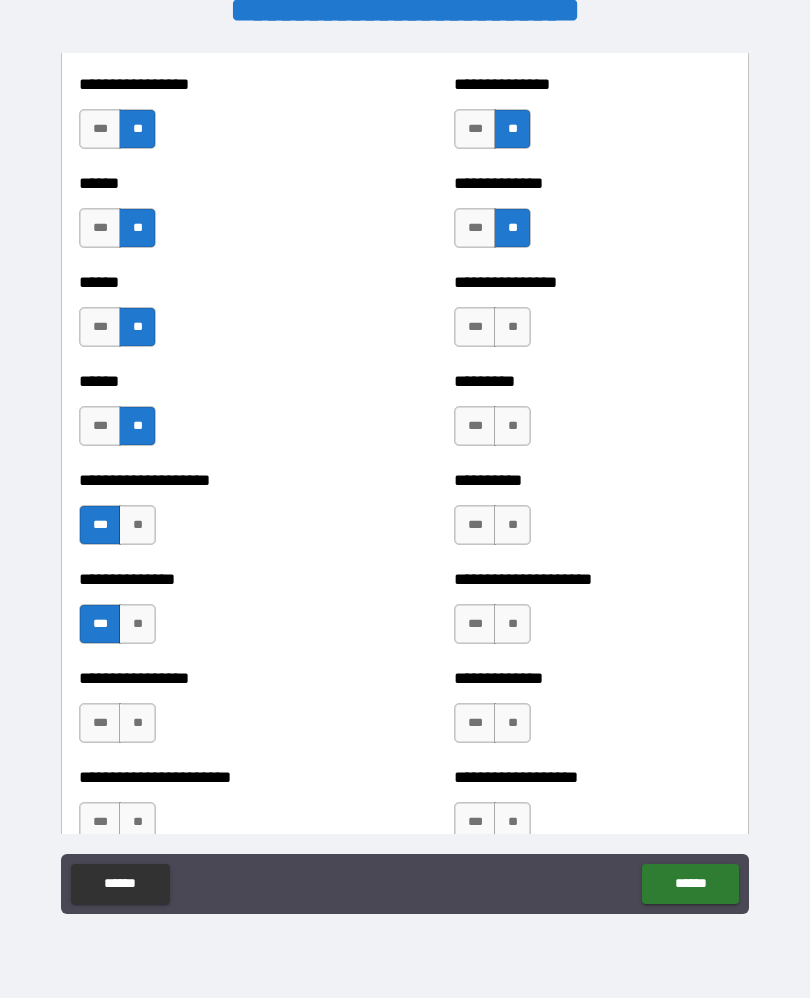 click on "***" at bounding box center (100, 724) 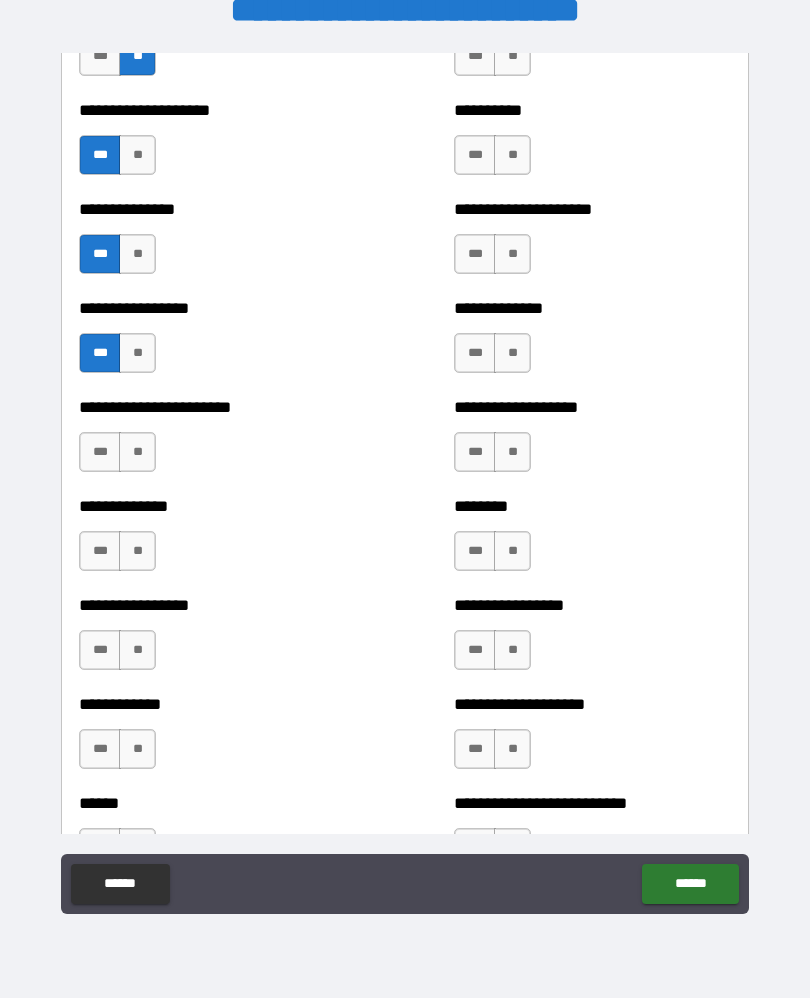 scroll, scrollTop: 3318, scrollLeft: 0, axis: vertical 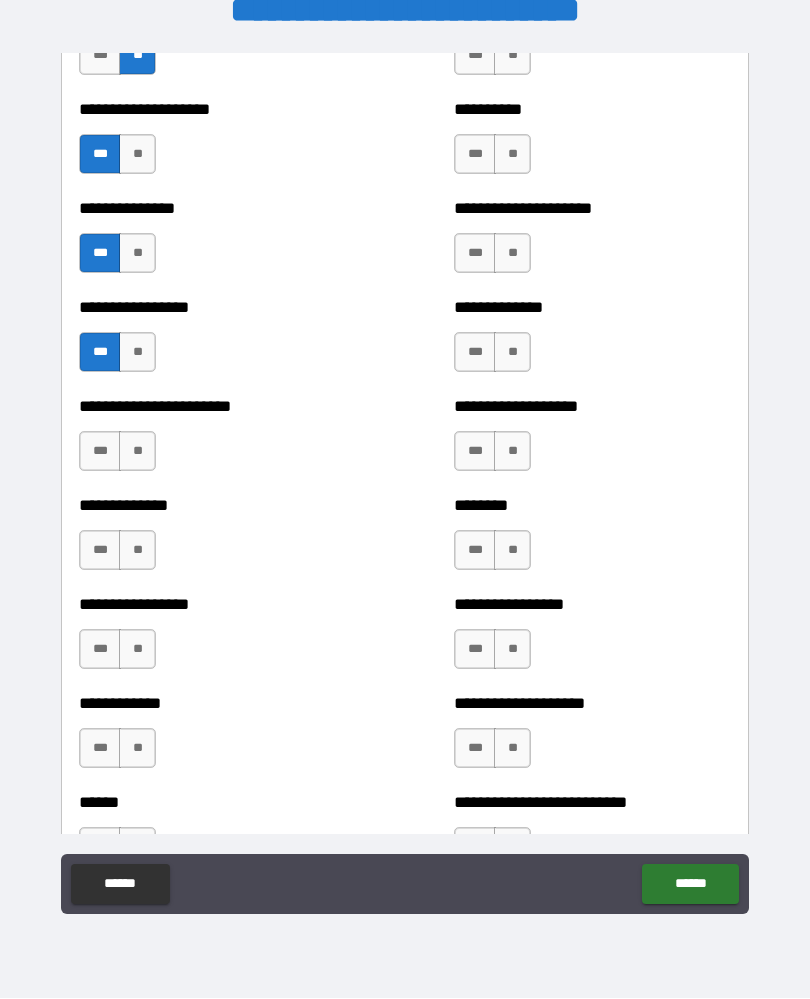 click on "**" at bounding box center (137, 452) 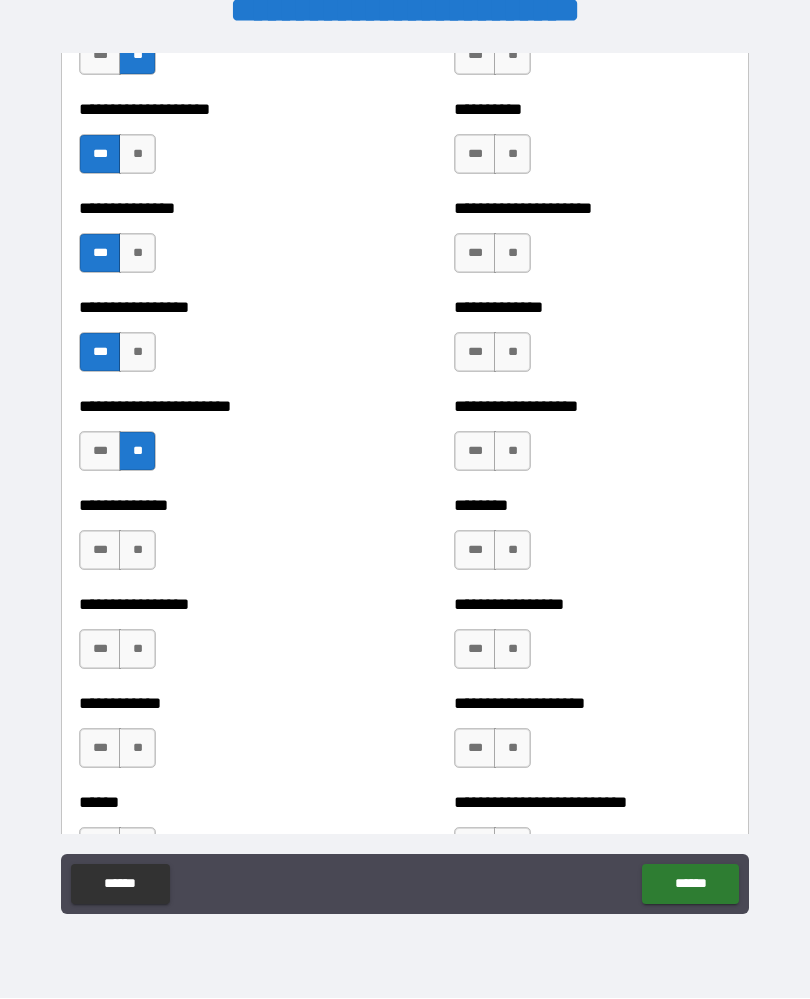 click on "***" at bounding box center (100, 551) 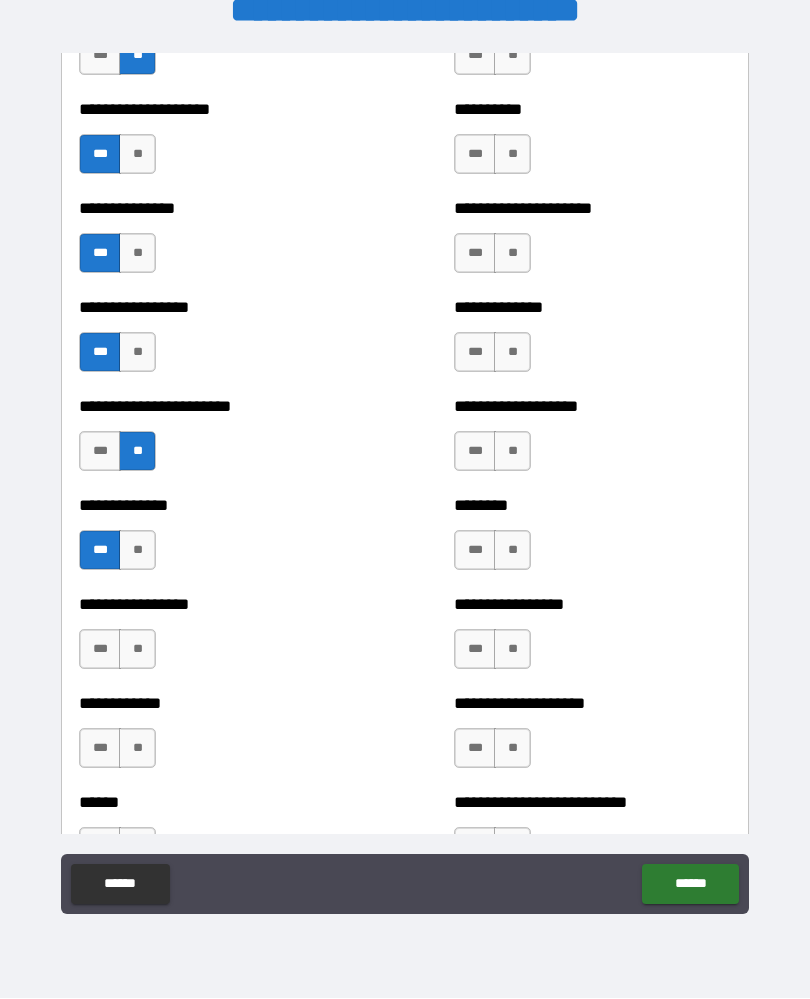 click on "**" at bounding box center [137, 650] 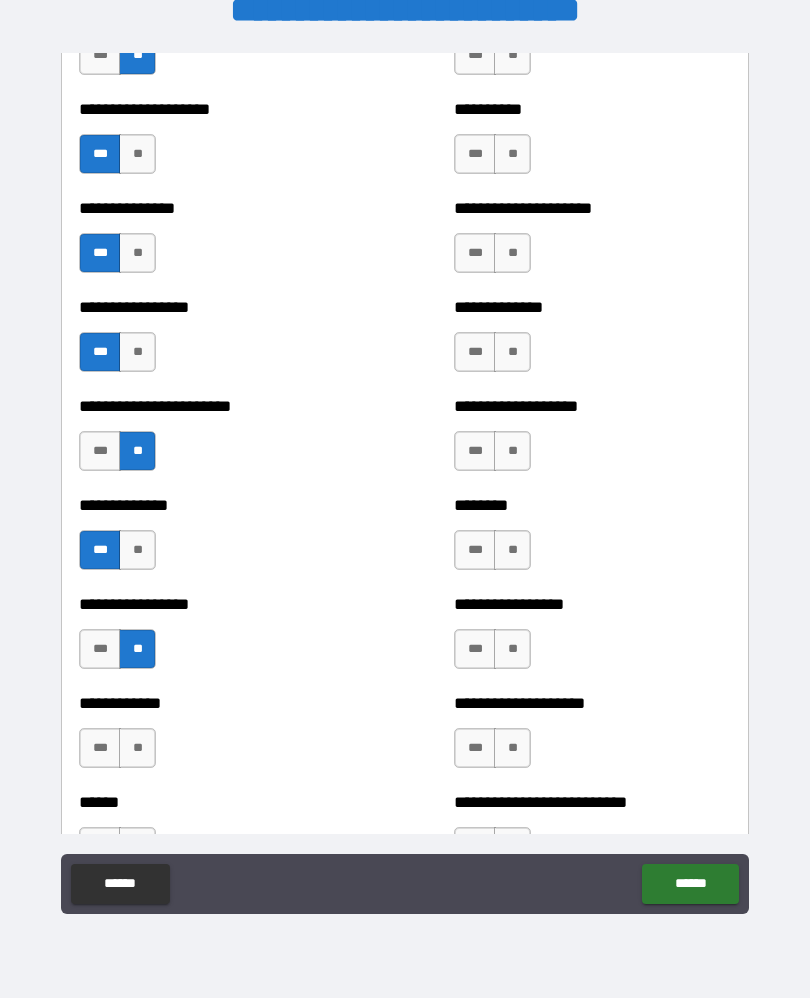 click on "**" at bounding box center (137, 749) 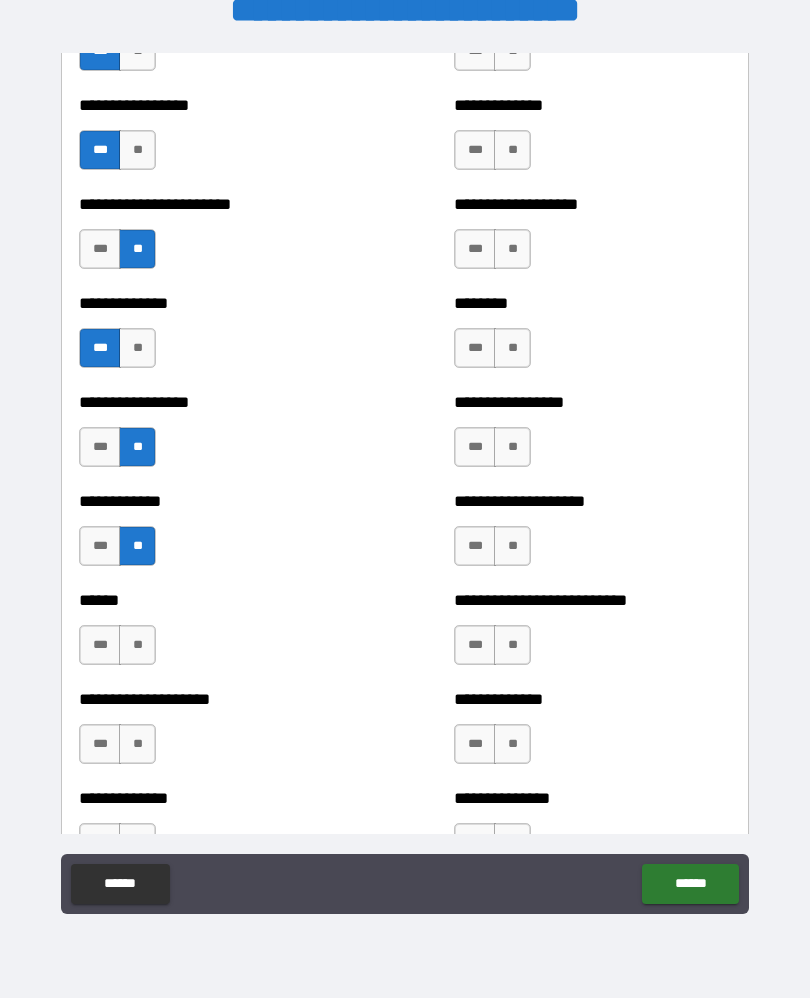 scroll, scrollTop: 3524, scrollLeft: 0, axis: vertical 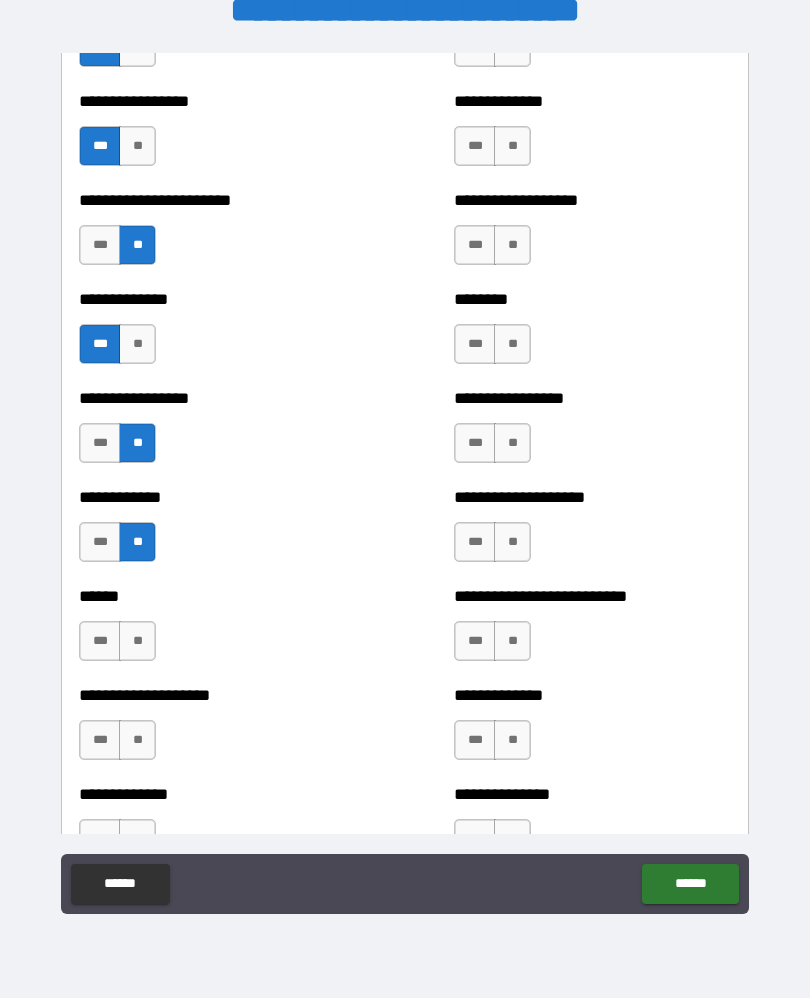 click on "**" at bounding box center [137, 642] 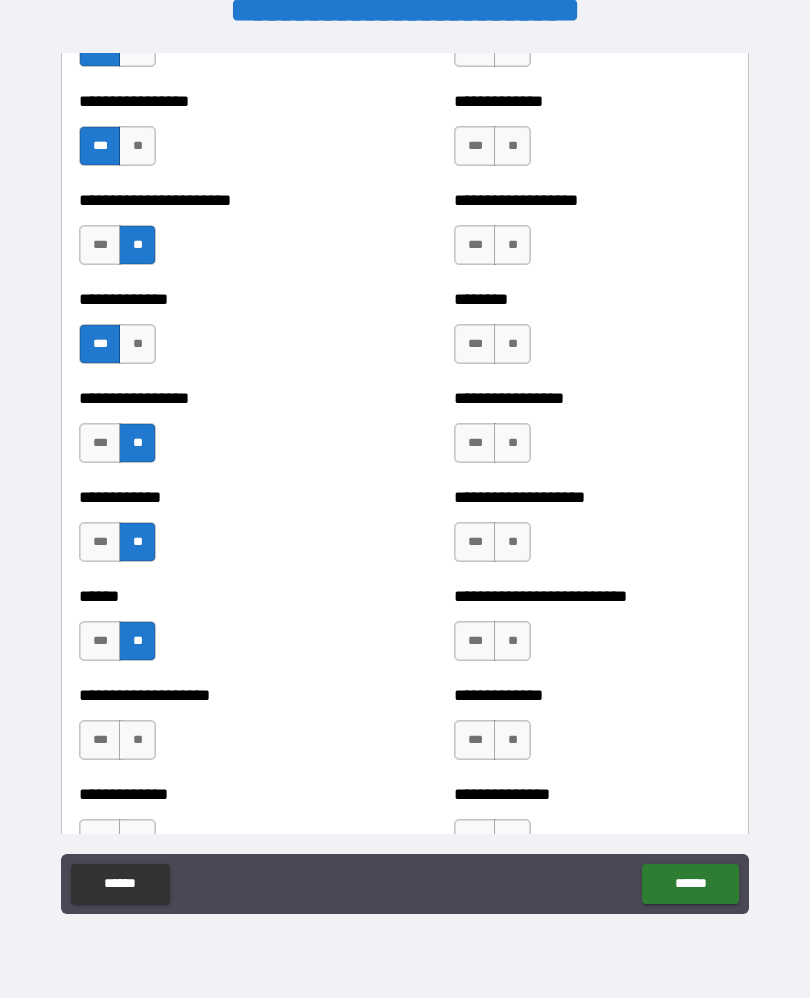 click on "*** **" at bounding box center [117, 741] 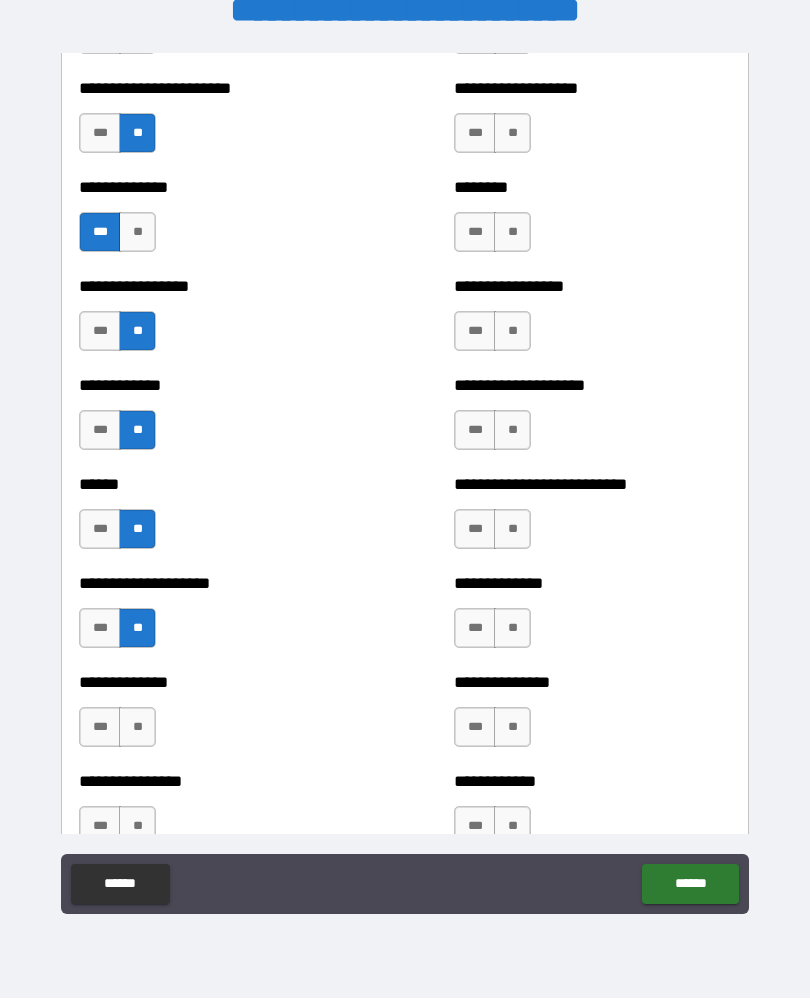 scroll, scrollTop: 3704, scrollLeft: 0, axis: vertical 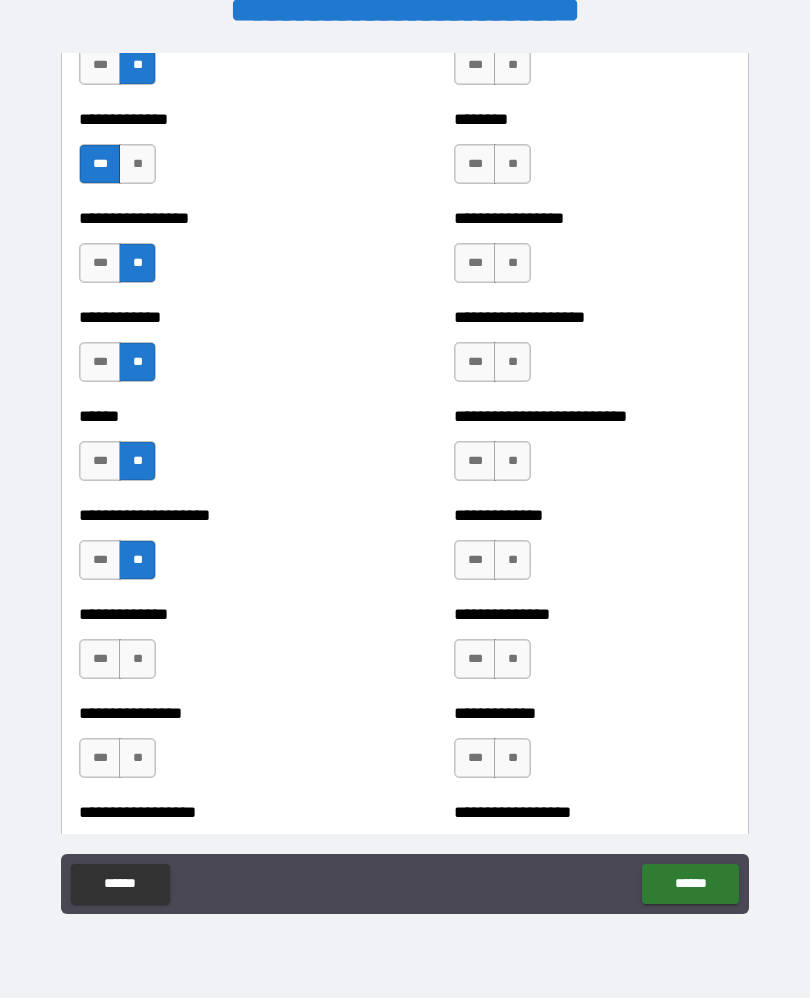 click on "**" at bounding box center [137, 660] 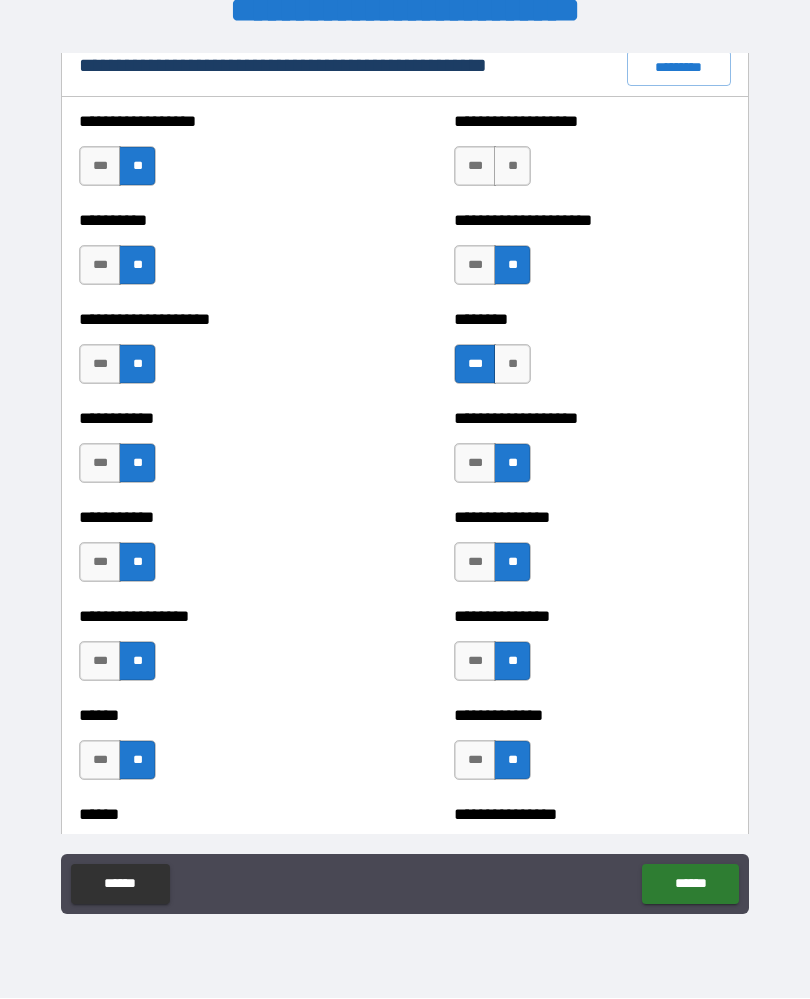 scroll, scrollTop: 2413, scrollLeft: 0, axis: vertical 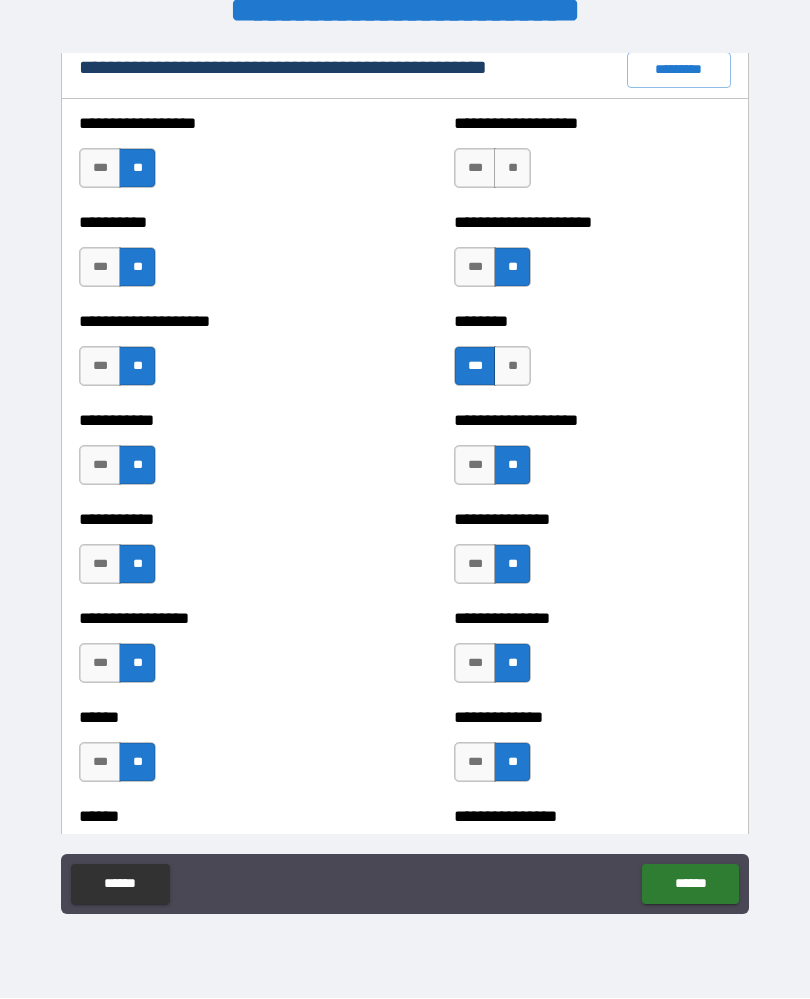 click on "**" at bounding box center [512, 169] 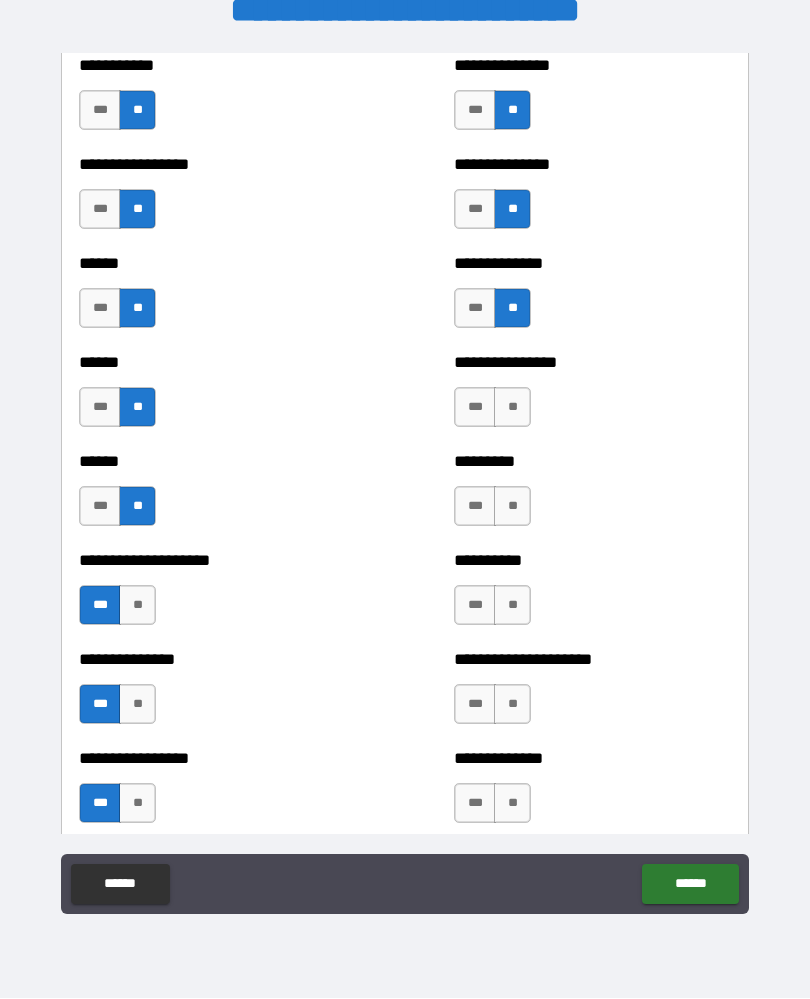scroll, scrollTop: 2868, scrollLeft: 0, axis: vertical 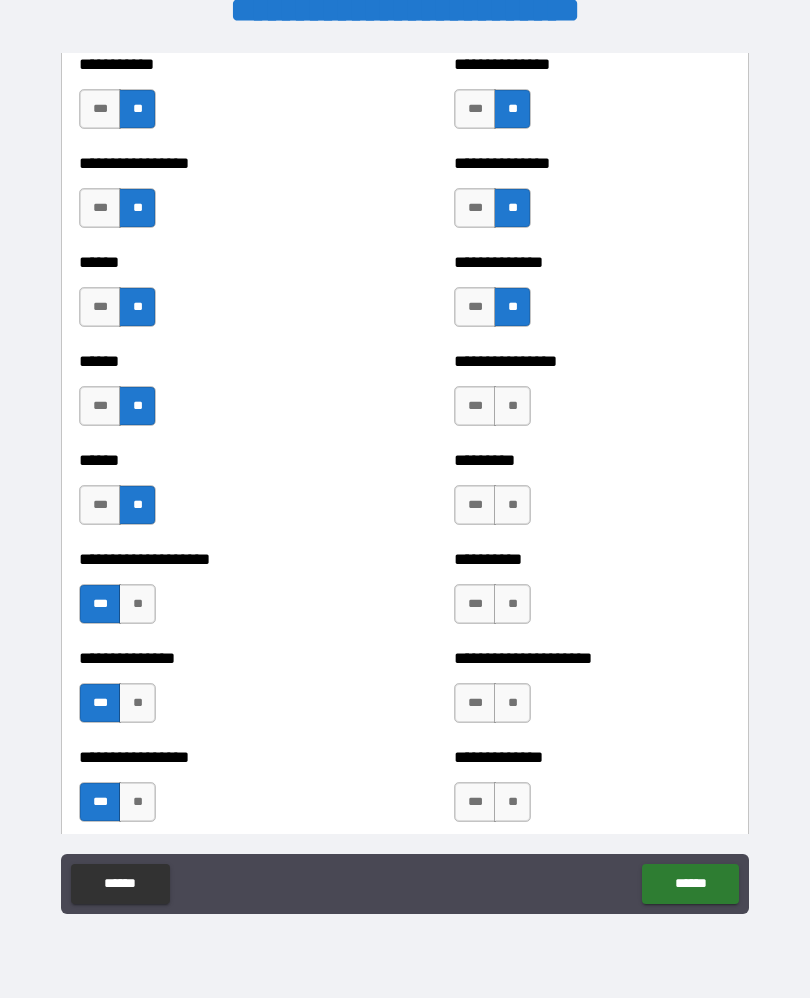 click on "**" at bounding box center [512, 407] 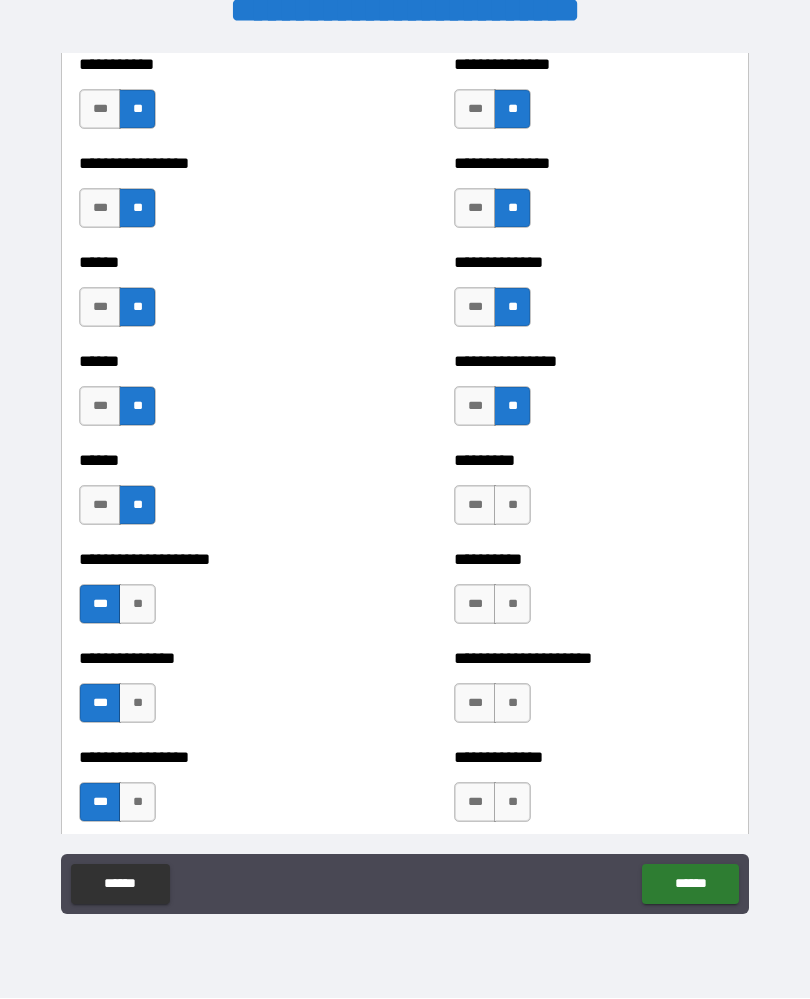 click on "**" at bounding box center (512, 506) 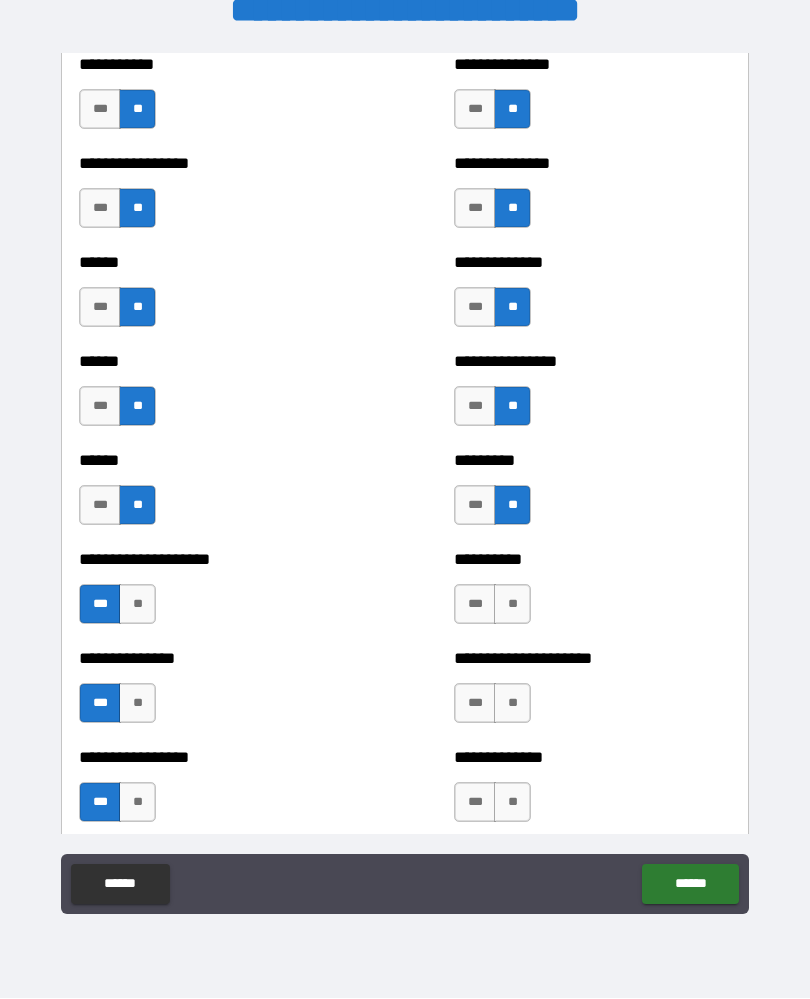 click on "**" at bounding box center (512, 605) 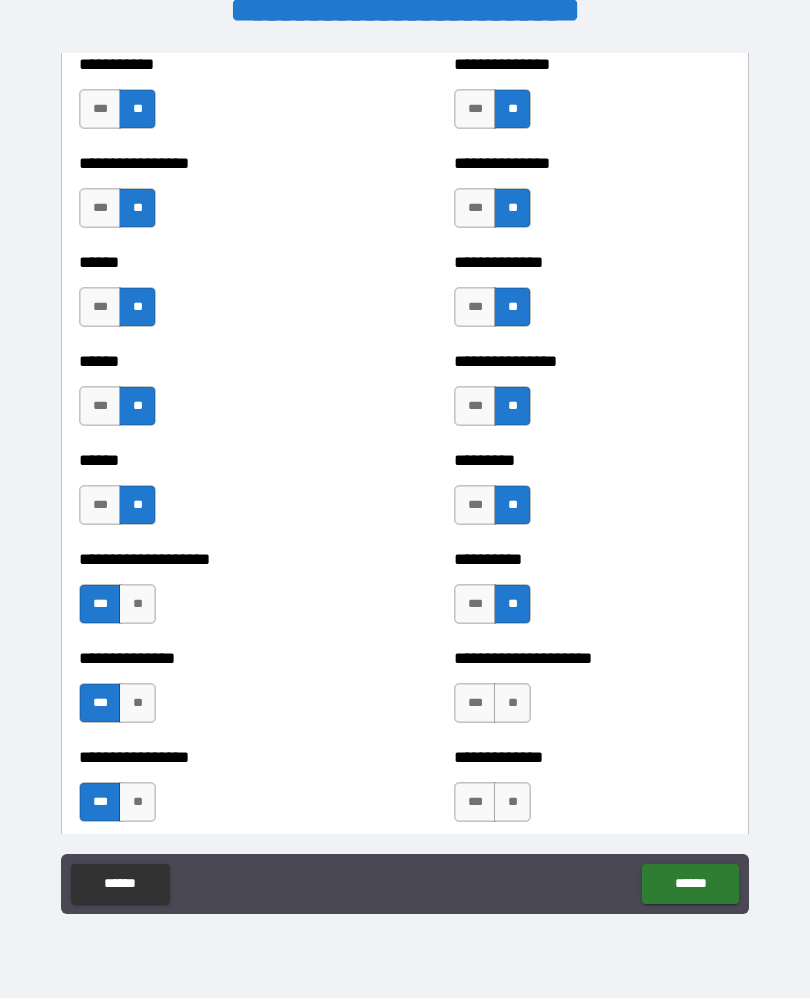 click on "**" at bounding box center [512, 704] 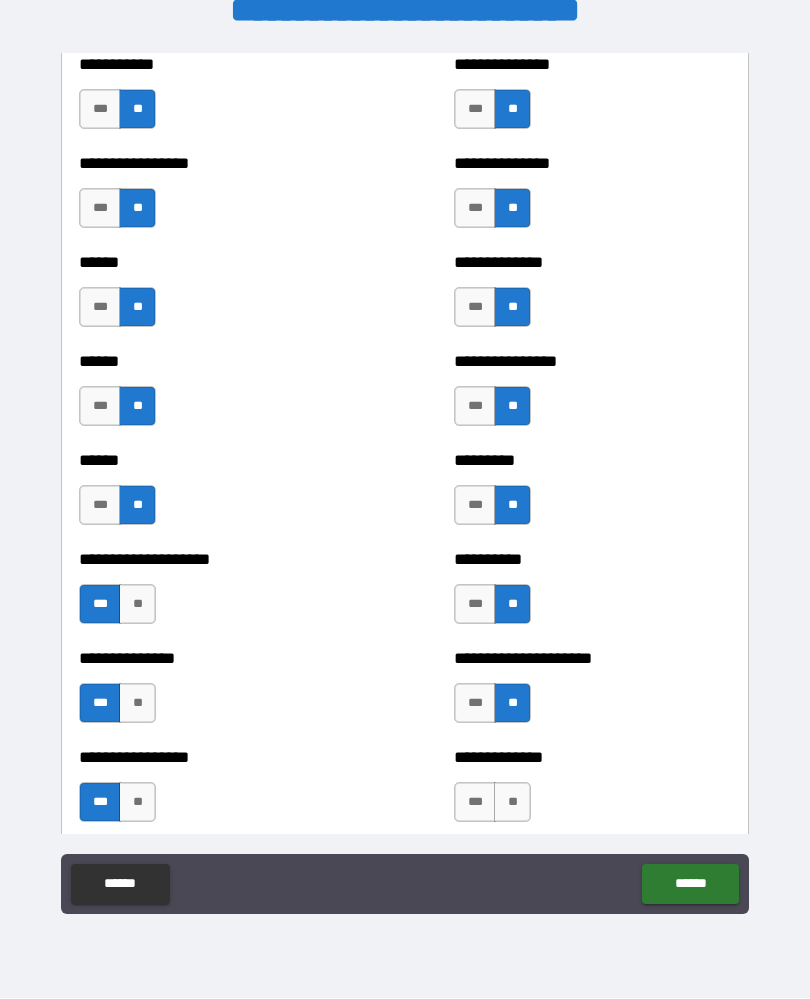 click on "**" at bounding box center (512, 803) 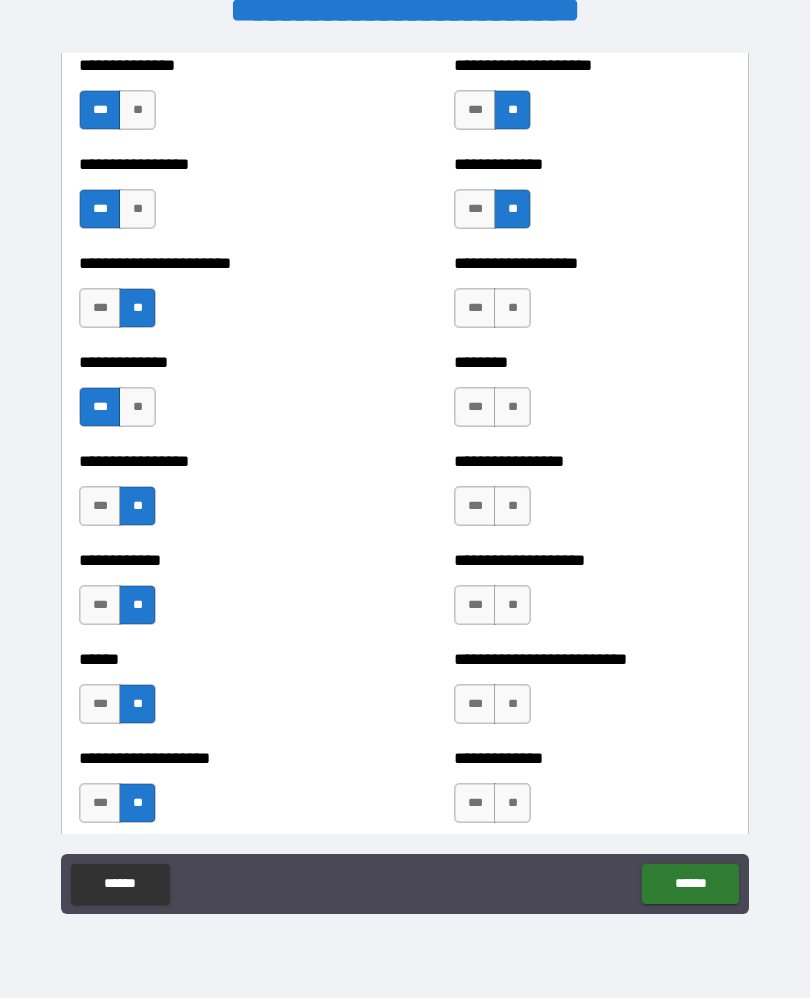 scroll, scrollTop: 3462, scrollLeft: 0, axis: vertical 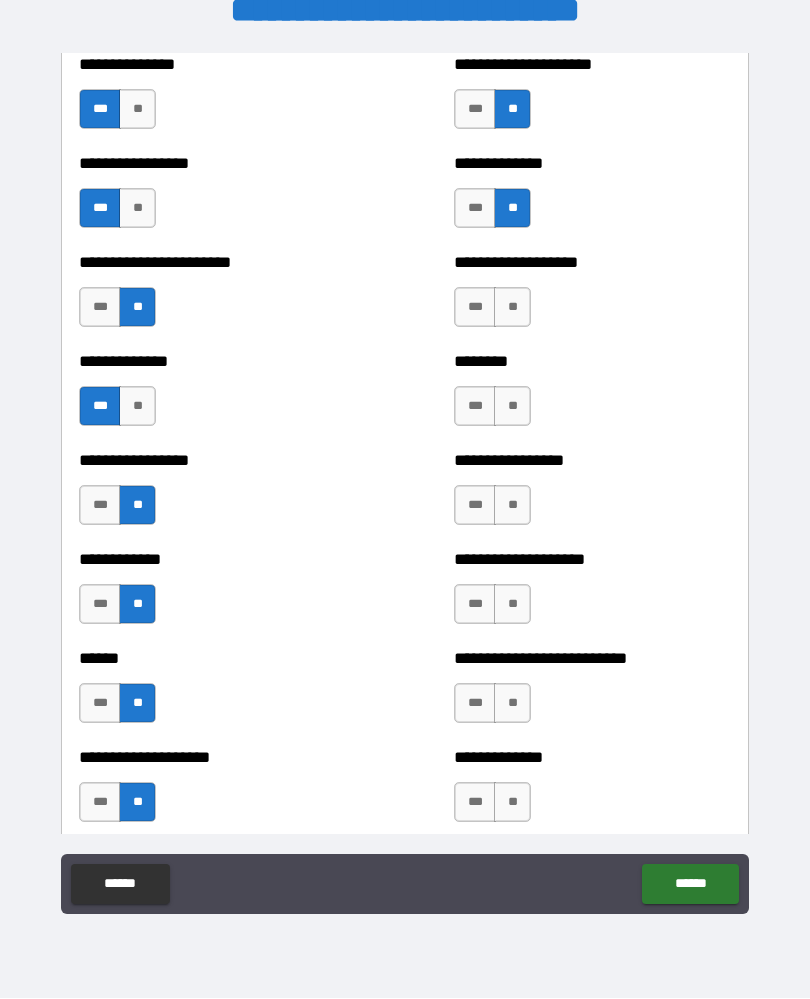 click on "**" at bounding box center (512, 308) 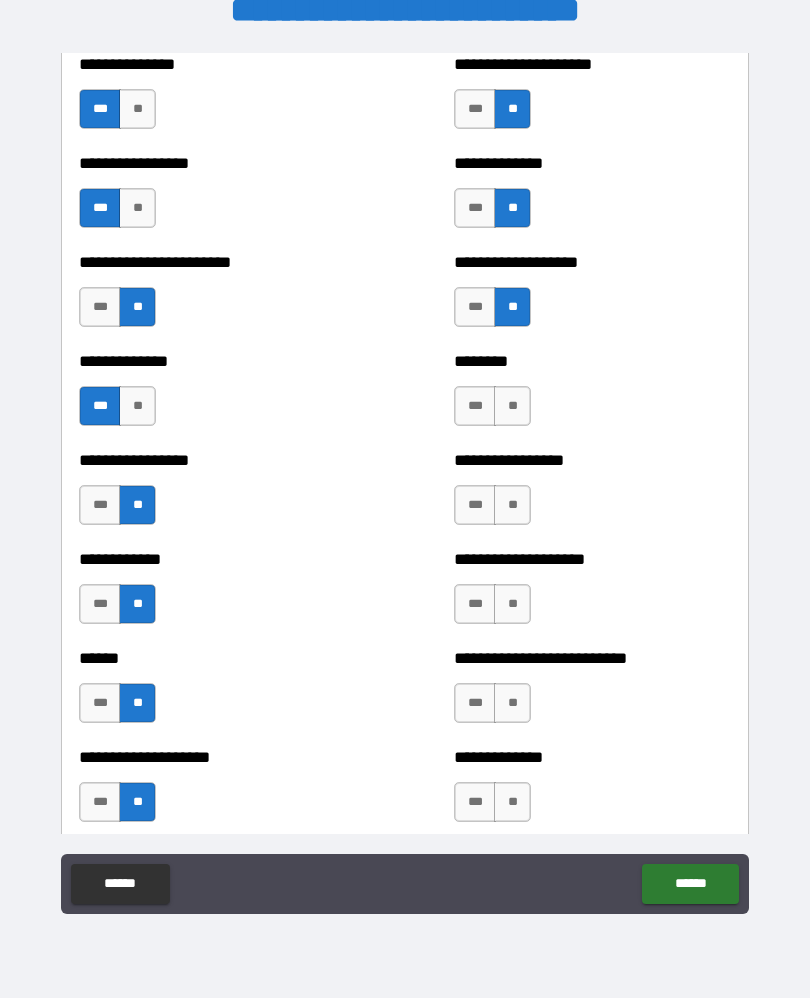 click on "**" at bounding box center [512, 407] 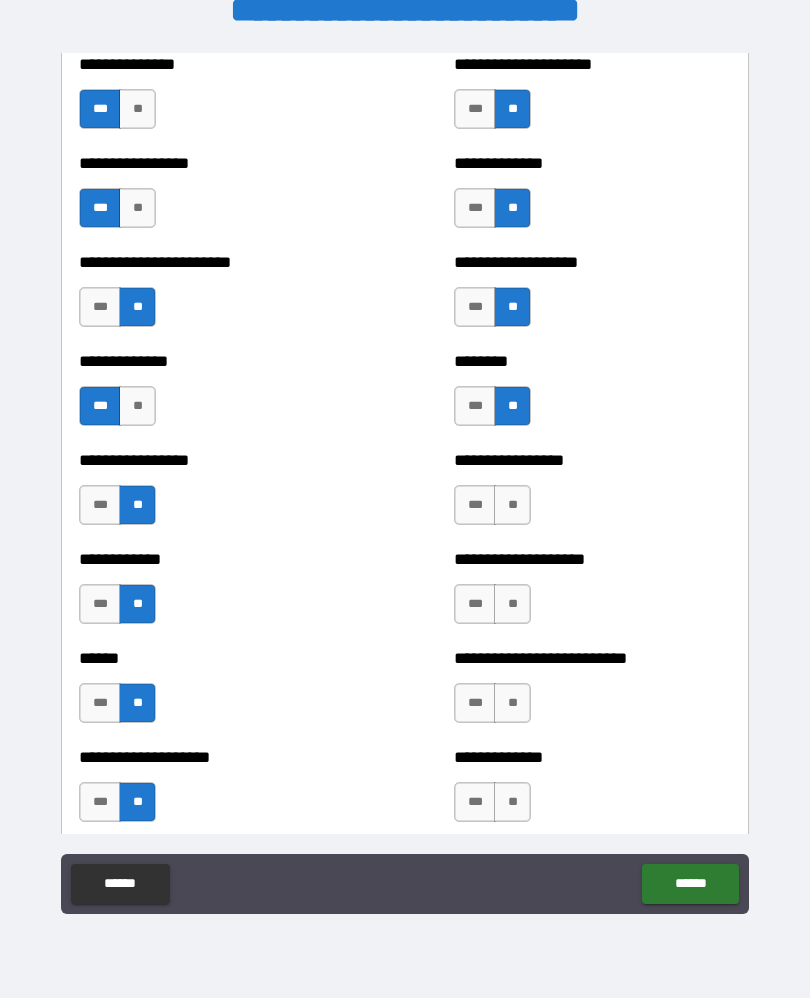 click on "**" at bounding box center [512, 506] 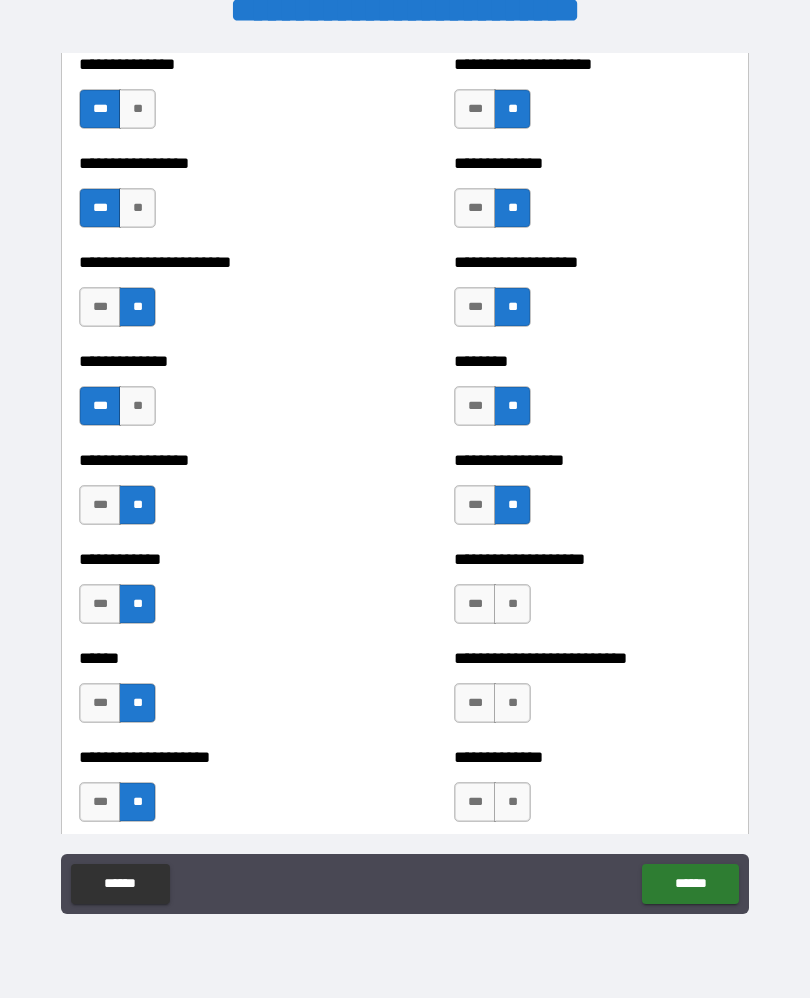 click on "**" at bounding box center [512, 605] 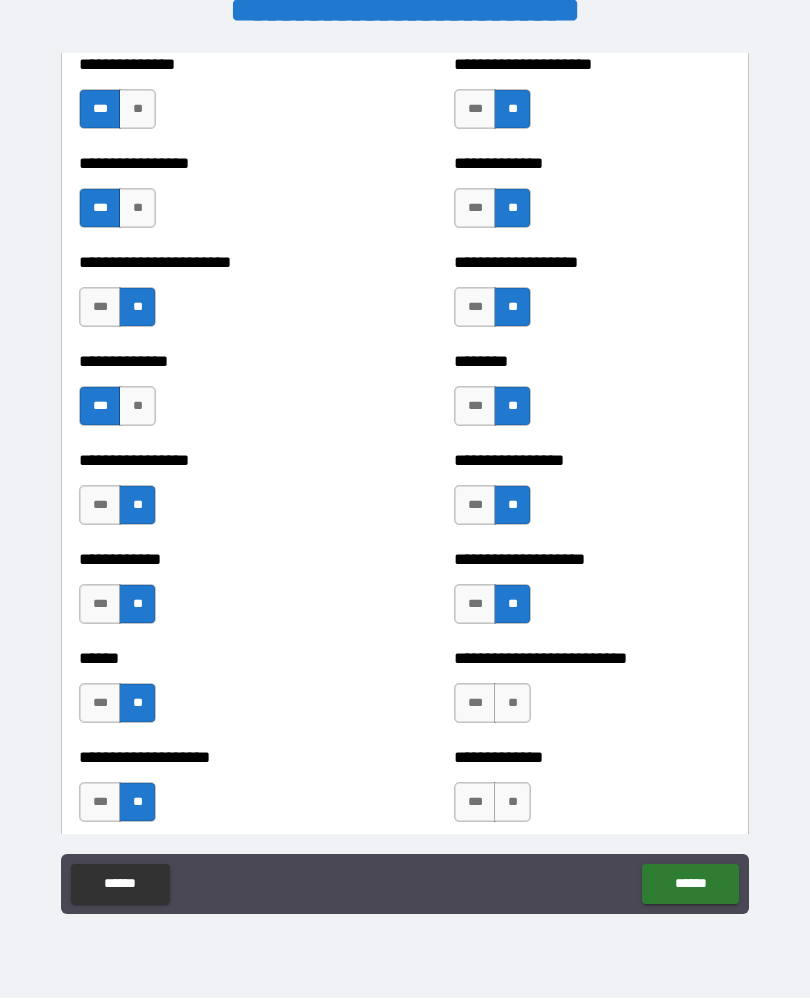 click on "**" at bounding box center [512, 704] 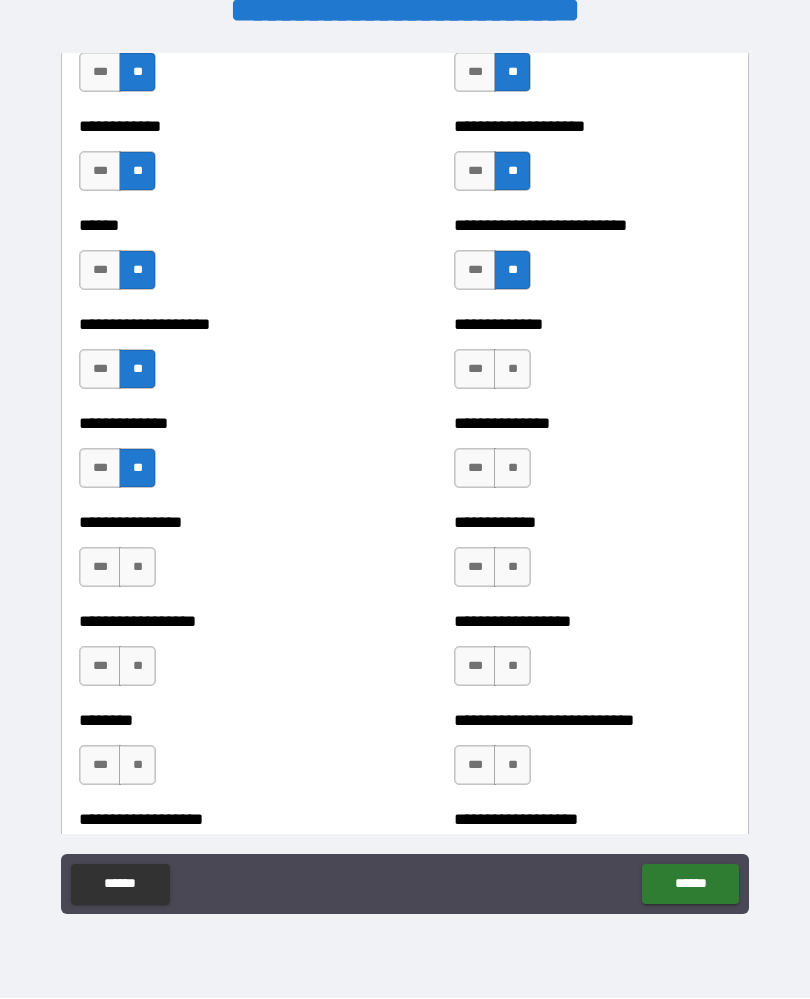 scroll, scrollTop: 3910, scrollLeft: 0, axis: vertical 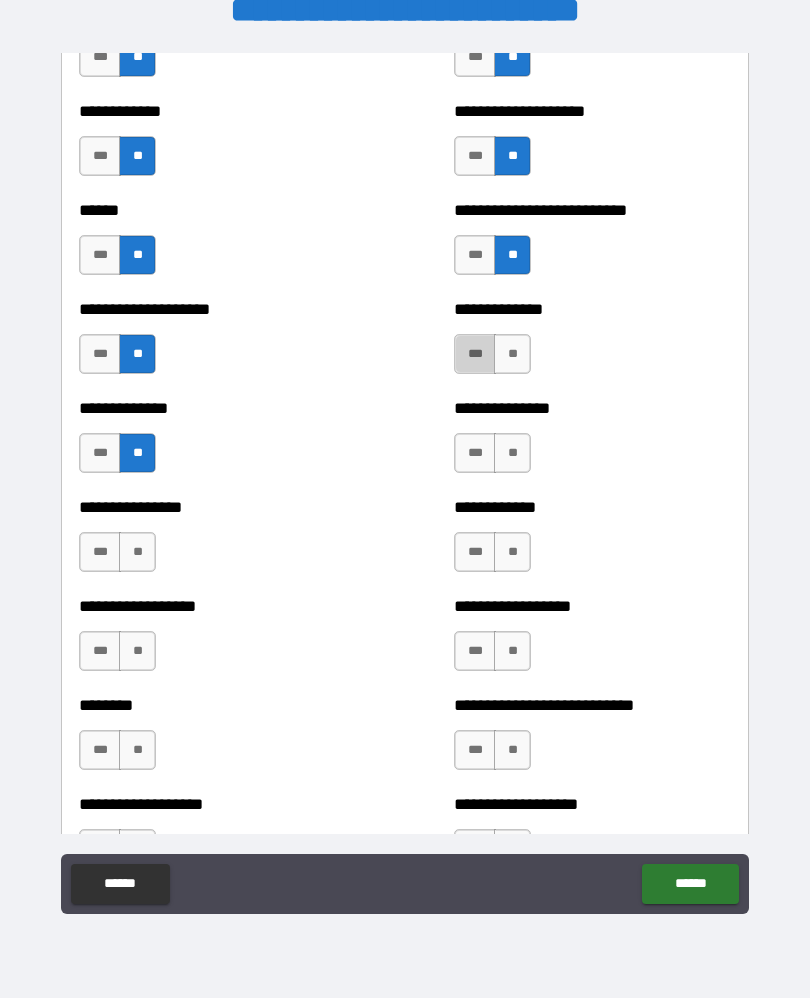 click on "***" at bounding box center [475, 355] 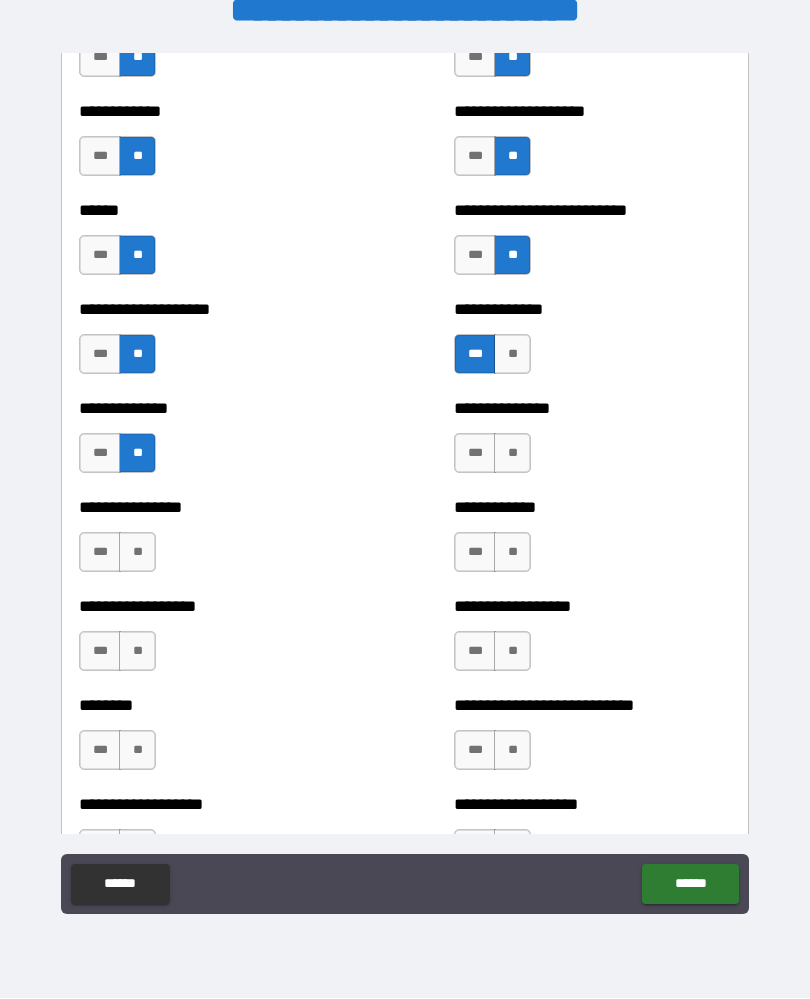 click on "**" at bounding box center [512, 454] 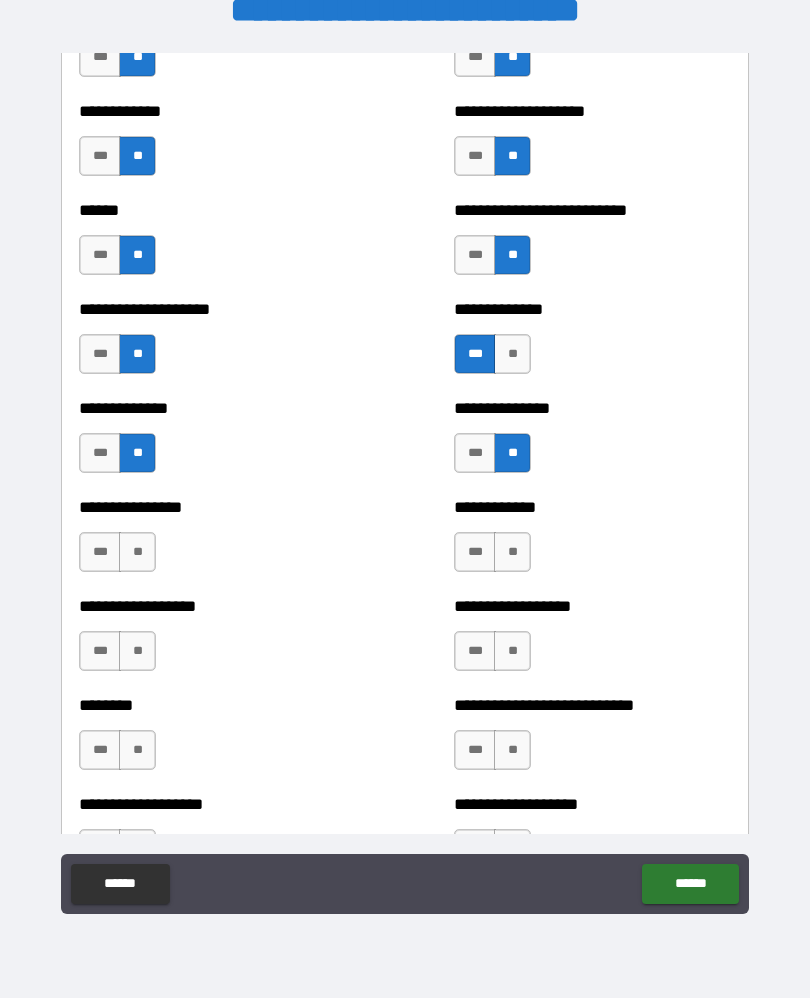 click on "**" at bounding box center [137, 553] 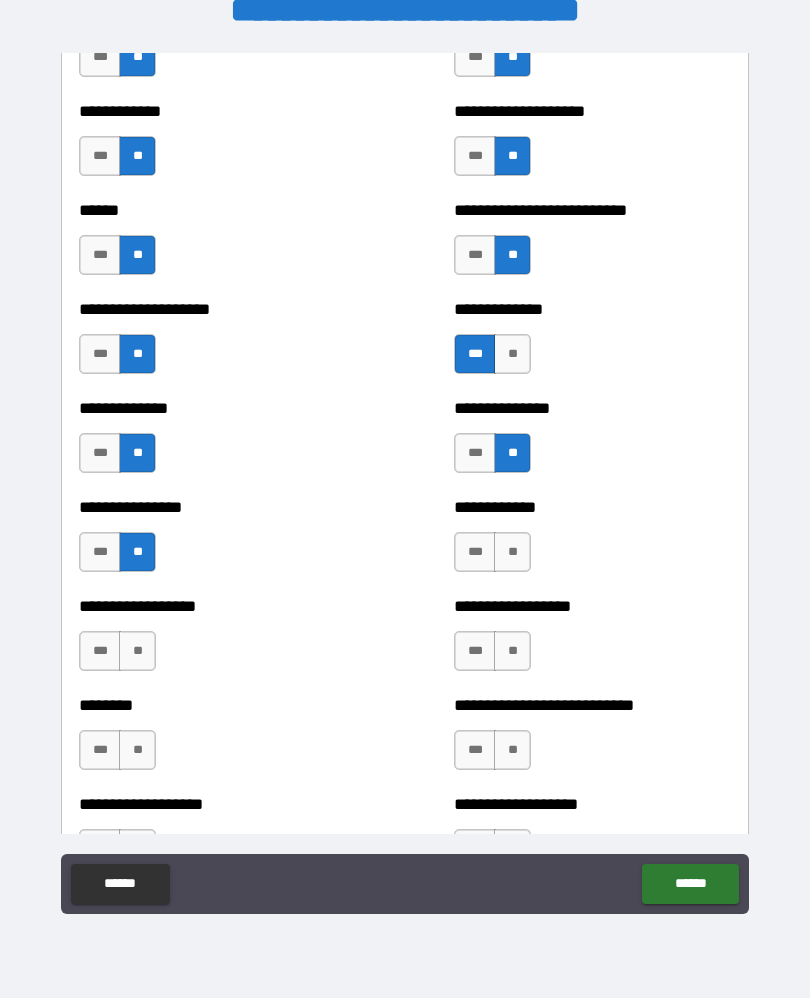 click on "**" at bounding box center [137, 652] 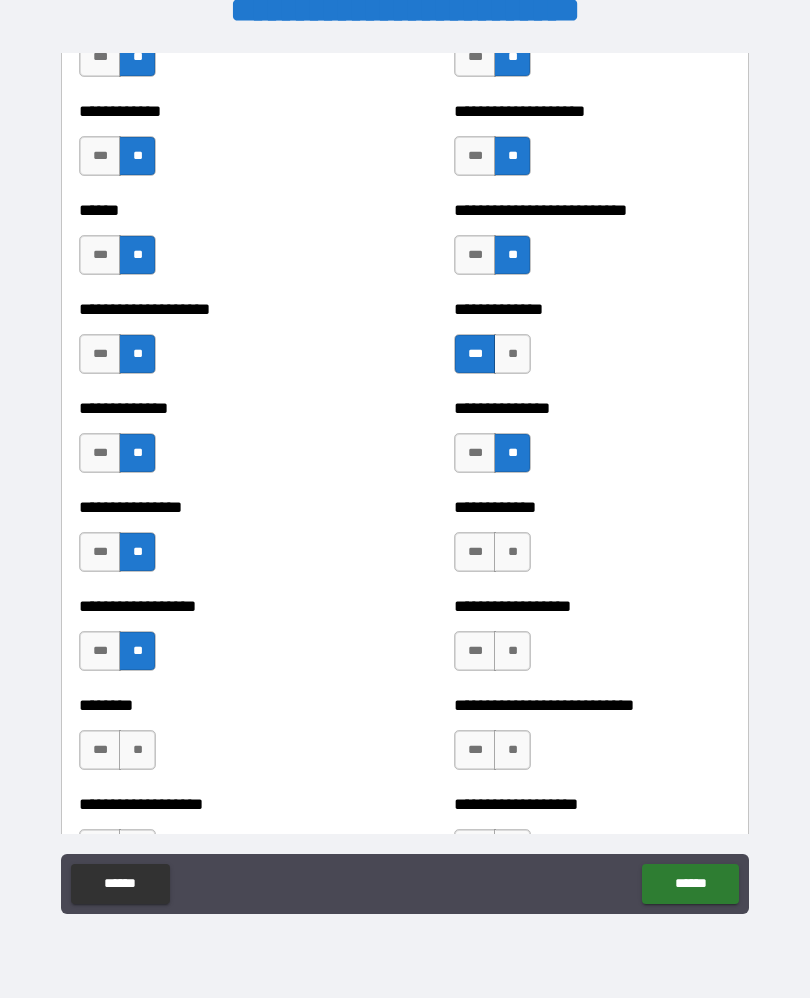 click on "**" at bounding box center [137, 751] 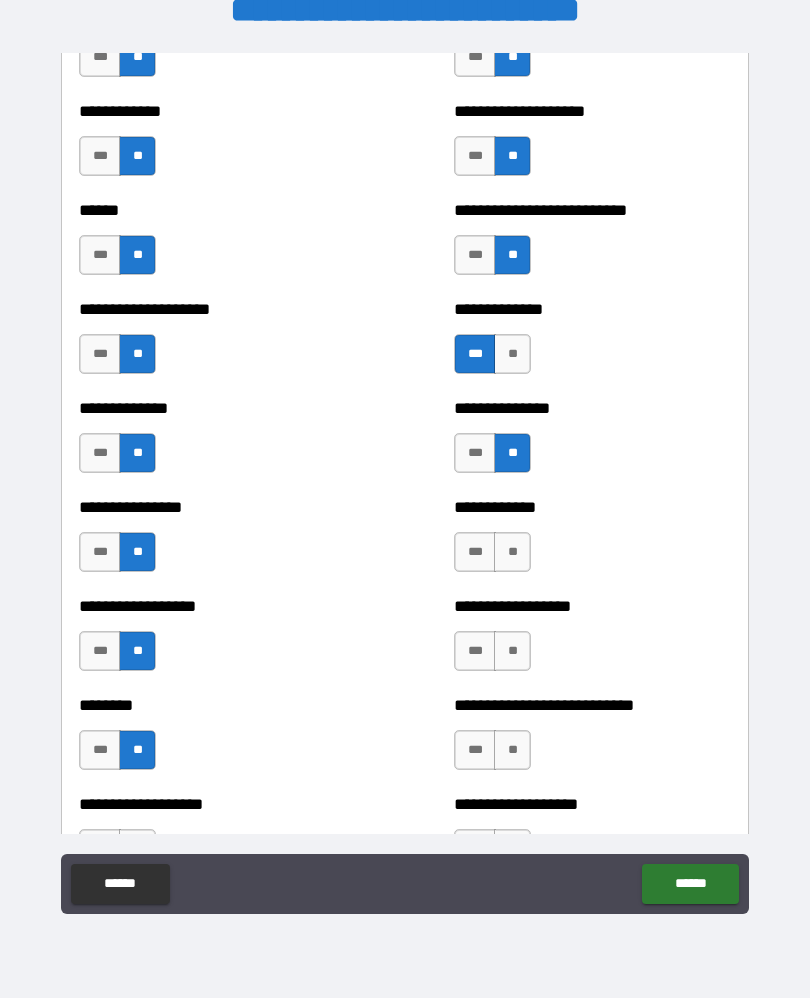 click on "**" at bounding box center (512, 553) 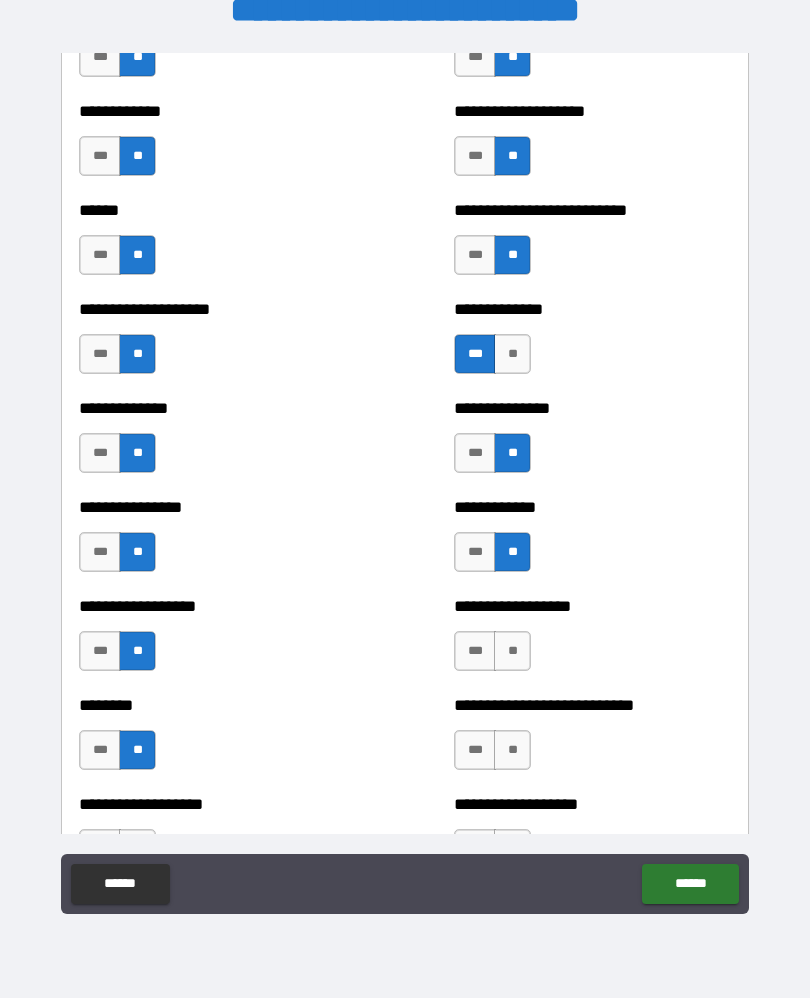 click on "**" at bounding box center (512, 652) 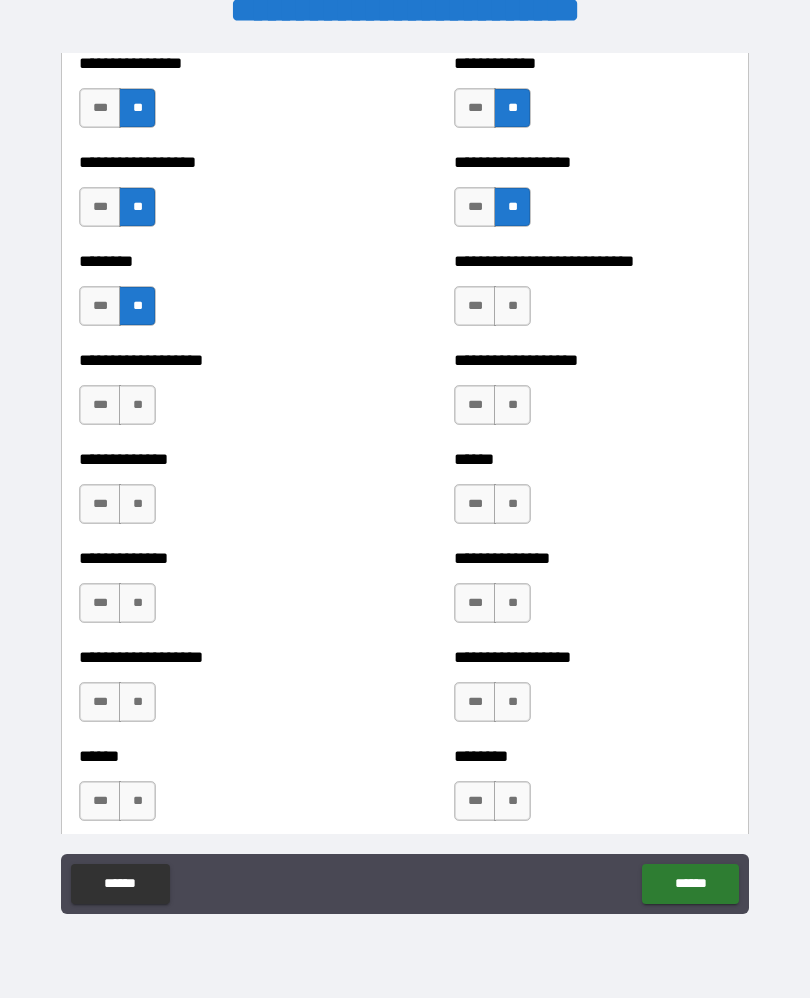 scroll, scrollTop: 4357, scrollLeft: 0, axis: vertical 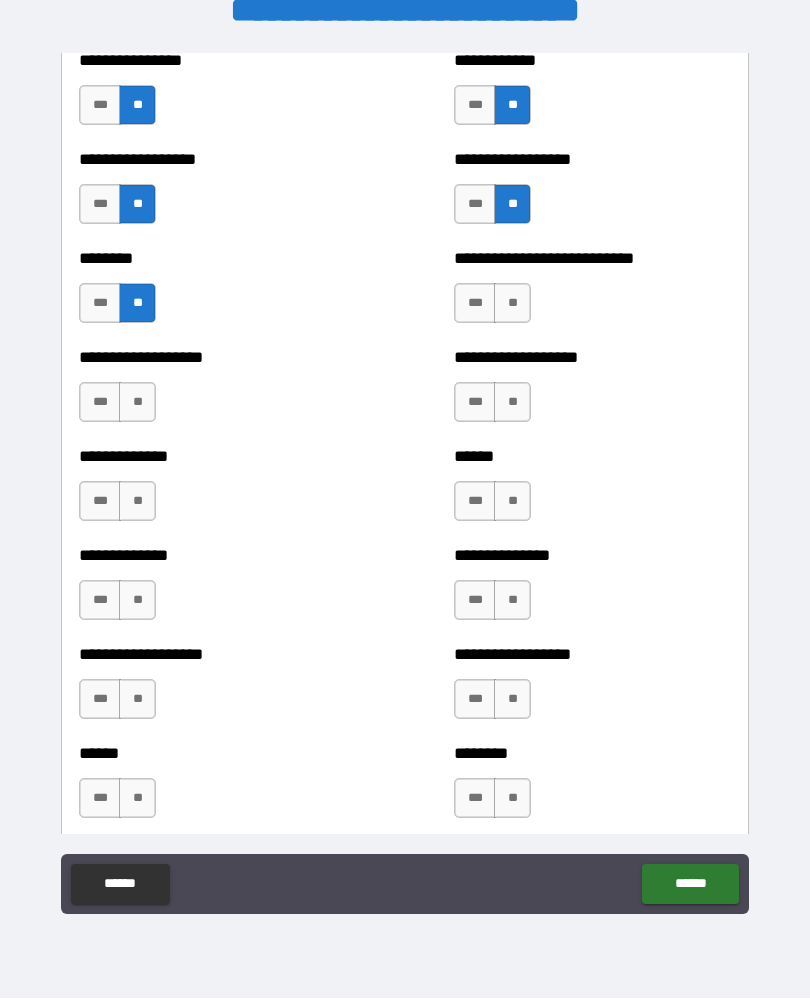 click on "**" at bounding box center (512, 304) 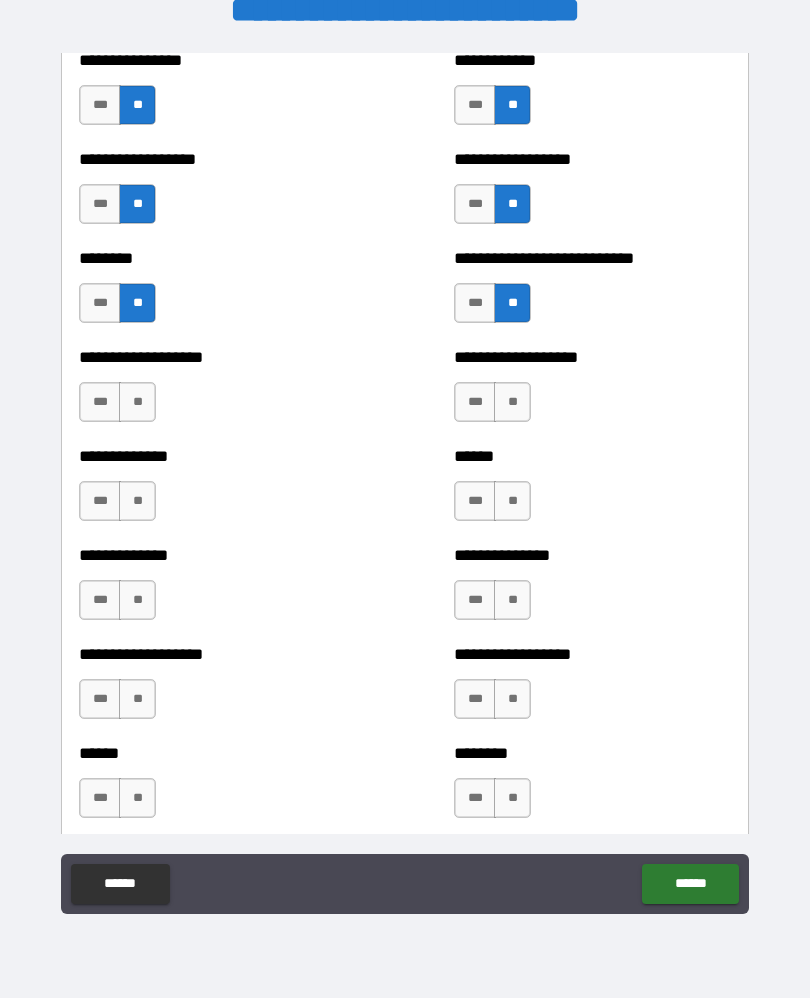 click on "**" at bounding box center (512, 403) 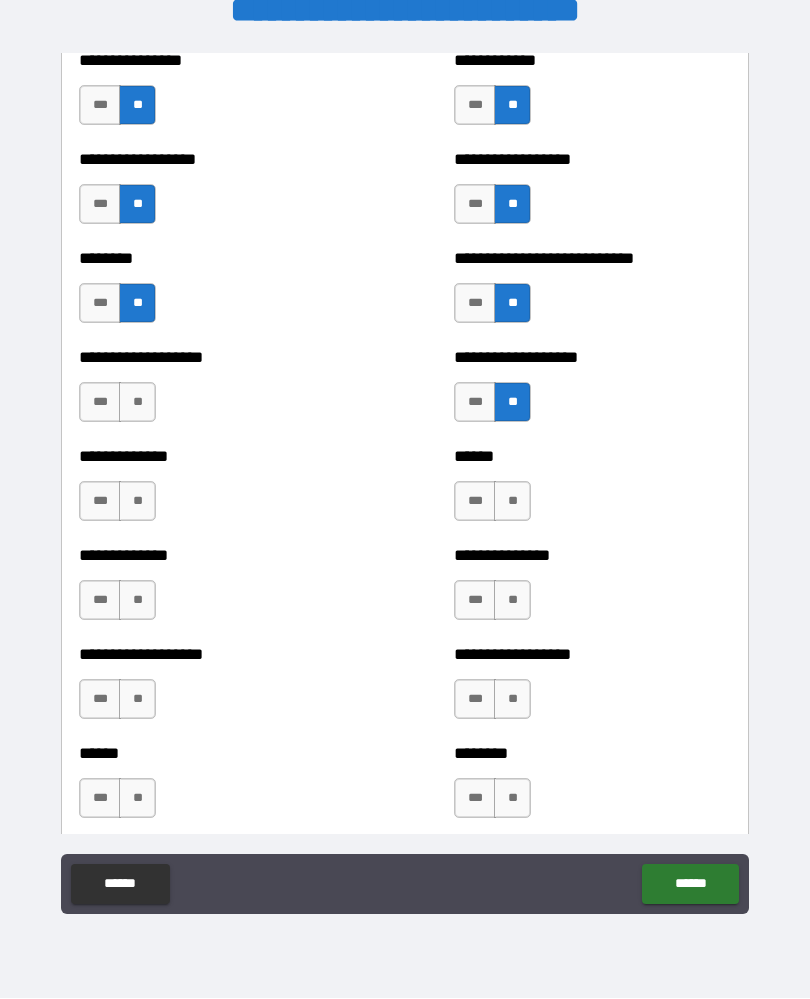 click on "**" at bounding box center (137, 403) 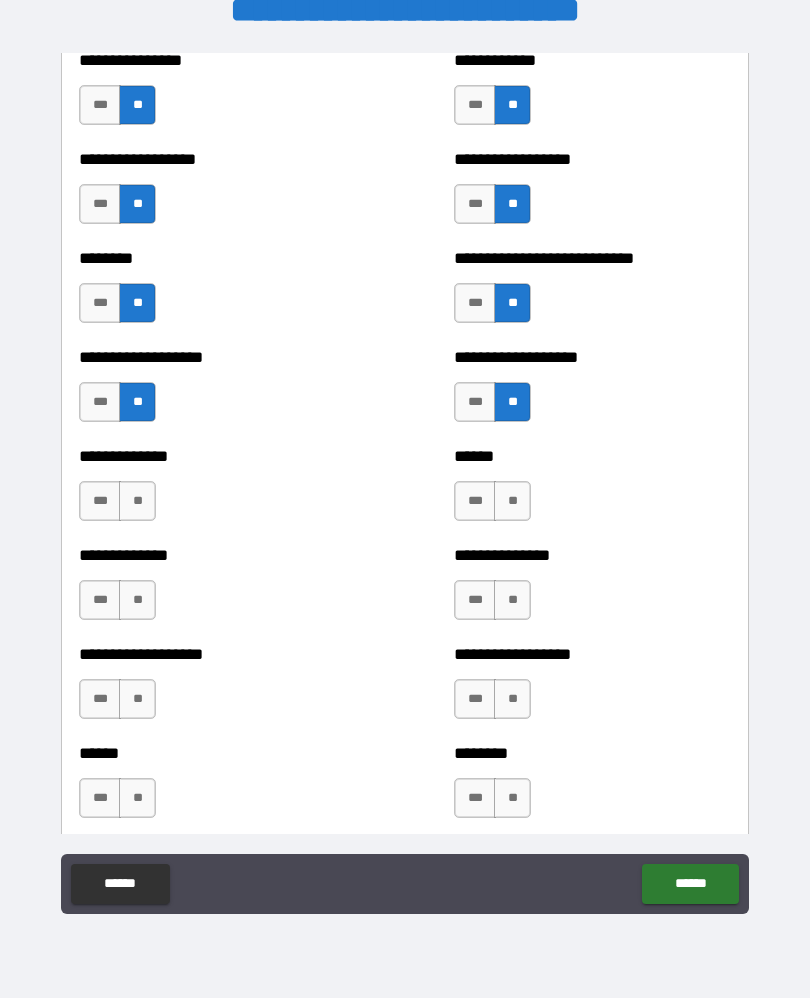 click on "***" at bounding box center (100, 502) 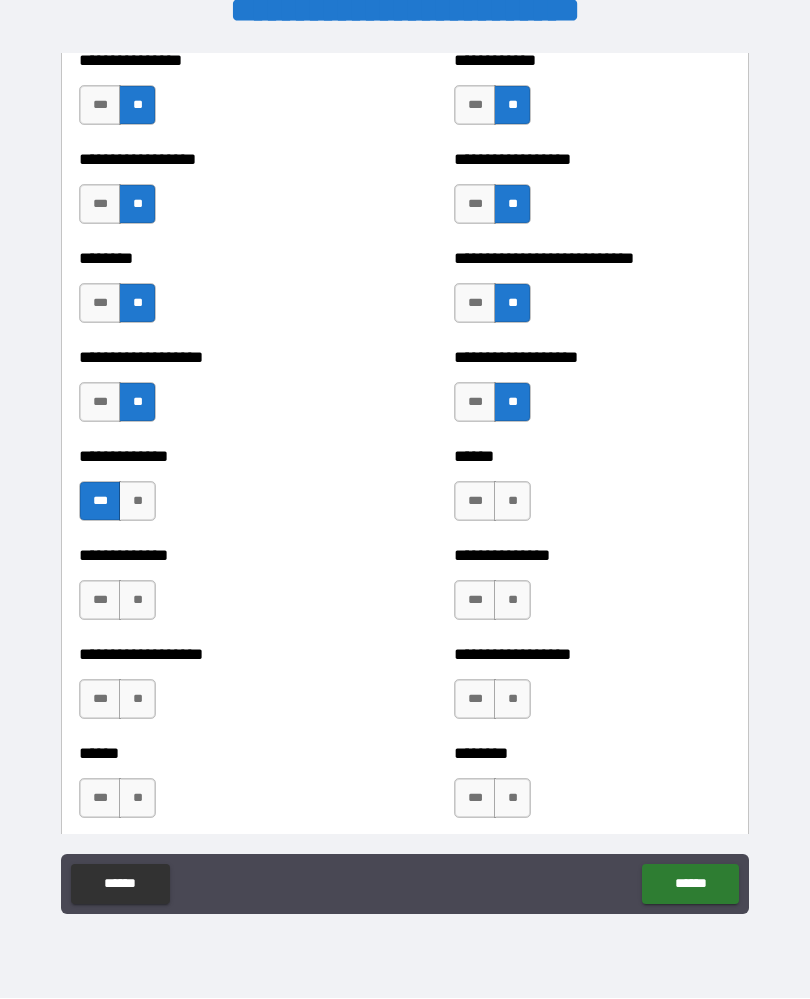 click on "**" at bounding box center (512, 502) 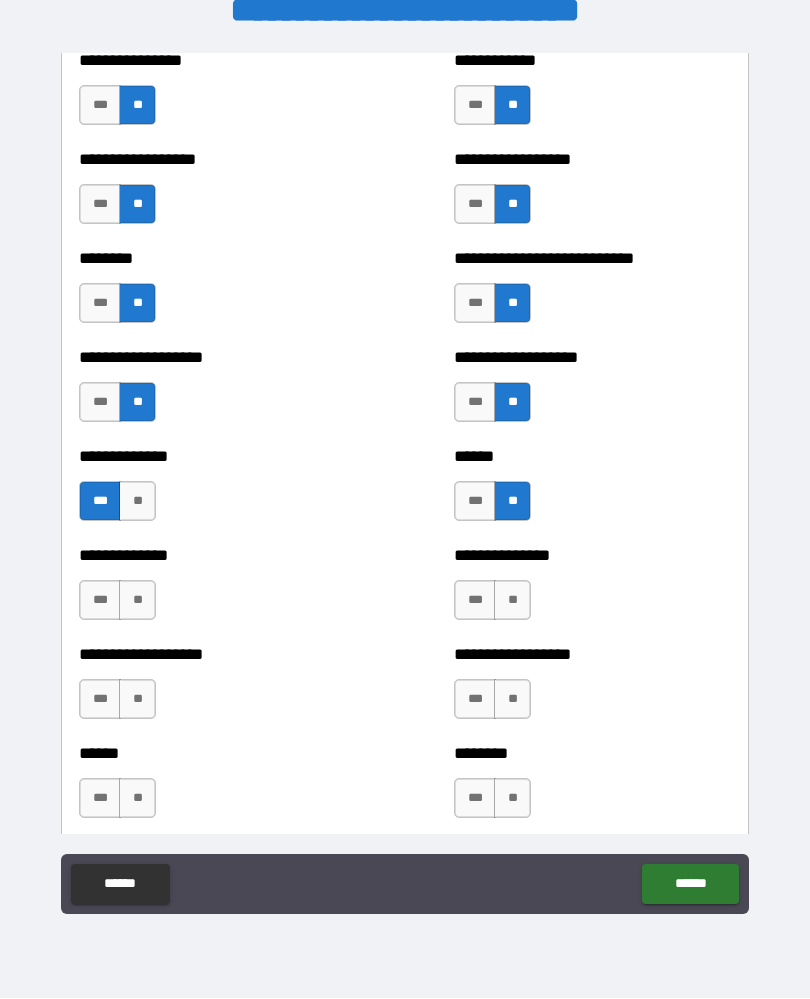 click on "**" at bounding box center [512, 601] 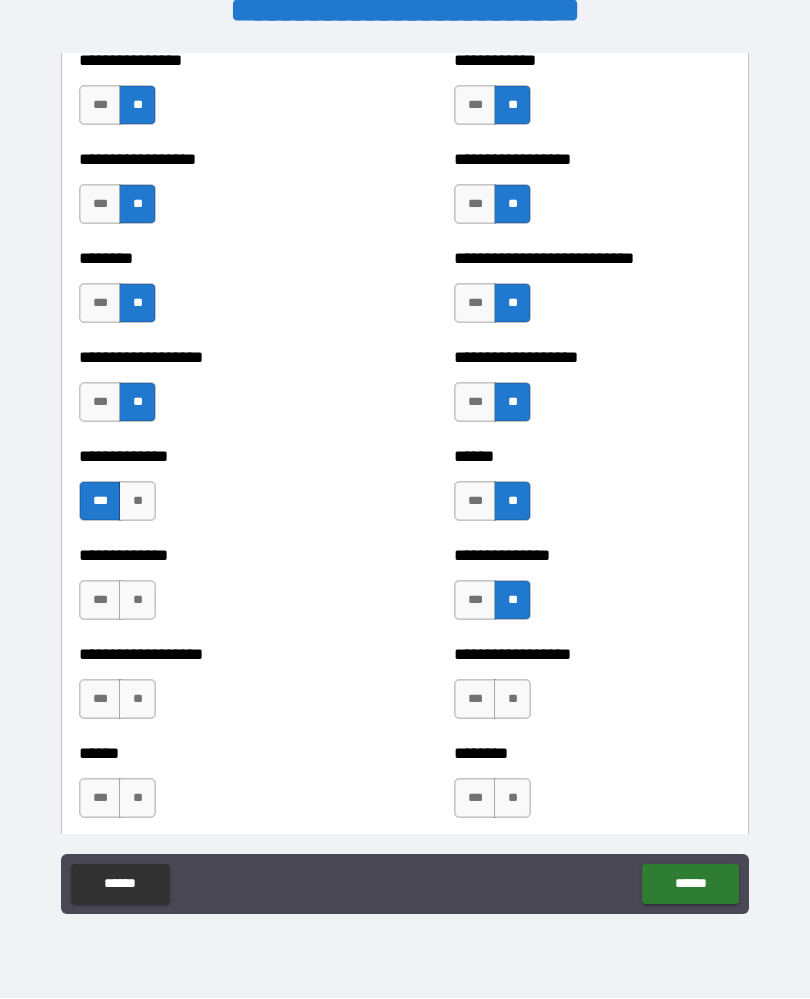 click on "**" at bounding box center (137, 601) 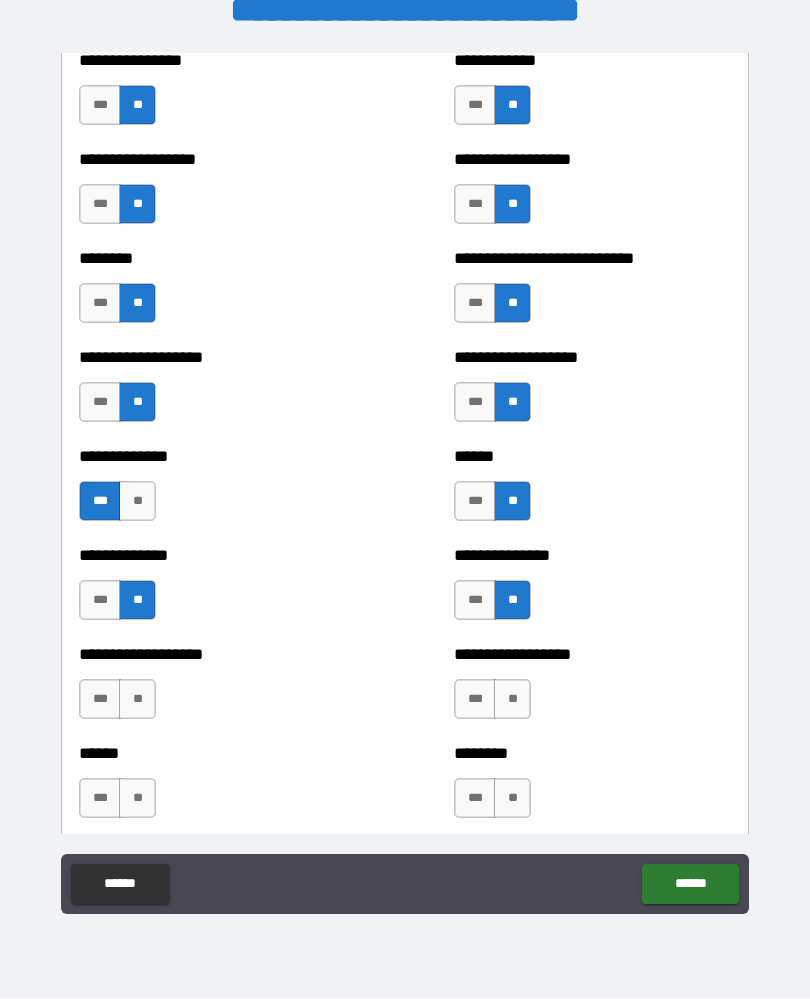 click on "***" at bounding box center [100, 601] 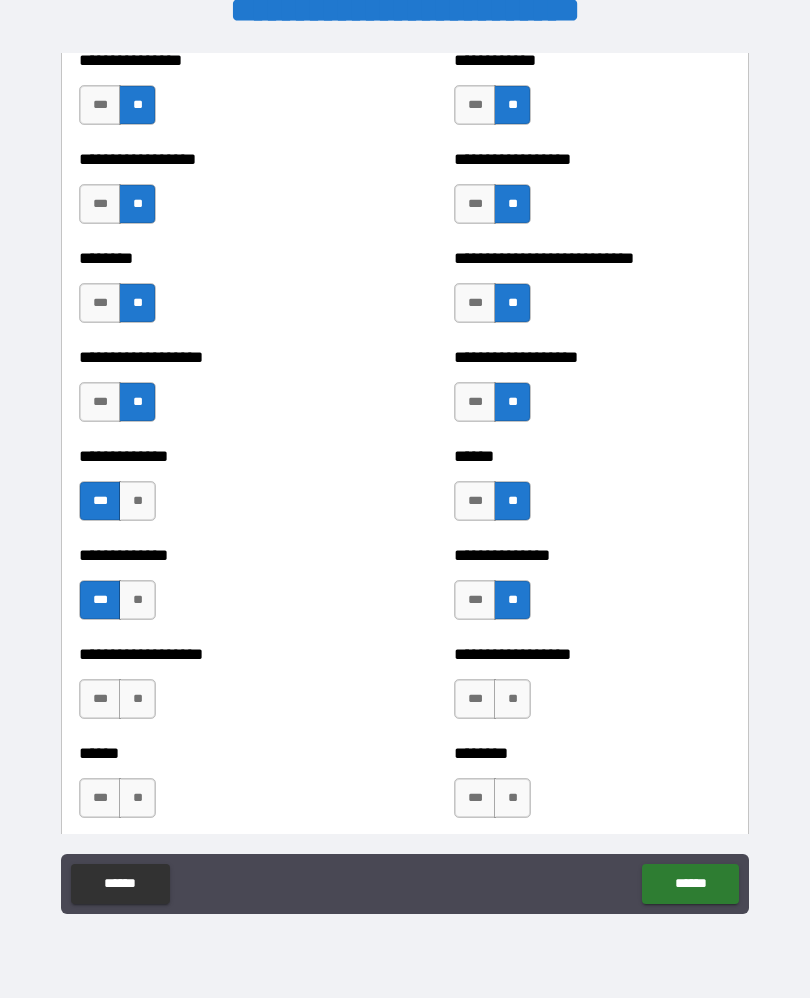 click on "**" at bounding box center [137, 700] 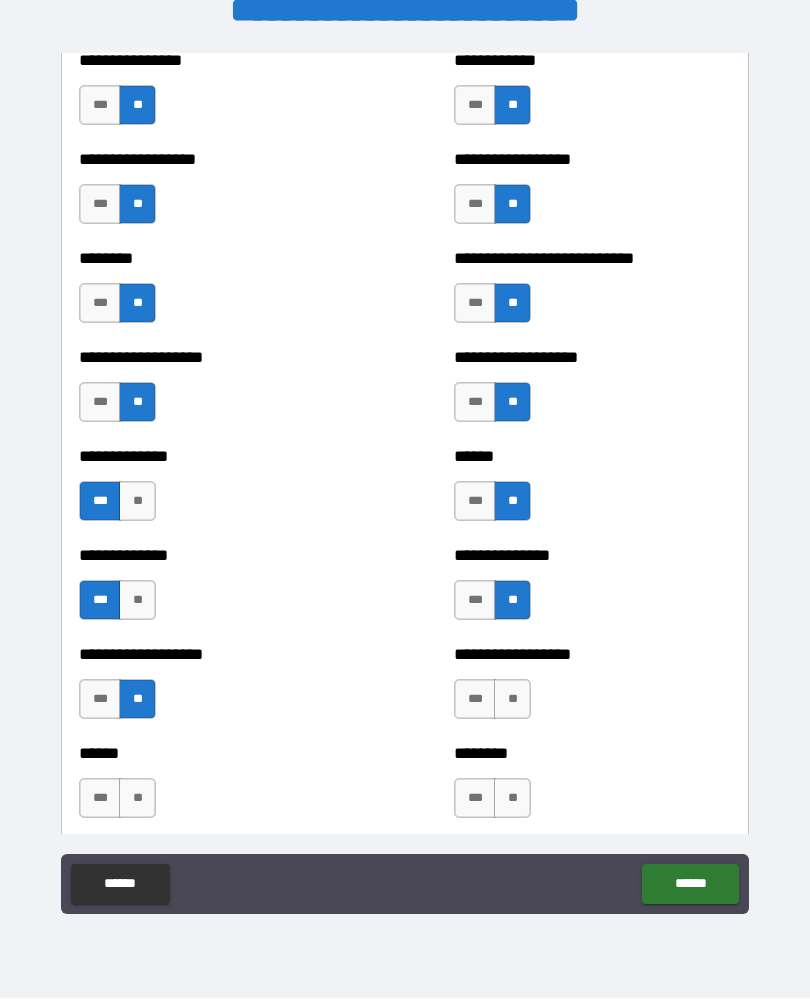 click on "**" at bounding box center (137, 799) 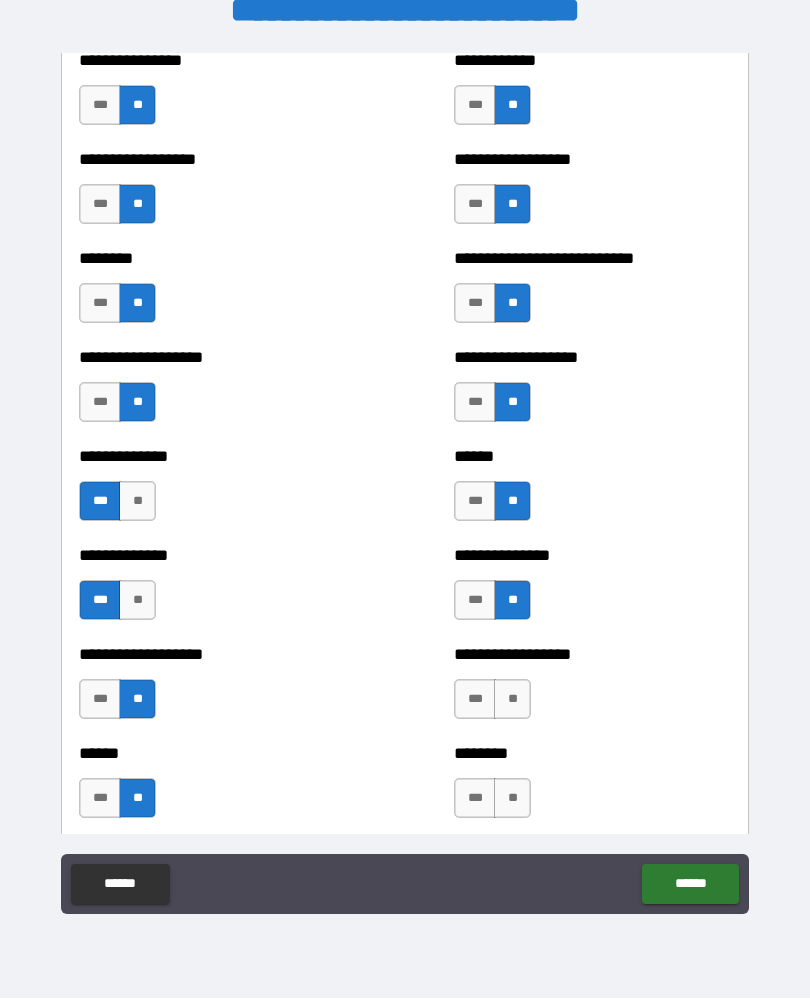 click on "**" at bounding box center [512, 700] 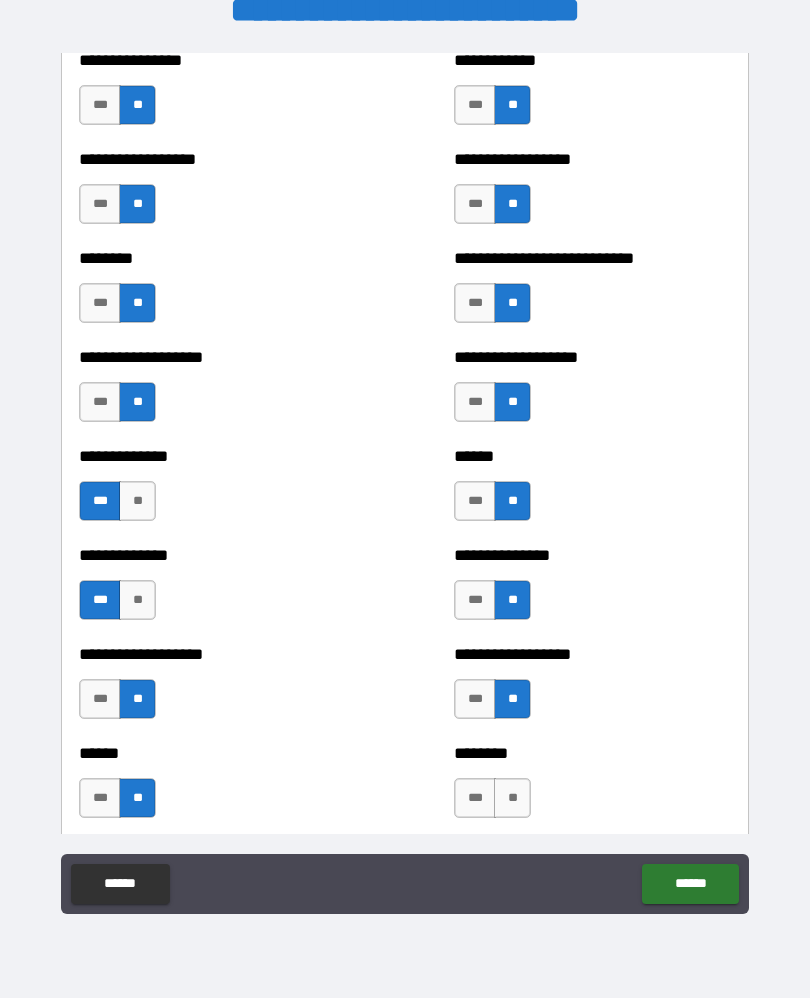 click on "**" at bounding box center (512, 799) 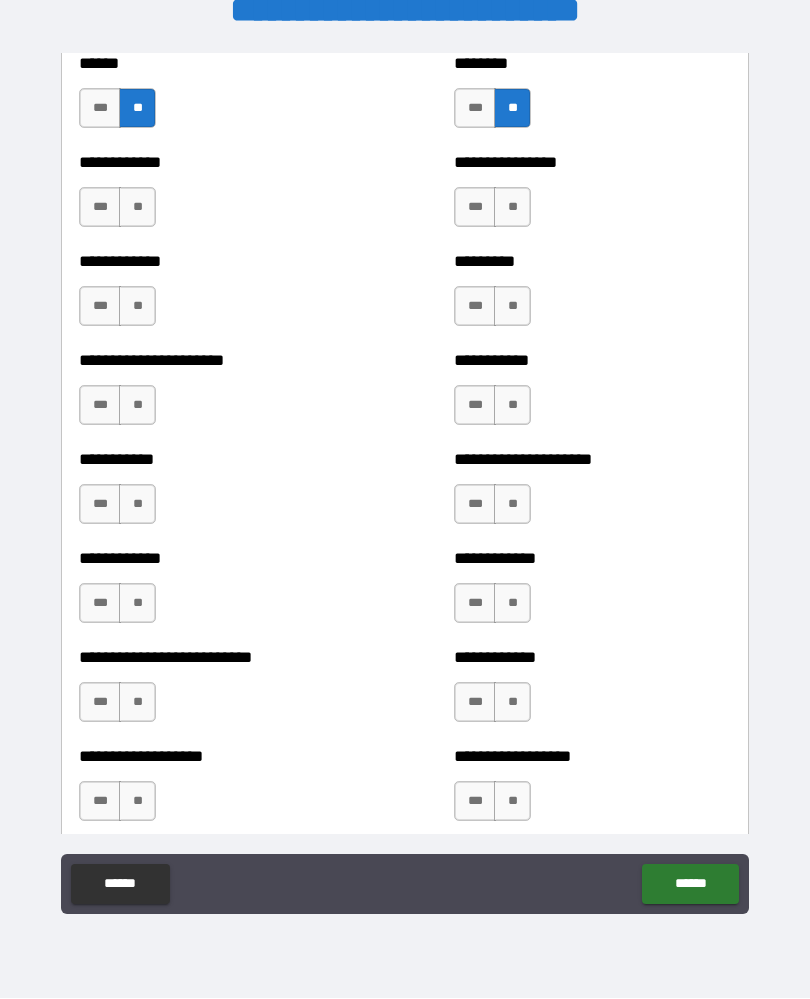 scroll, scrollTop: 5049, scrollLeft: 0, axis: vertical 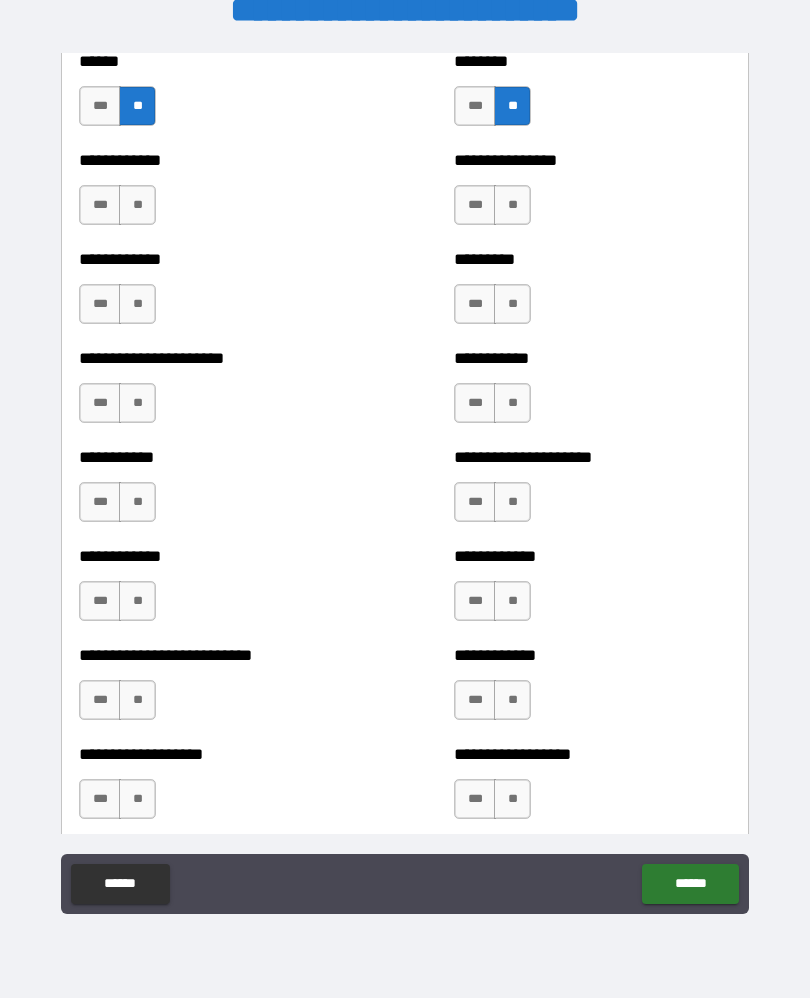 click on "**" at bounding box center (137, 206) 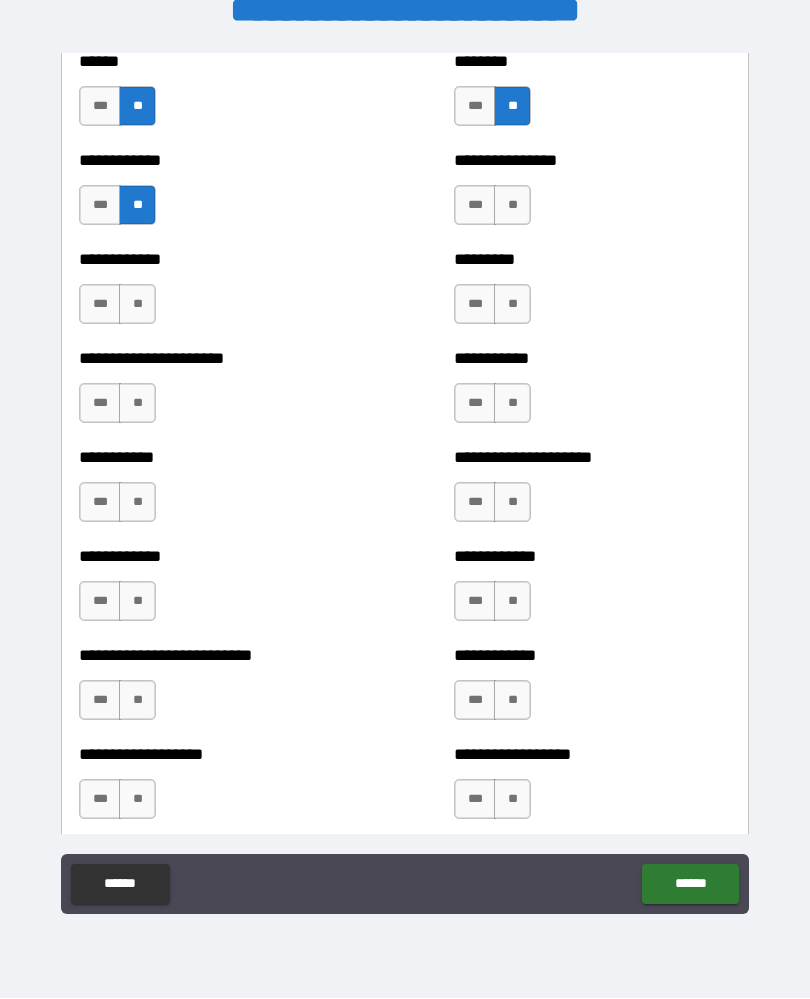click on "**" at bounding box center (137, 305) 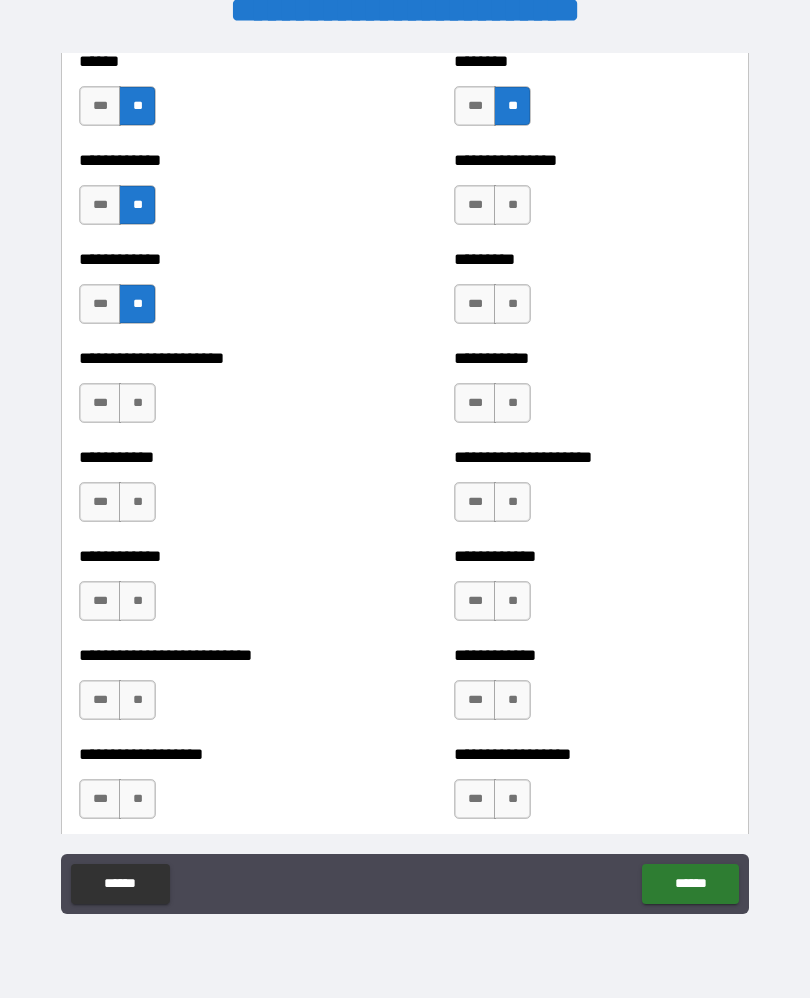 click on "**" at bounding box center (512, 206) 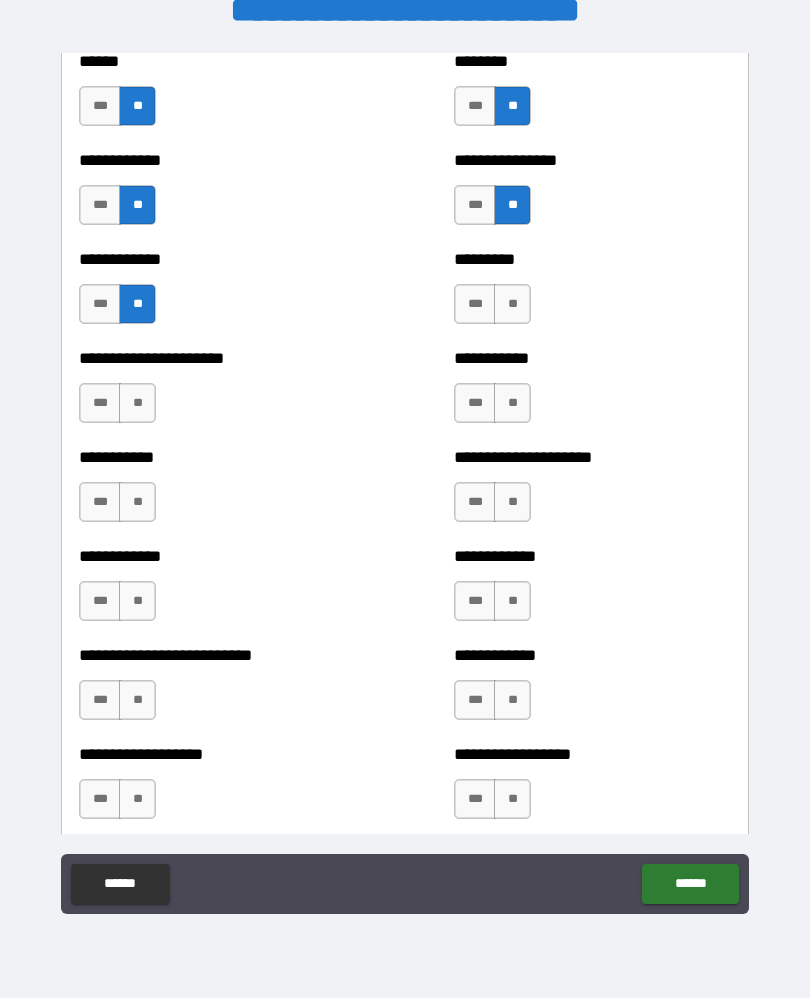 click on "**" at bounding box center (512, 305) 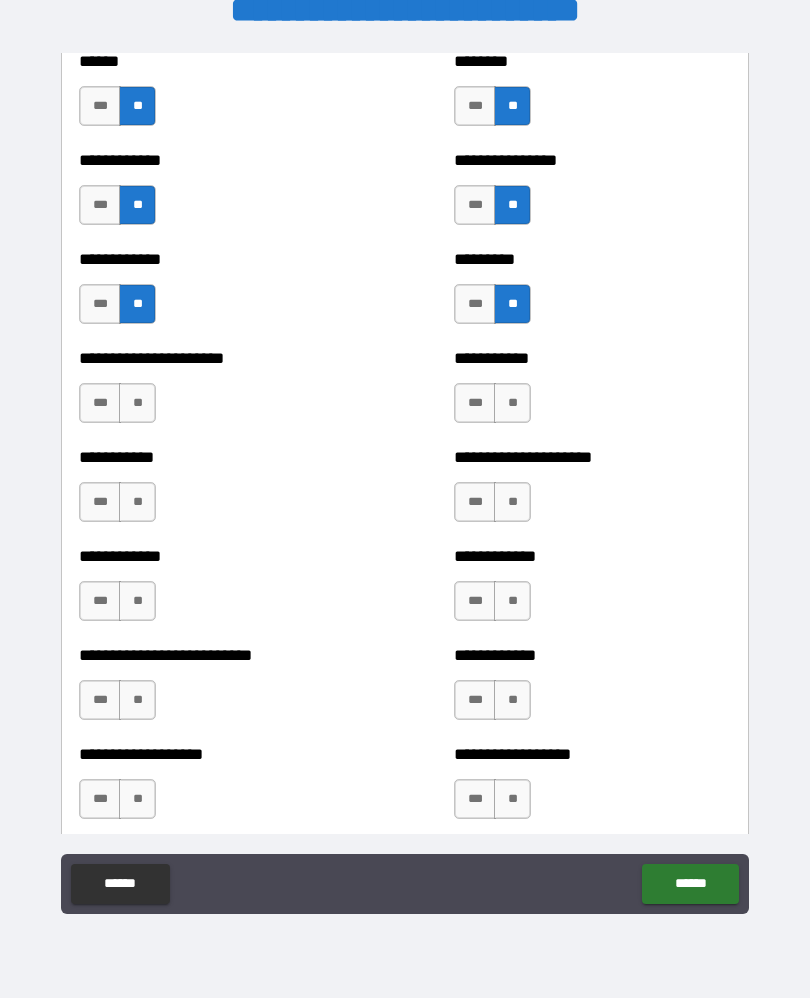 click on "**" at bounding box center (512, 404) 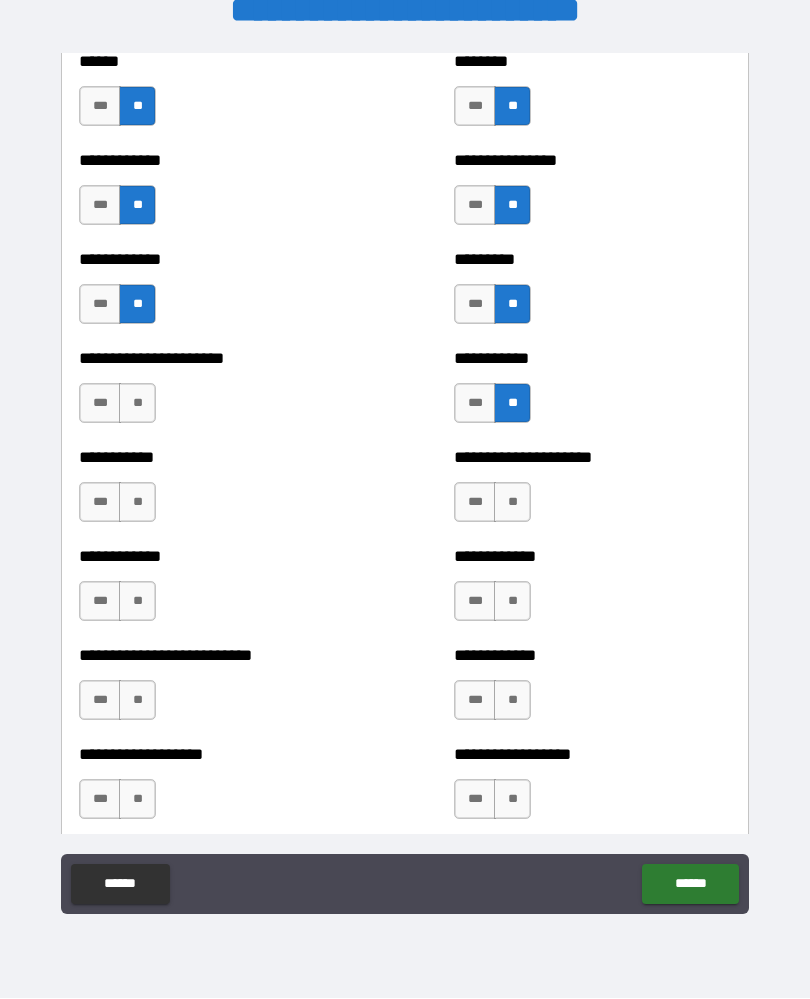 click on "**" at bounding box center [137, 404] 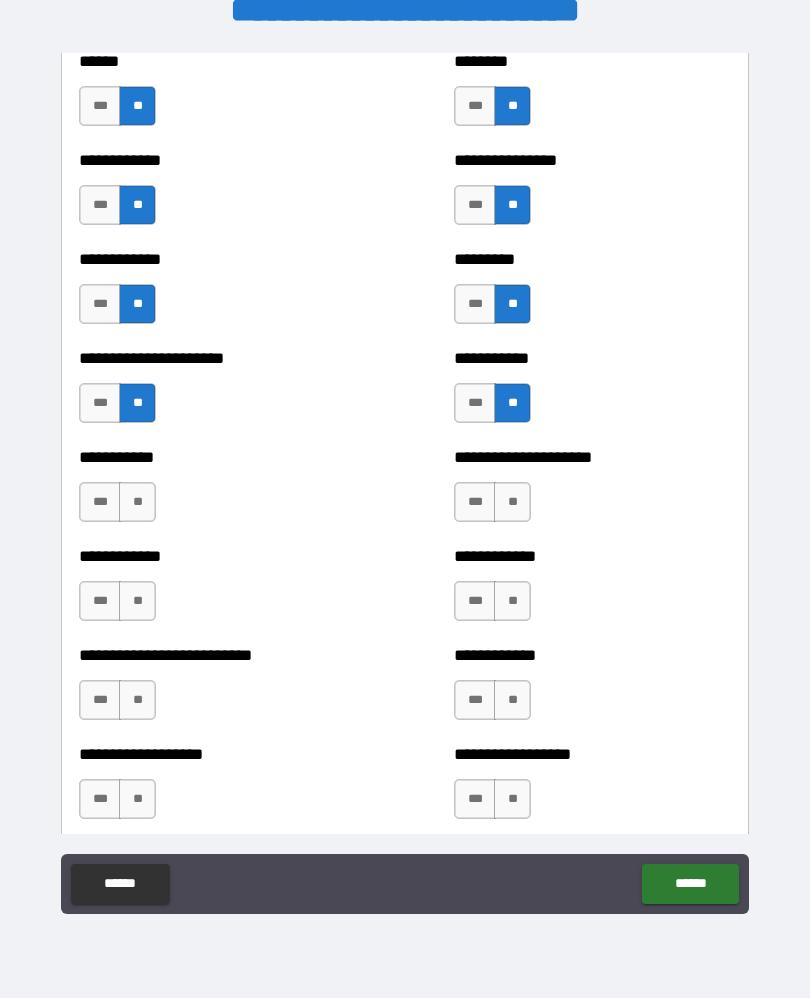 click on "**" at bounding box center [137, 503] 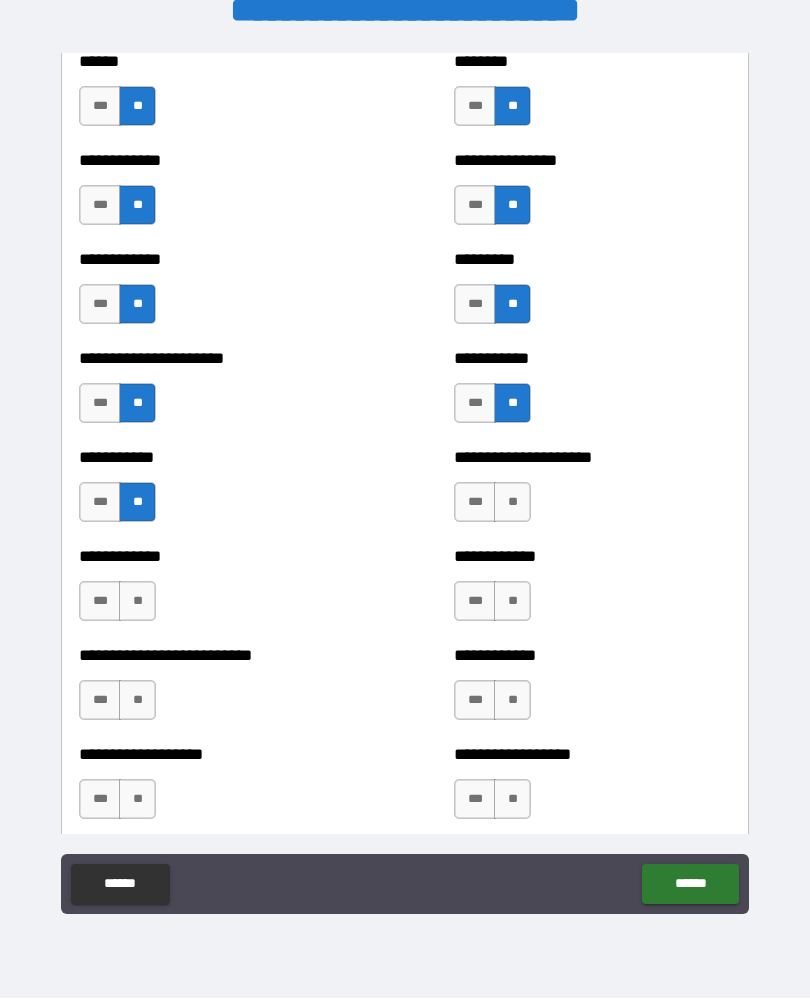 click on "**" at bounding box center (512, 503) 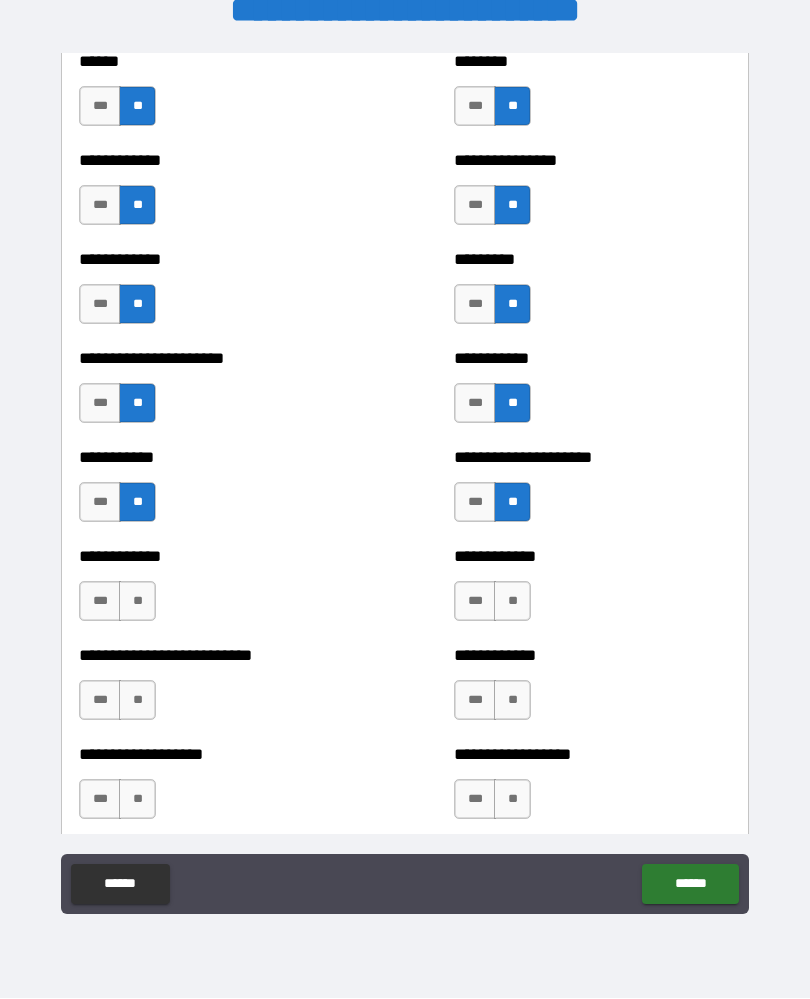 click on "**" at bounding box center [512, 602] 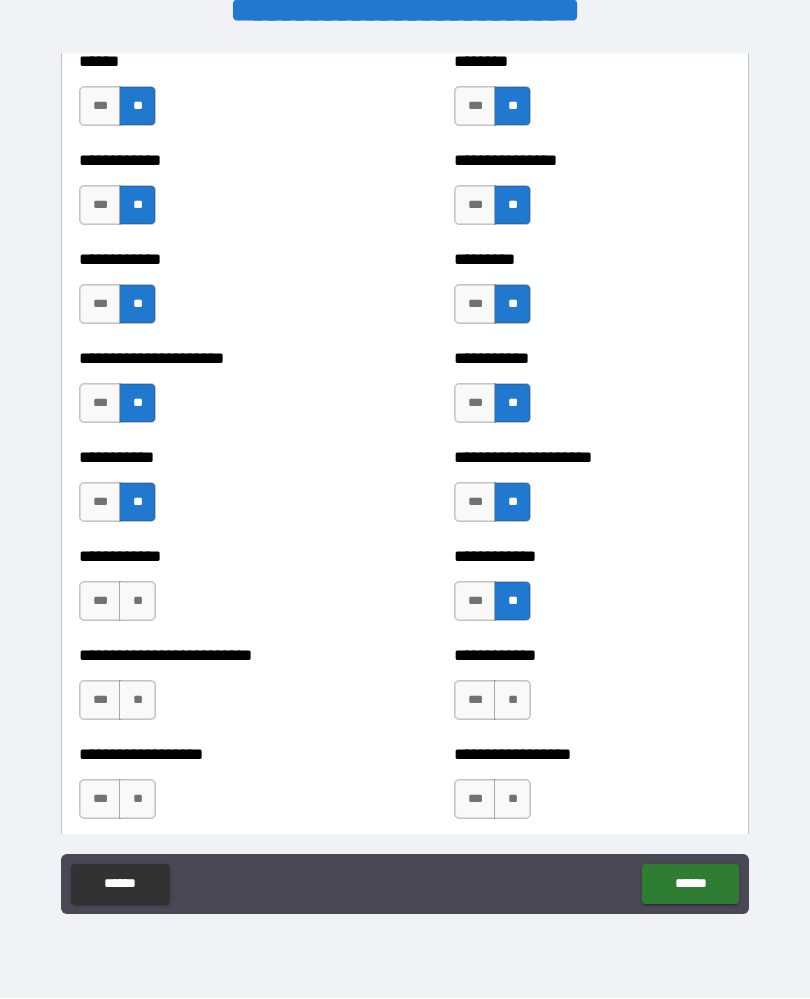 click on "**" at bounding box center (137, 602) 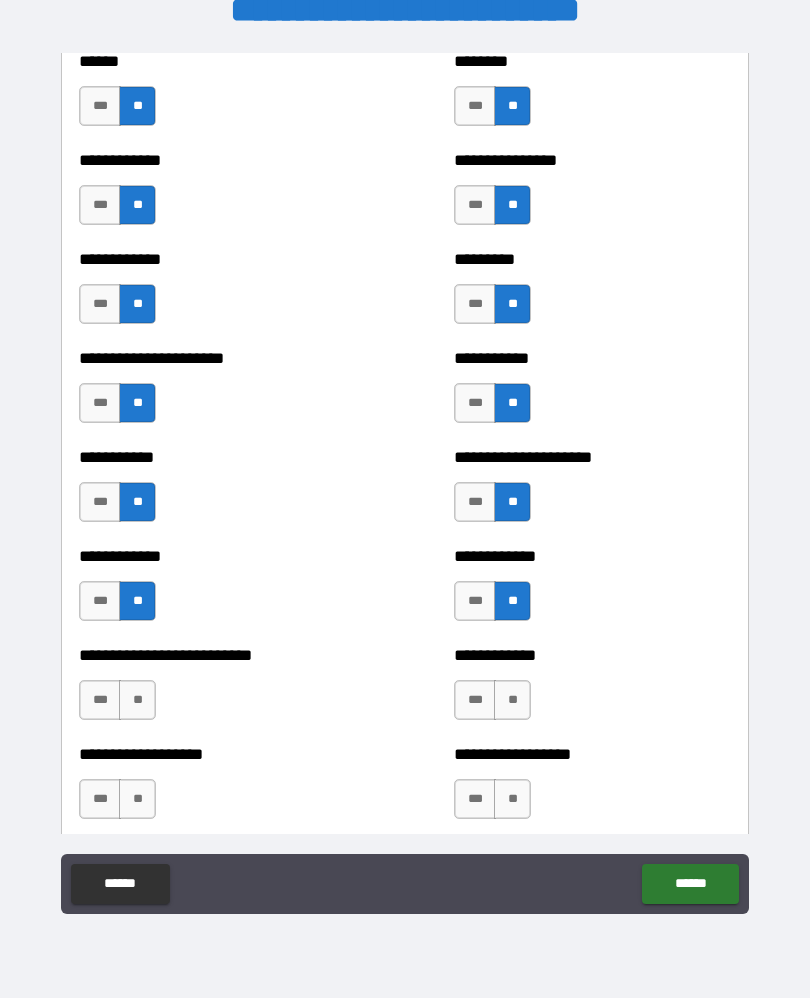 click on "**" at bounding box center [137, 701] 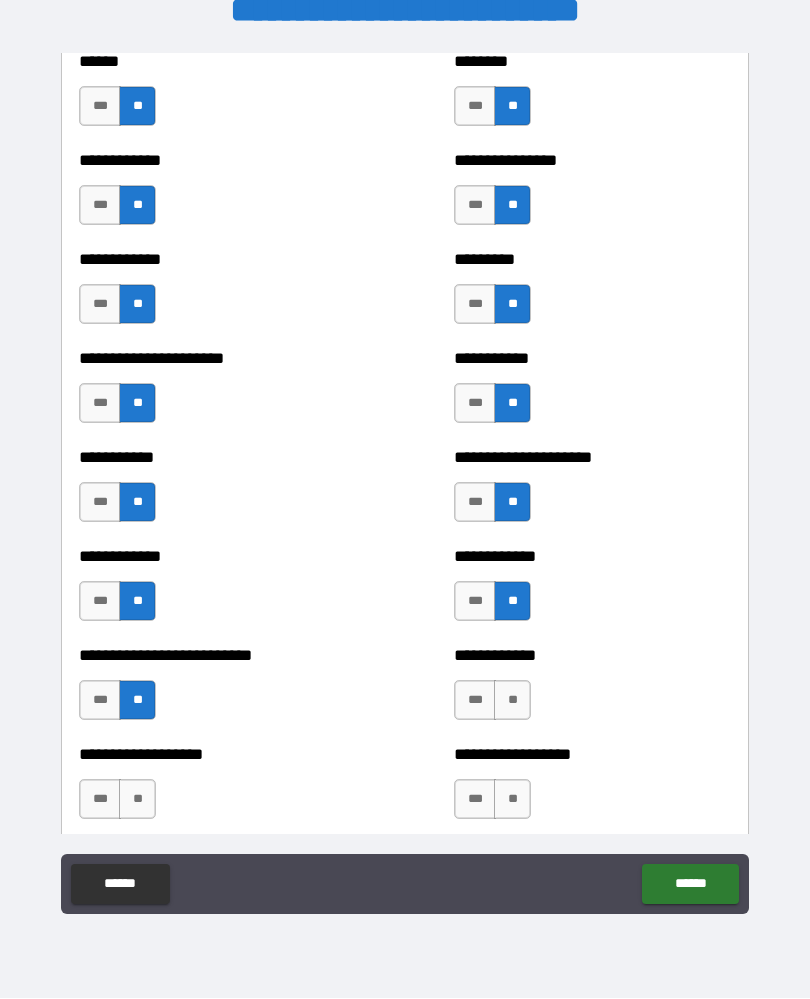 click on "**" at bounding box center (512, 701) 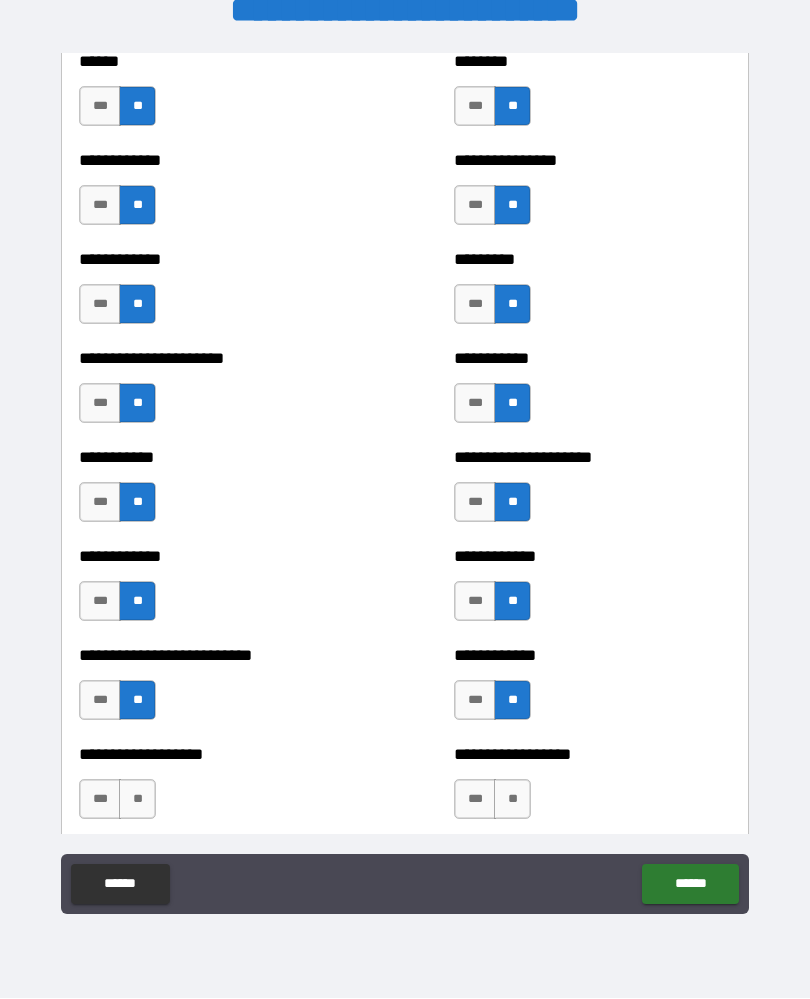 click on "**" at bounding box center (512, 800) 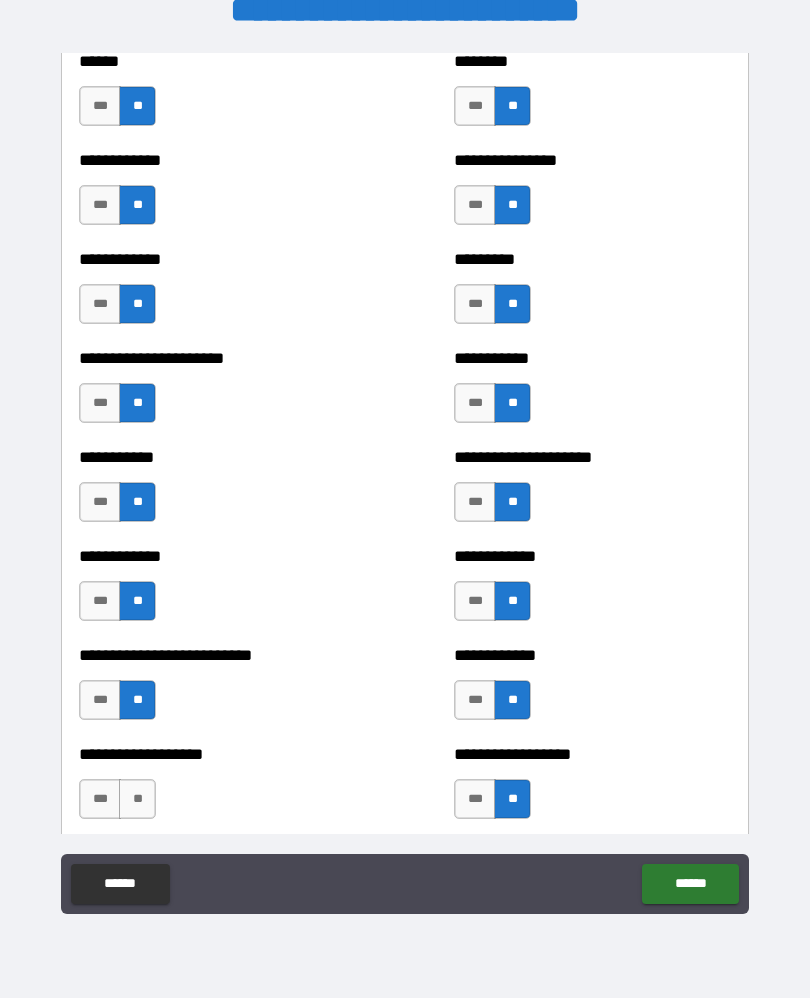 click on "**" at bounding box center (137, 800) 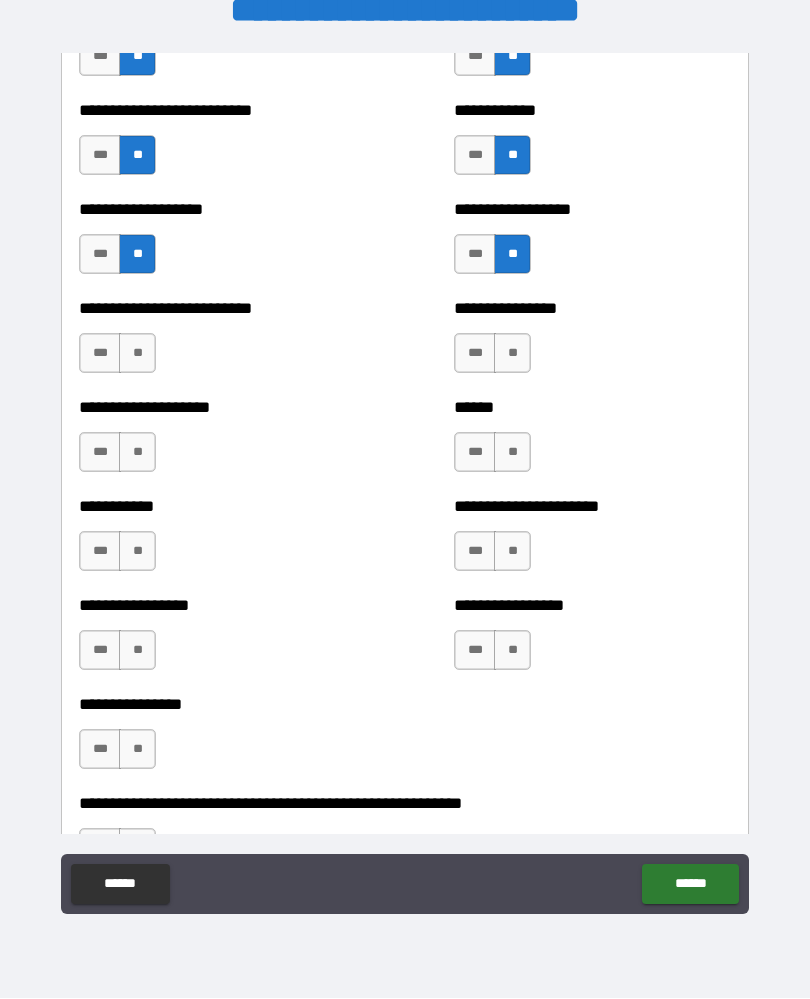 scroll, scrollTop: 5595, scrollLeft: 0, axis: vertical 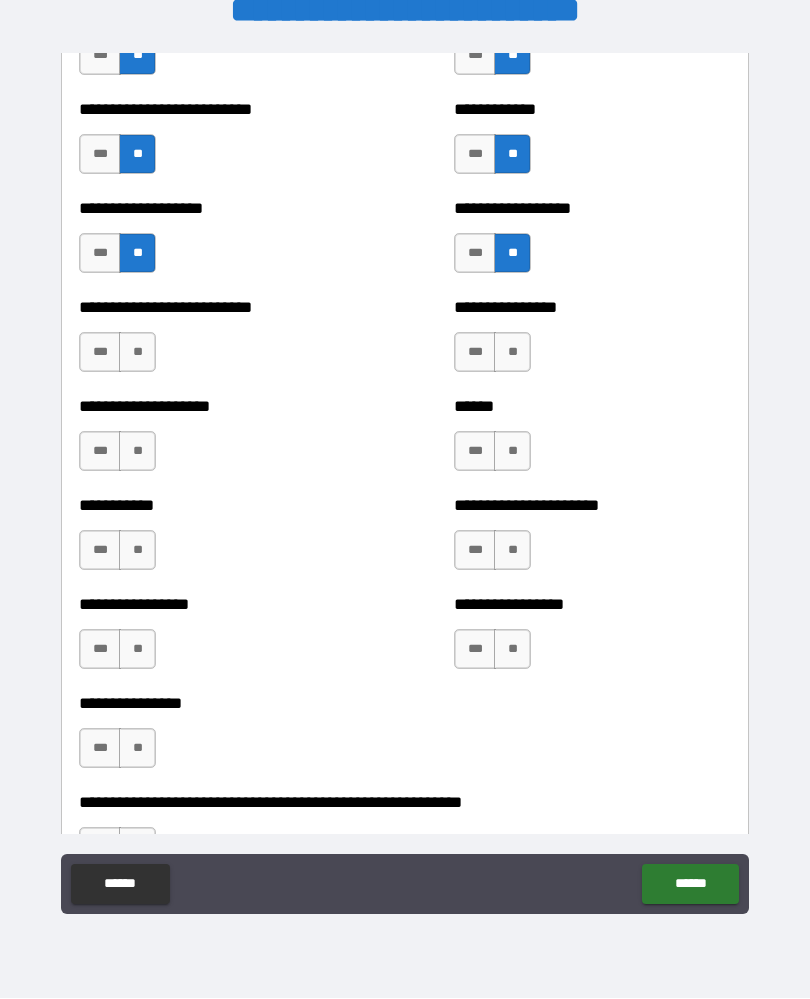 click on "**" at bounding box center (137, 353) 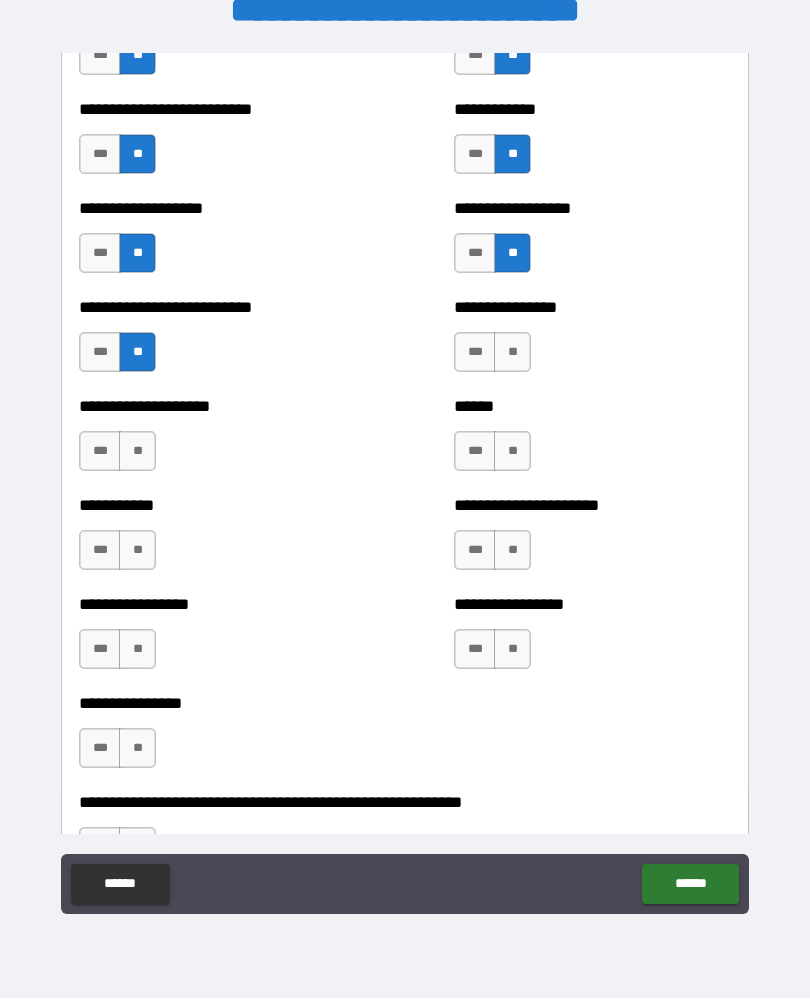 click on "**" at bounding box center (512, 353) 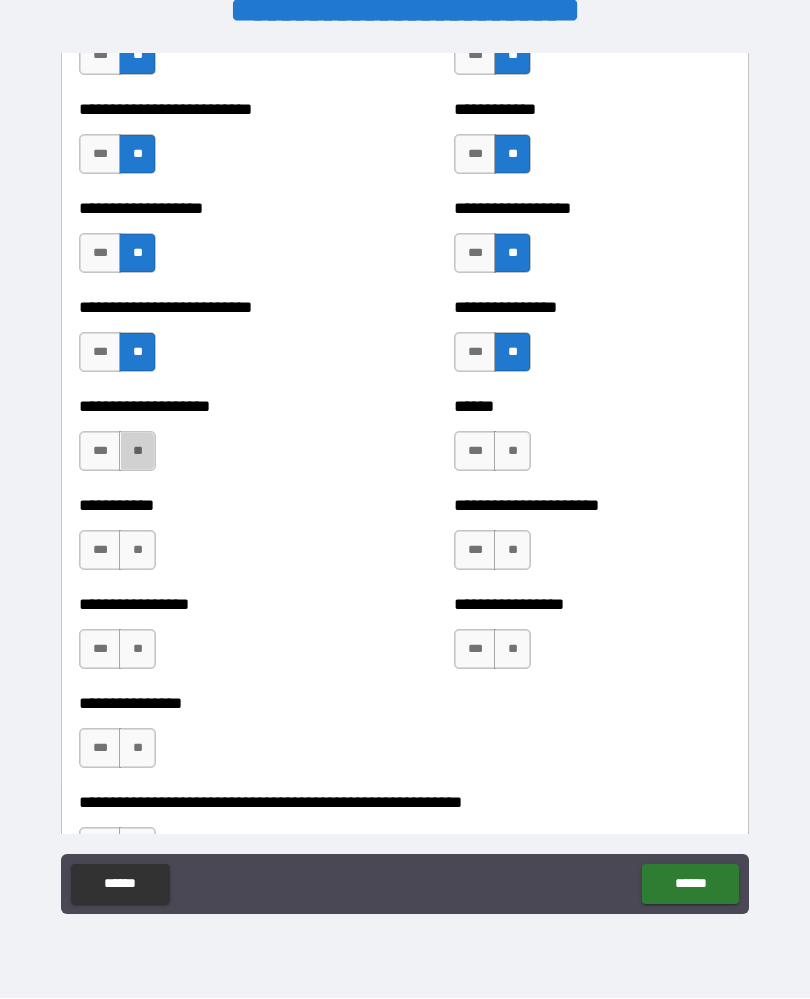 click on "**" at bounding box center (137, 452) 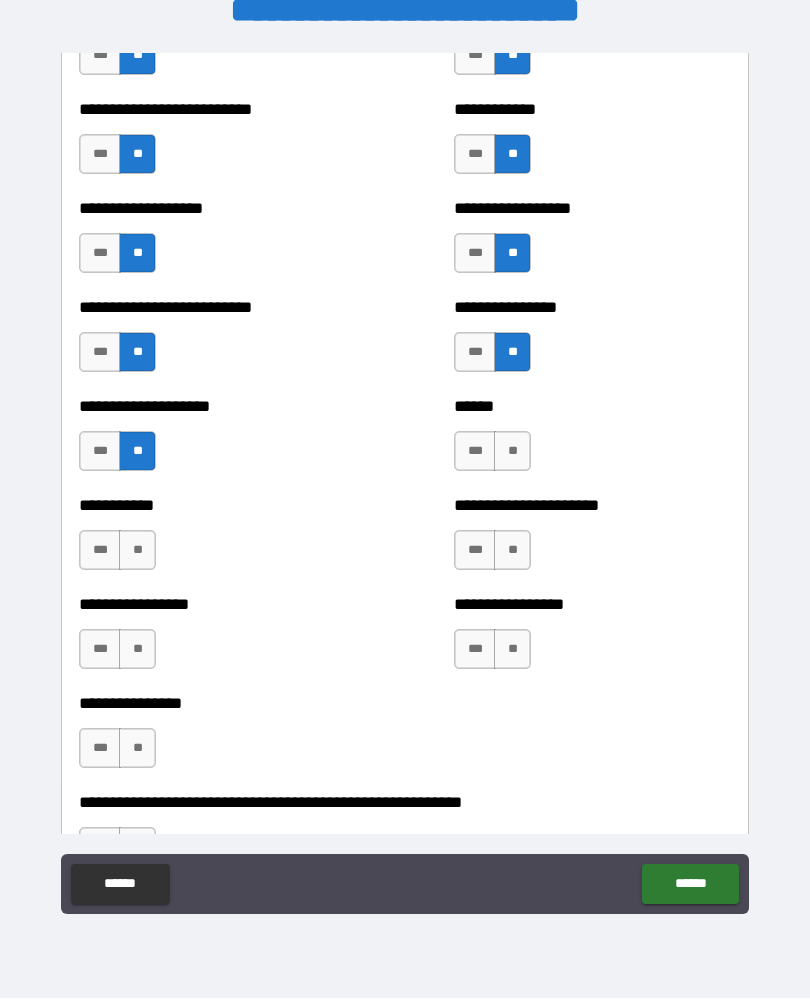 click on "**" at bounding box center (512, 452) 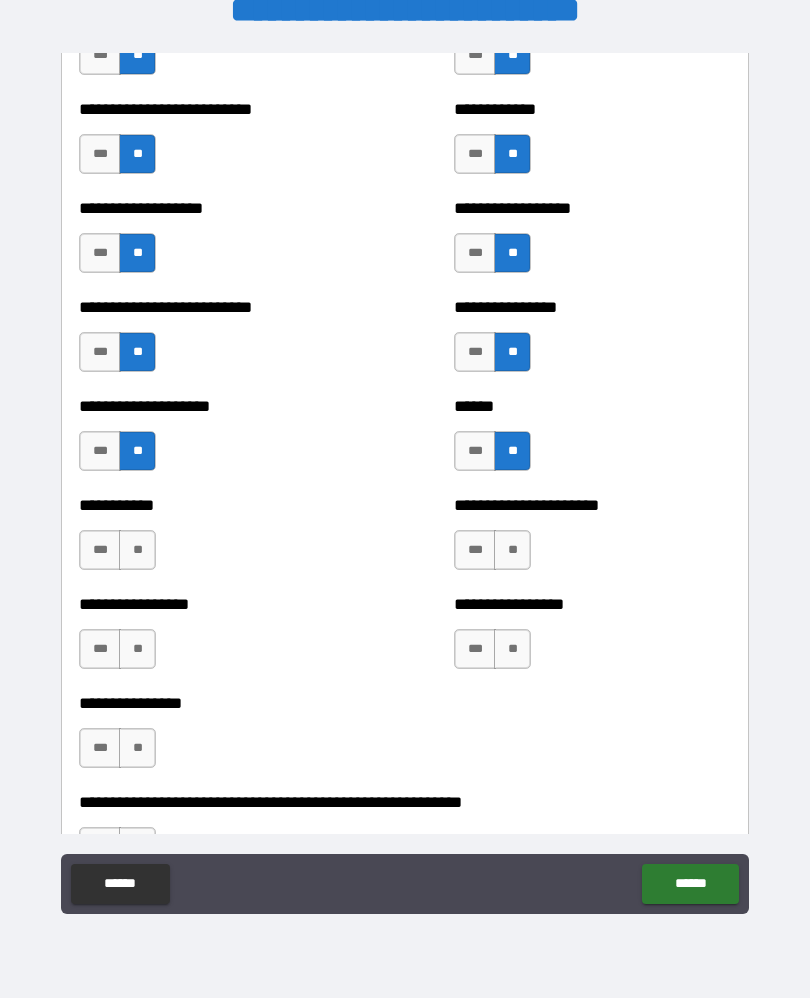 click on "**" at bounding box center (512, 551) 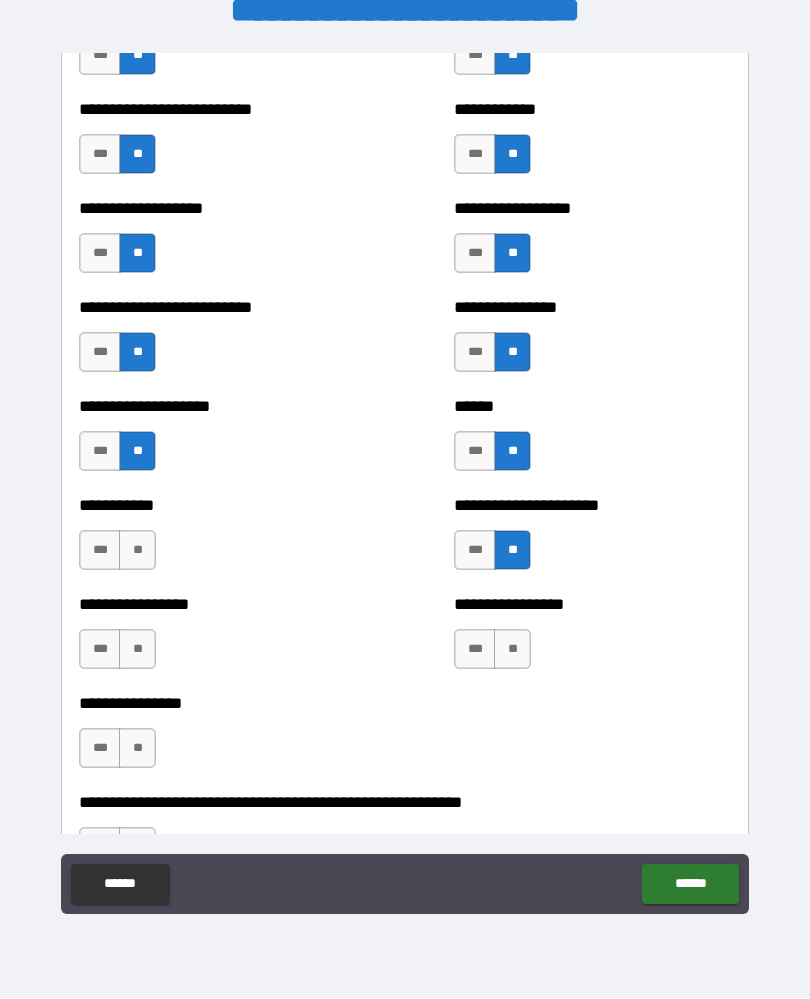 click on "**" at bounding box center [137, 551] 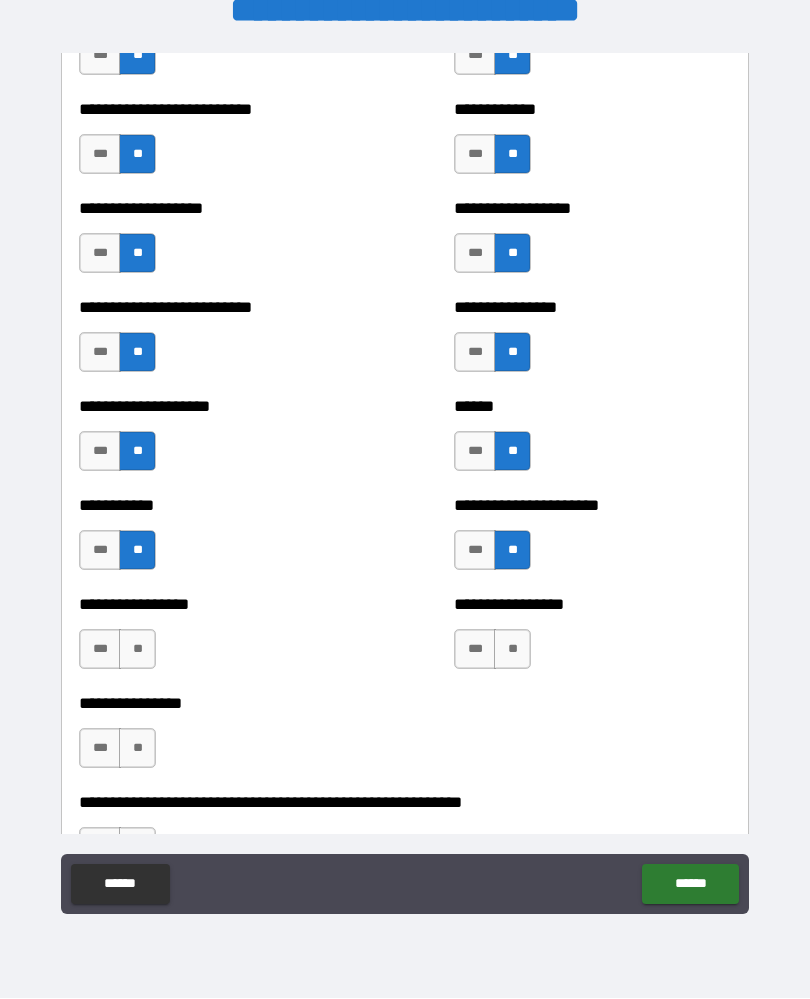 click on "**" at bounding box center (137, 650) 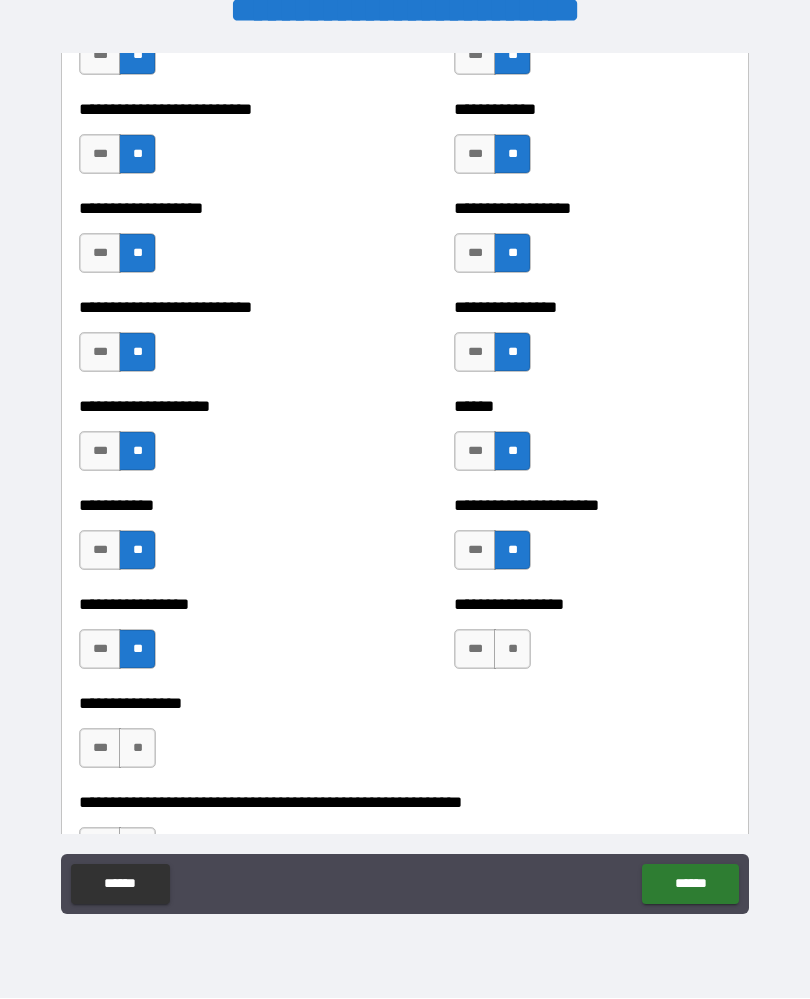 click on "**" at bounding box center [512, 650] 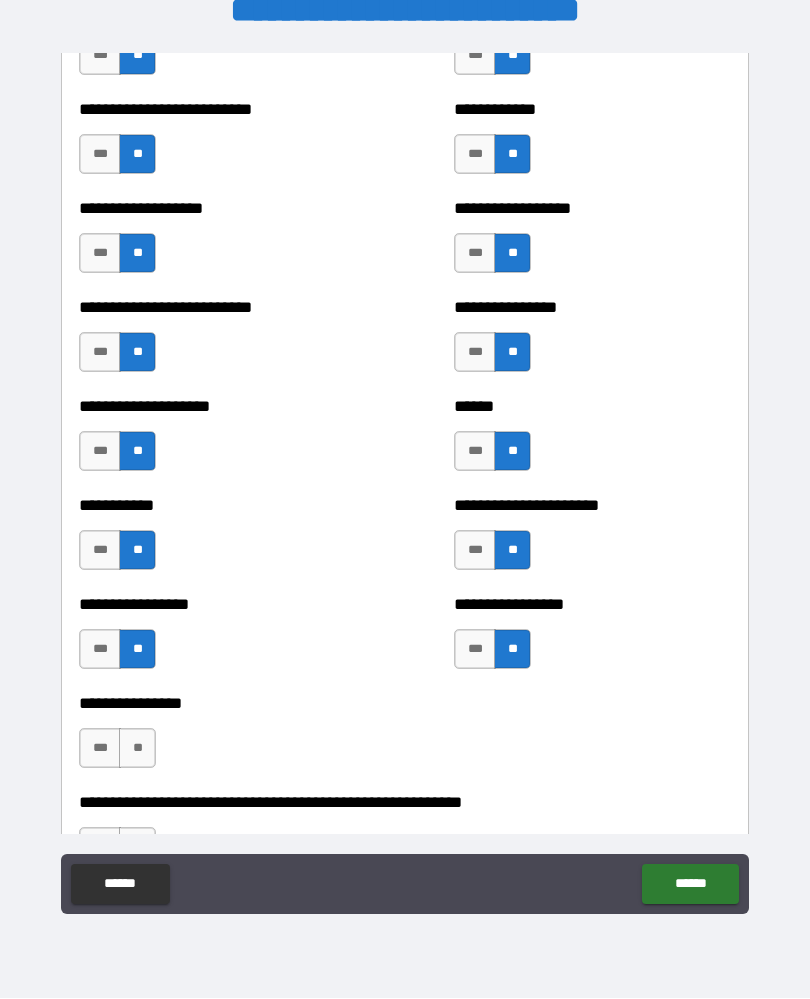 click on "**" at bounding box center (137, 749) 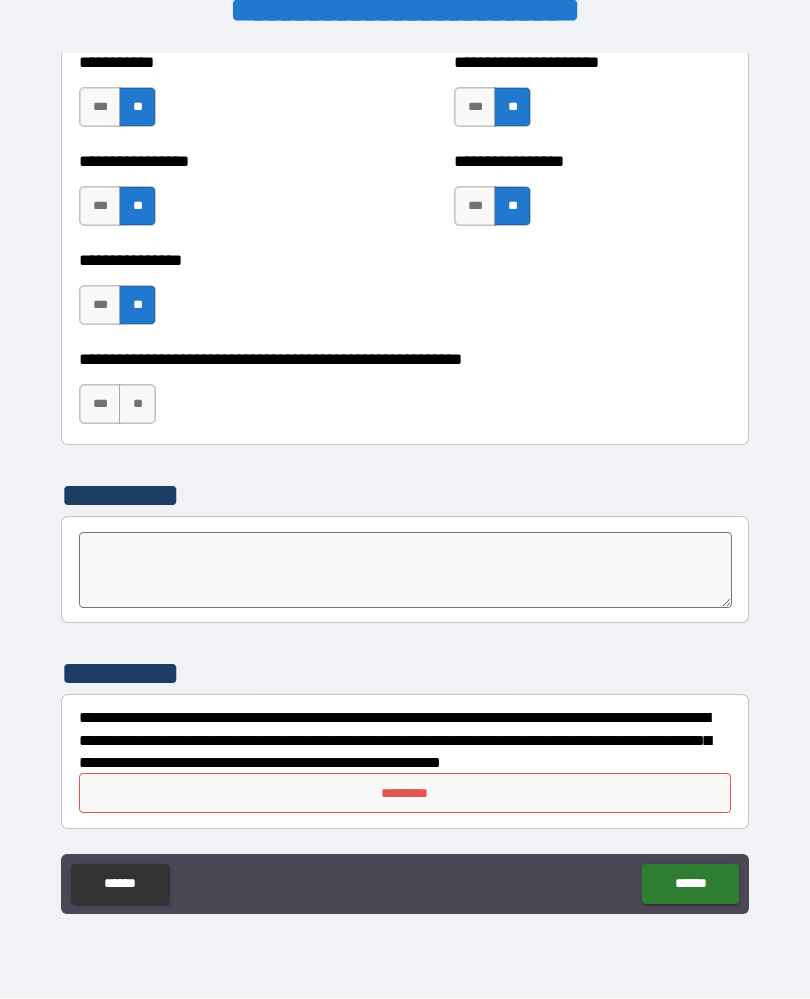 scroll, scrollTop: 6038, scrollLeft: 0, axis: vertical 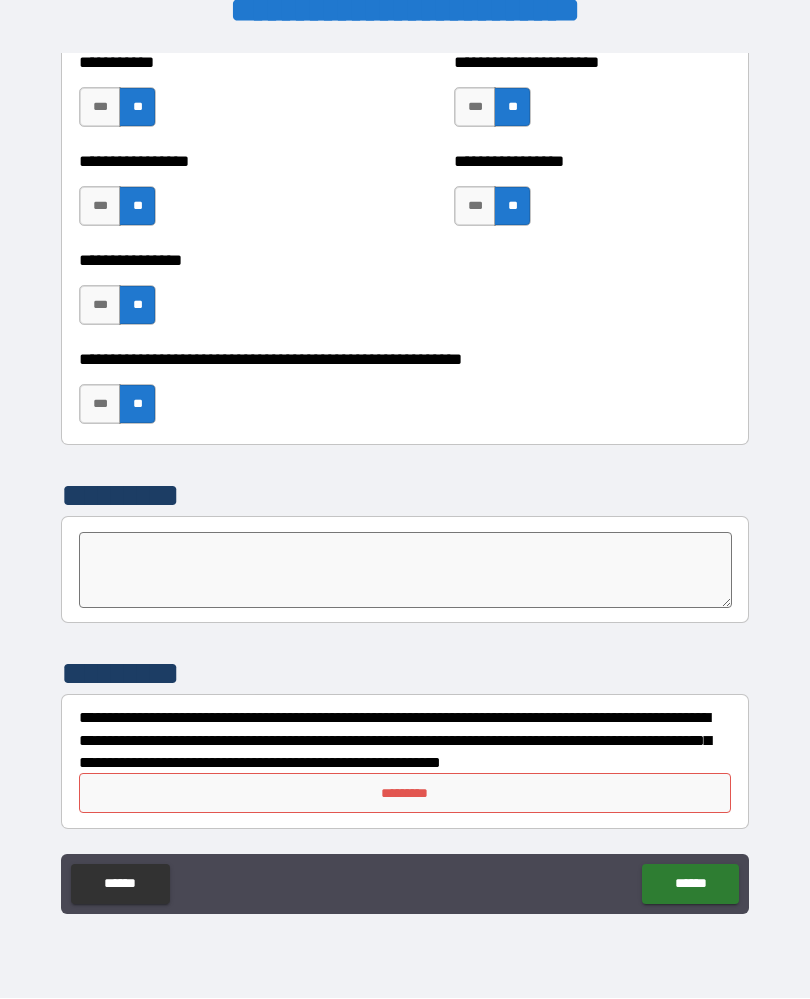 click on "*********" at bounding box center [405, 794] 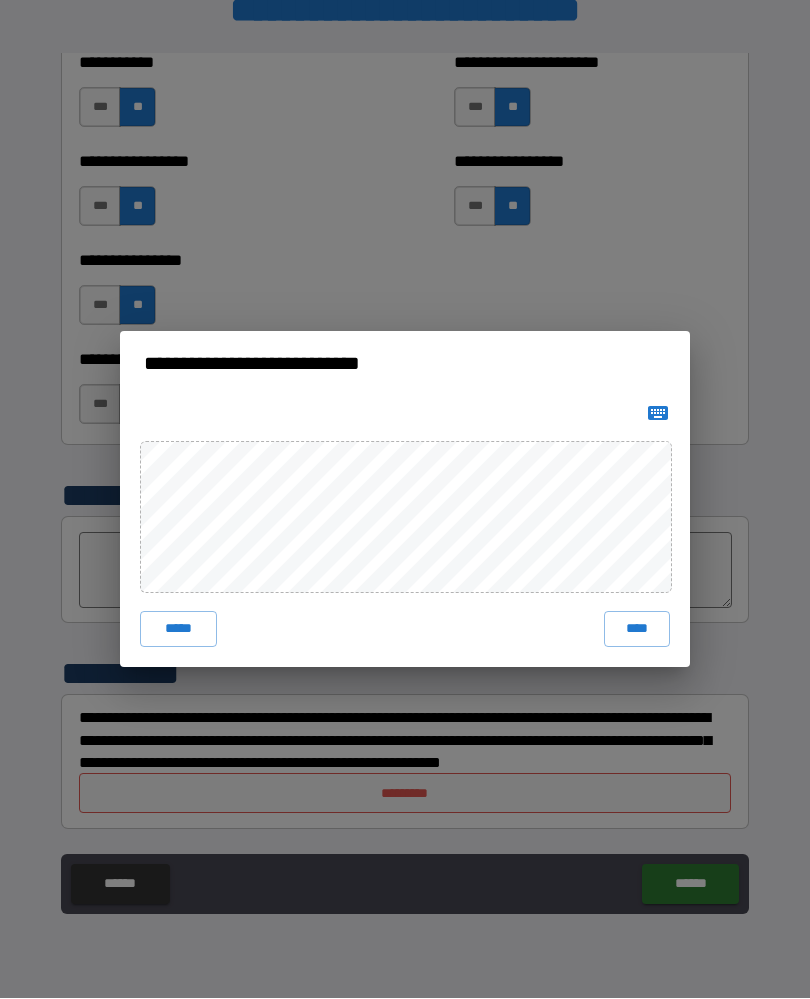 click on "****" at bounding box center (637, 630) 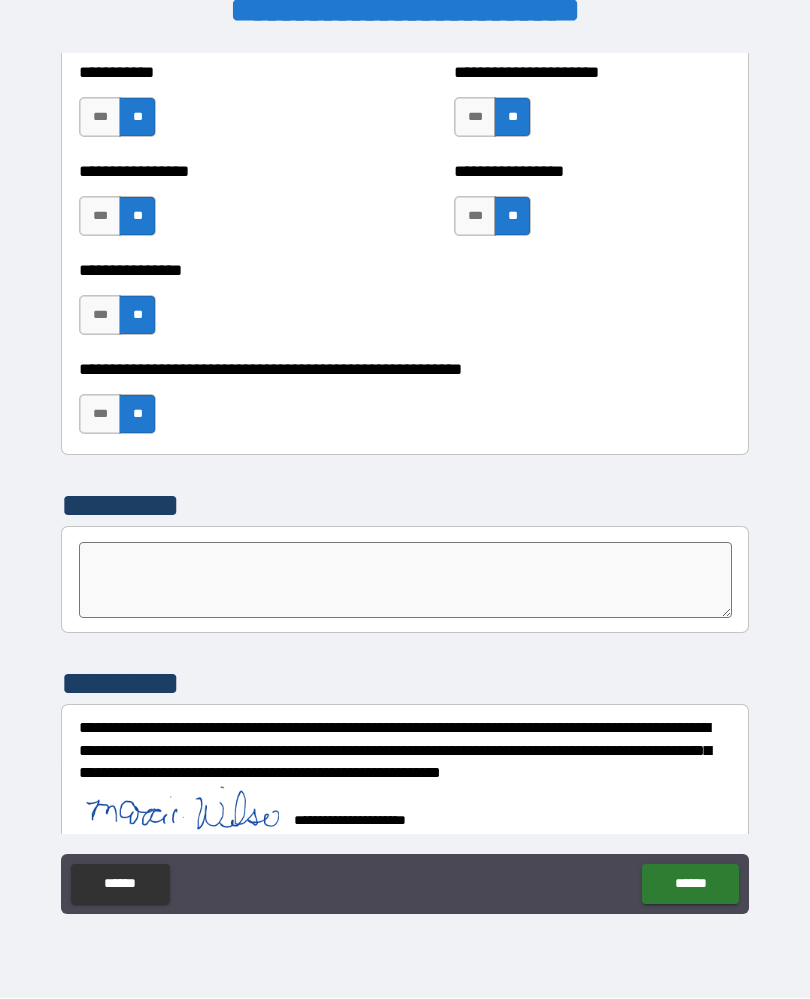 click on "******" at bounding box center (690, 885) 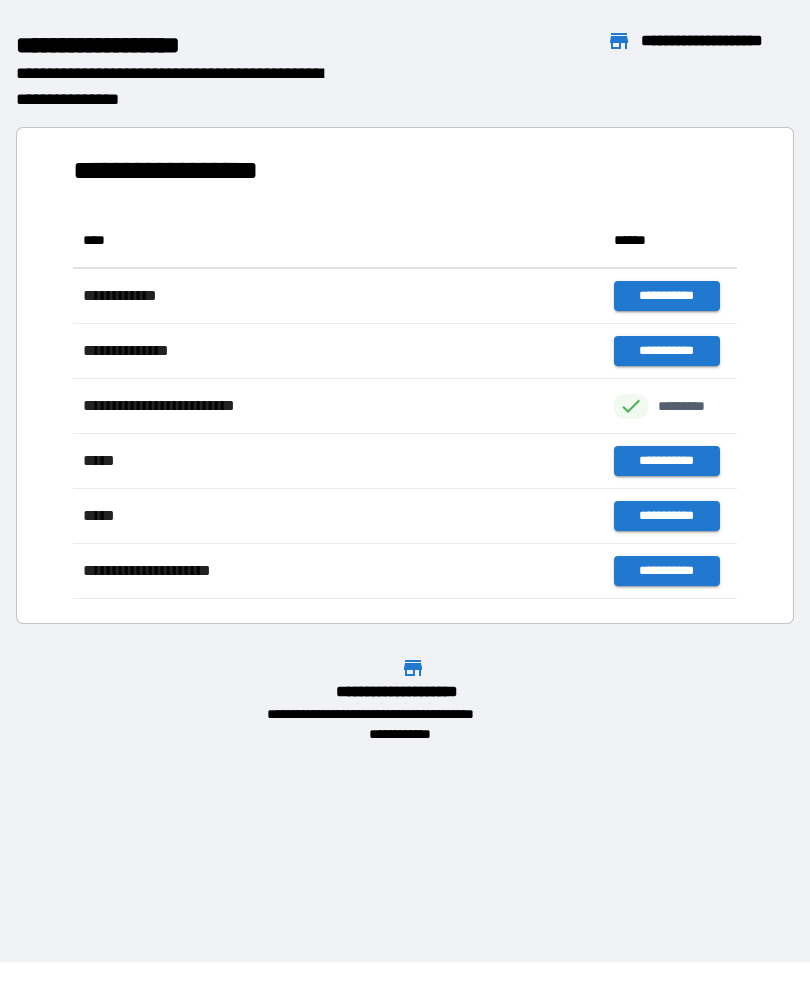 scroll, scrollTop: 1, scrollLeft: 1, axis: both 